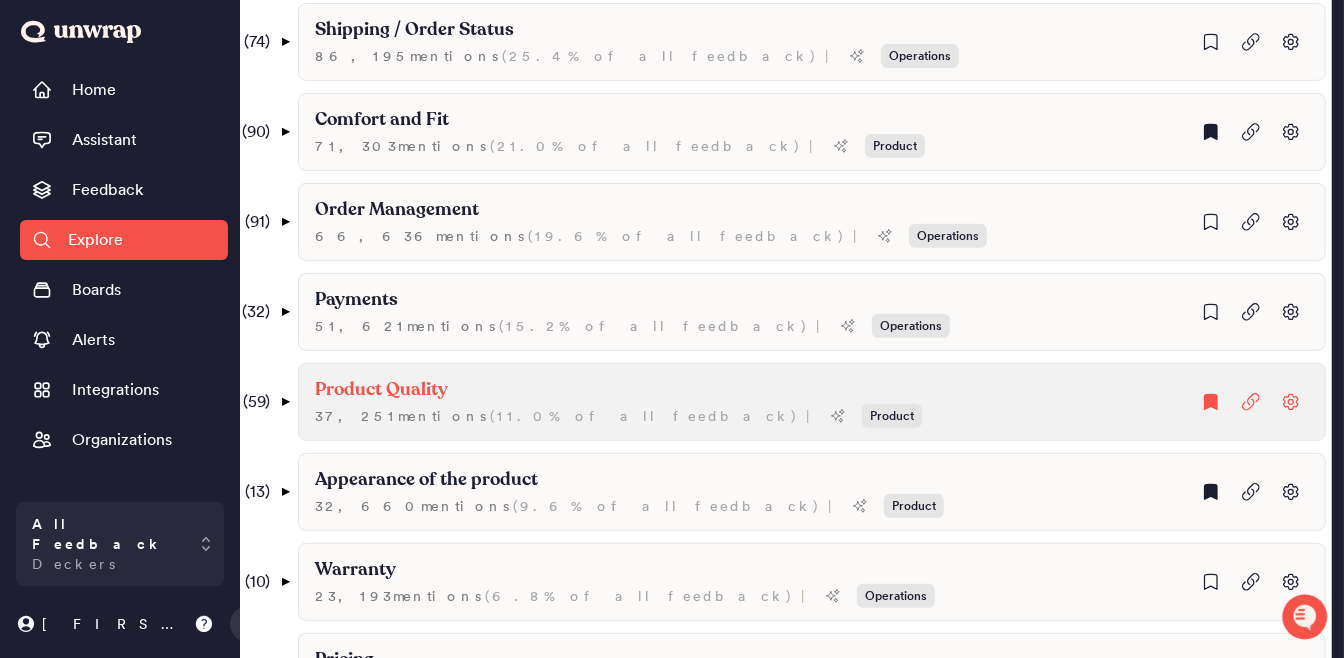 scroll, scrollTop: 437, scrollLeft: 0, axis: vertical 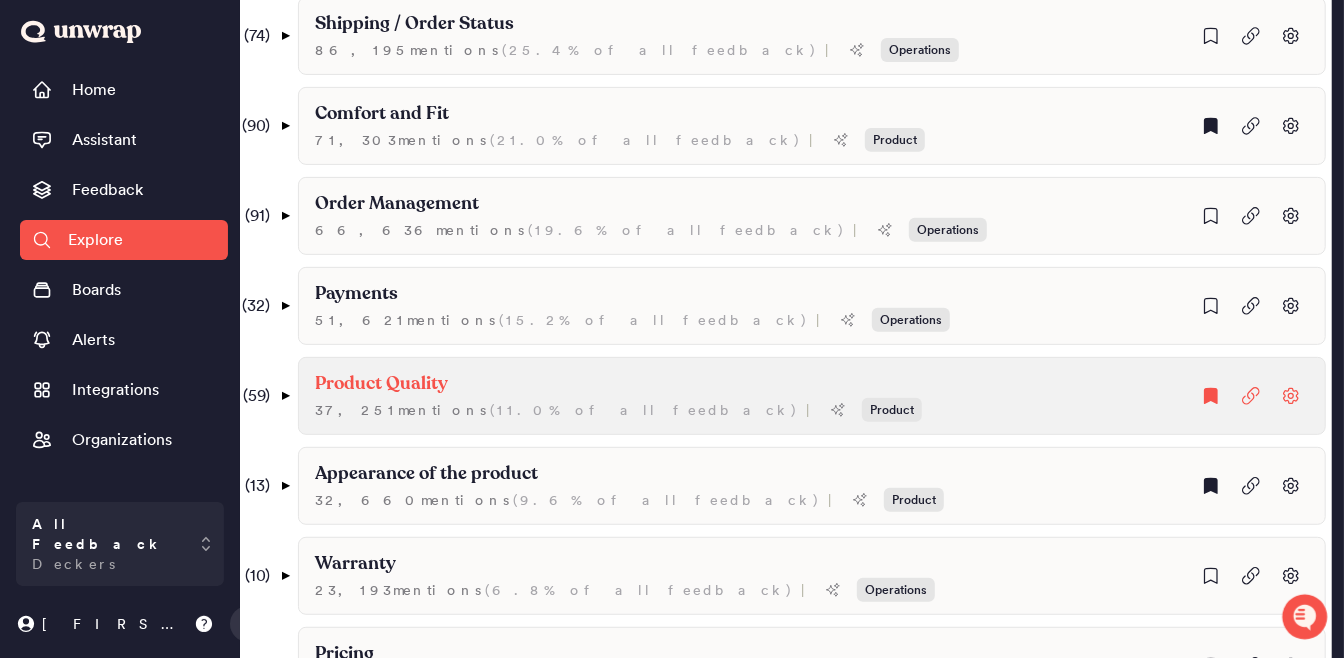 click on "Product Quality" at bounding box center (413, -66) 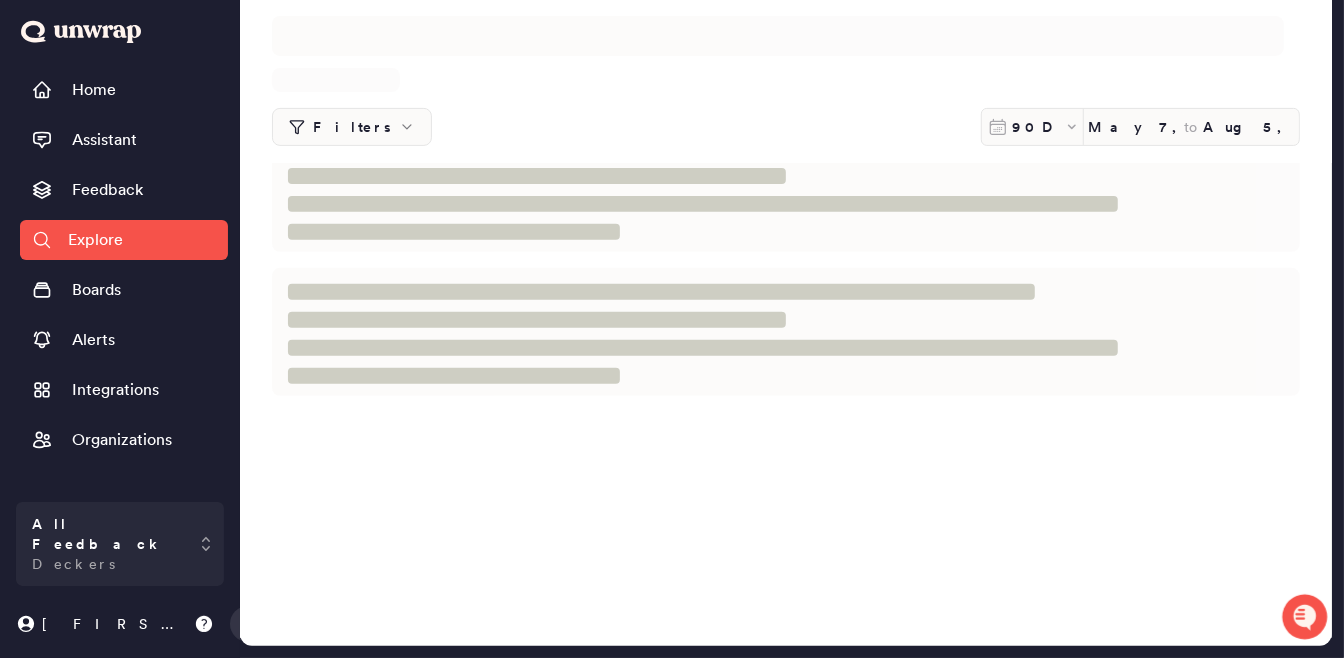 scroll, scrollTop: 0, scrollLeft: 0, axis: both 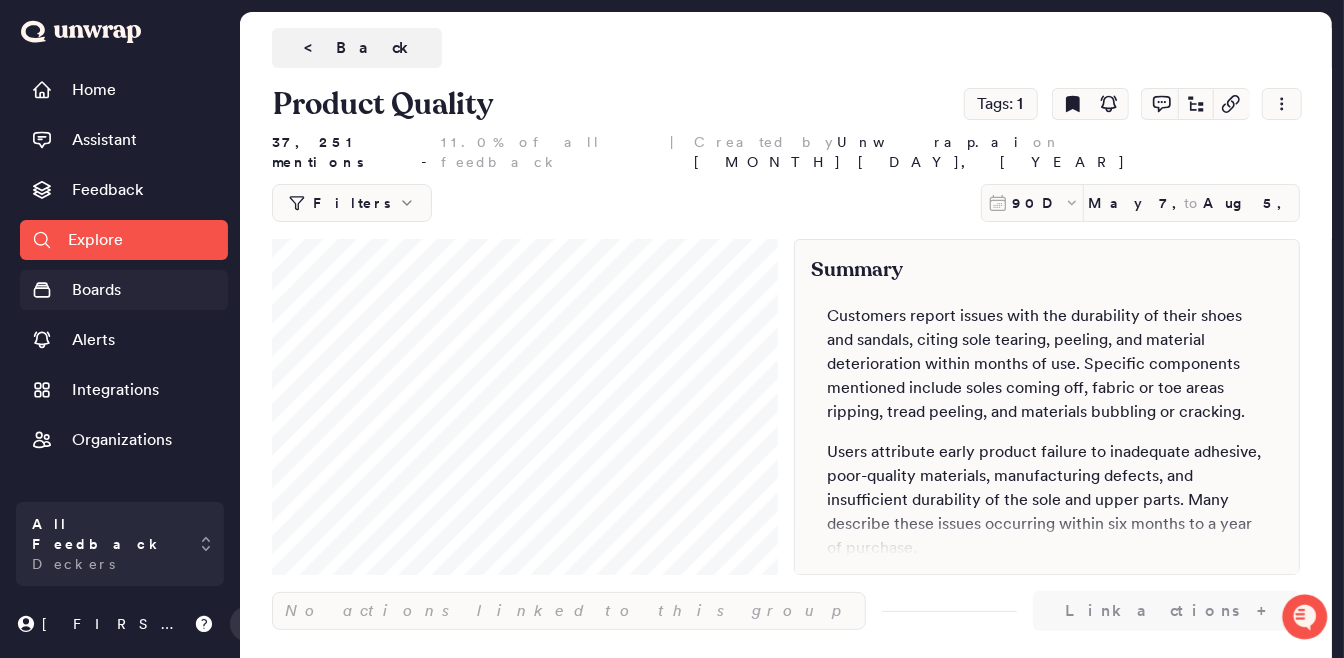 drag, startPoint x: 129, startPoint y: 283, endPoint x: 160, endPoint y: 282, distance: 31.016125 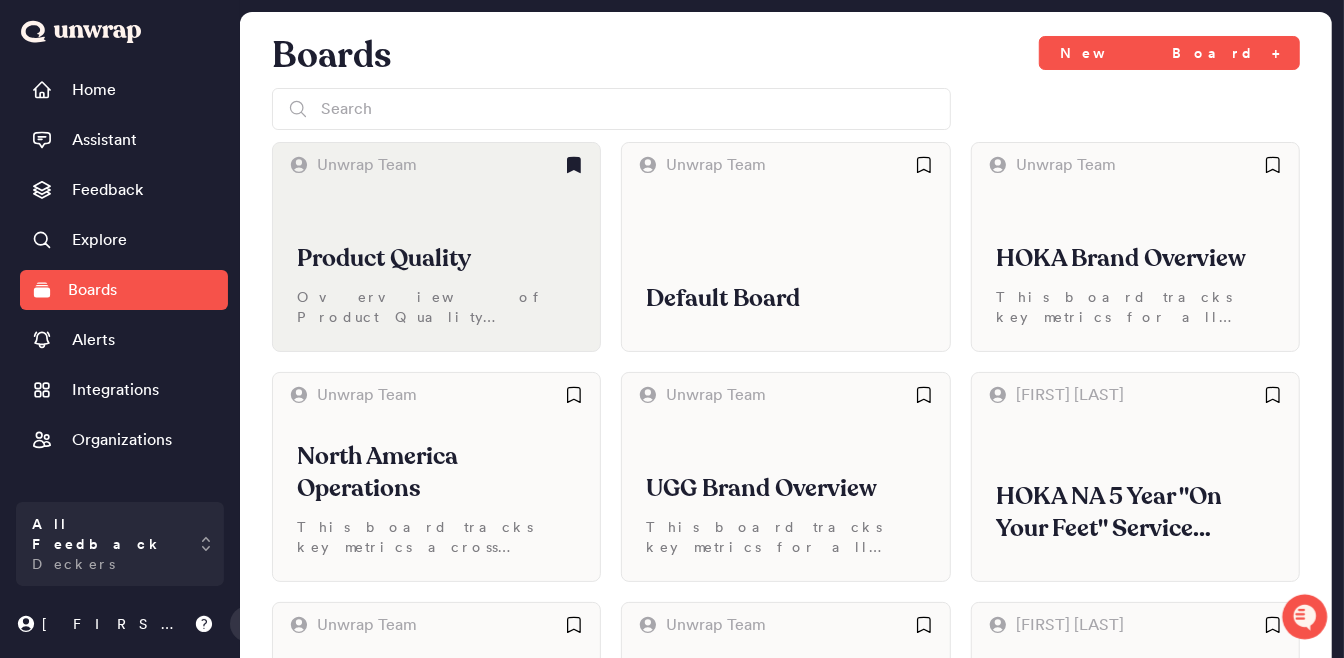 click on "Product Quality Overview of Product Quality Feedback" at bounding box center [436, 269] 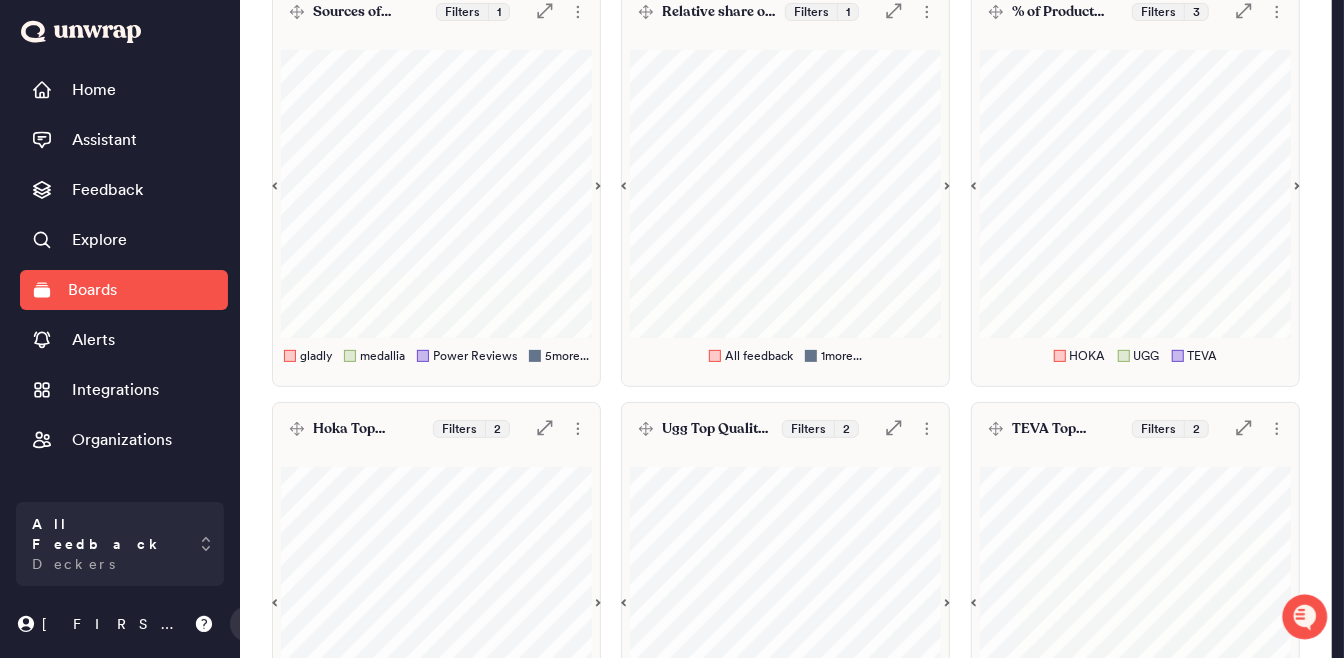 scroll, scrollTop: 250, scrollLeft: 0, axis: vertical 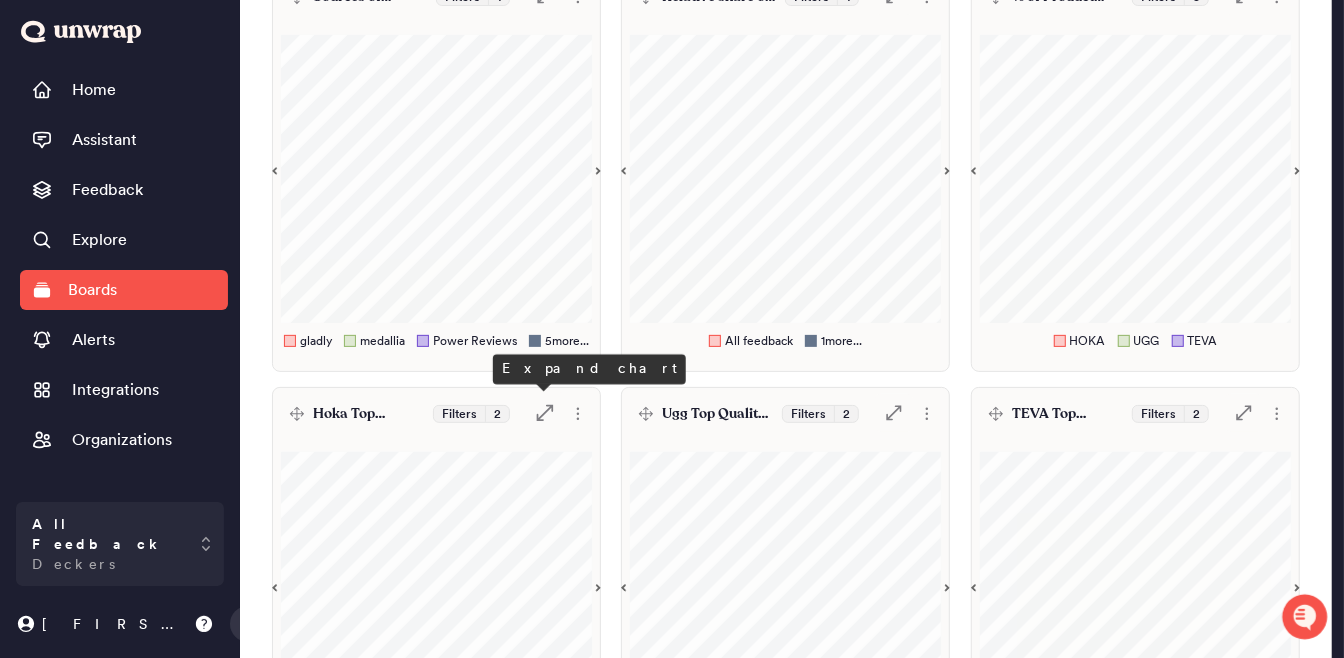 click on ".st0 {
fill: #7e7d82;
}" 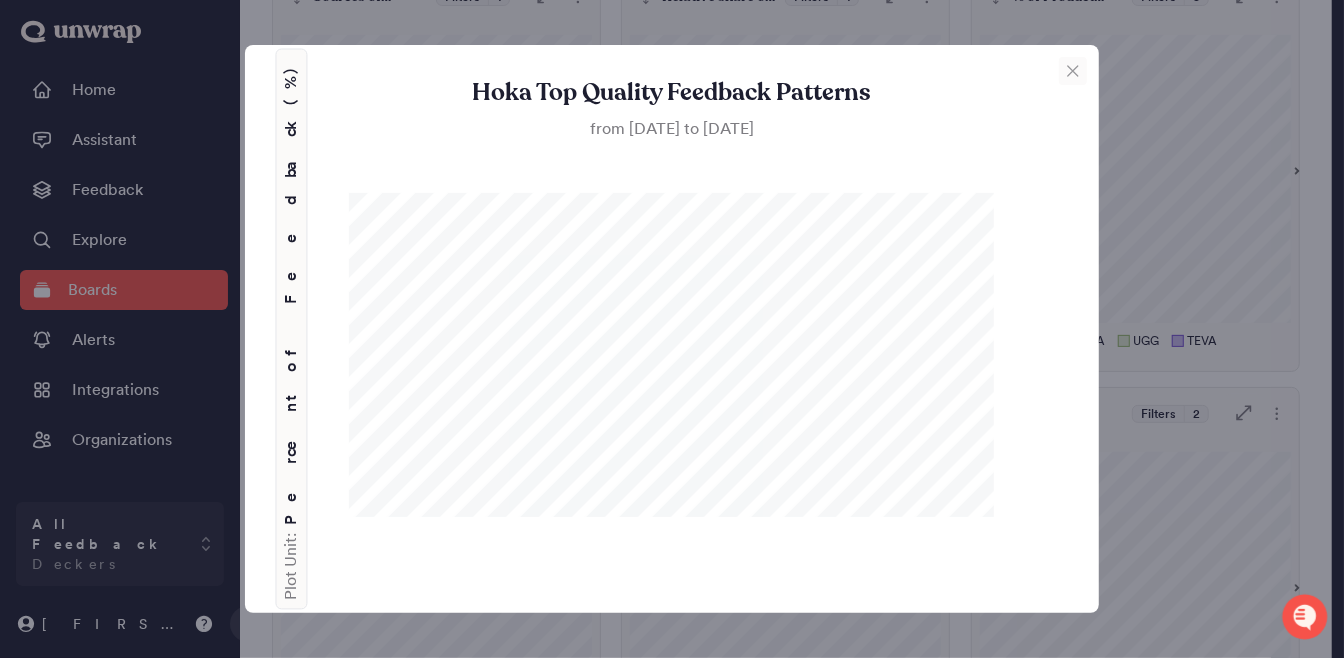 click 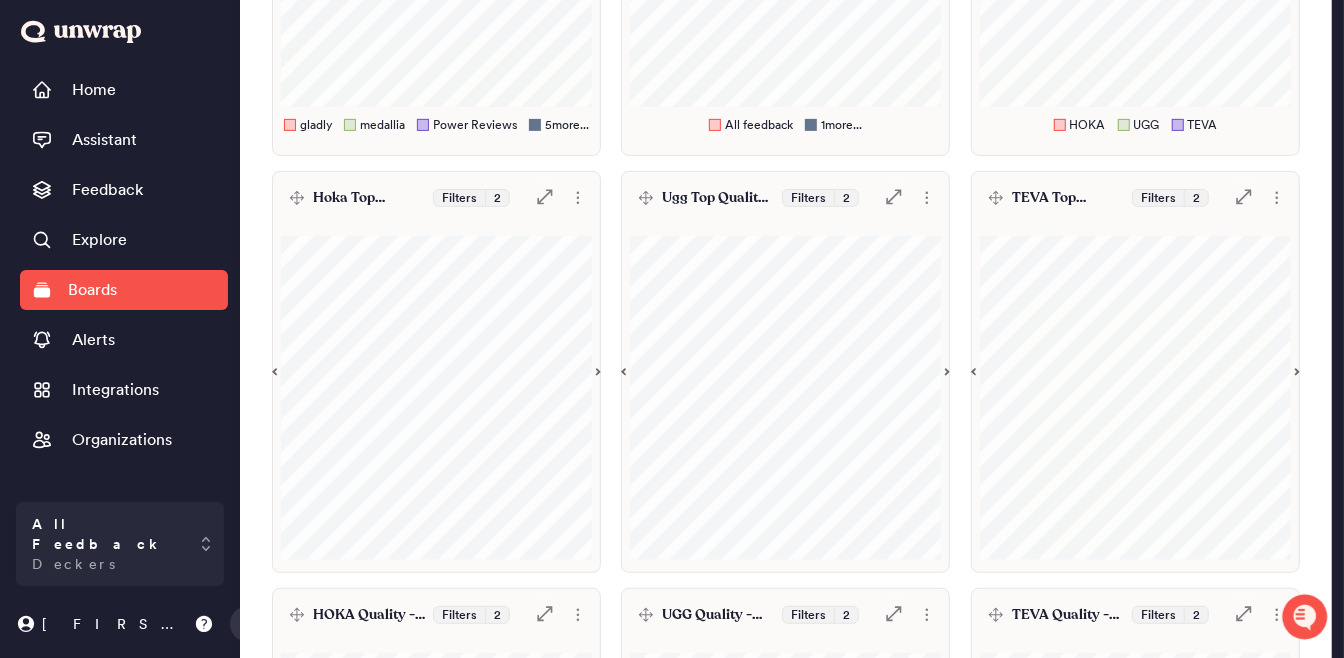 scroll, scrollTop: 500, scrollLeft: 0, axis: vertical 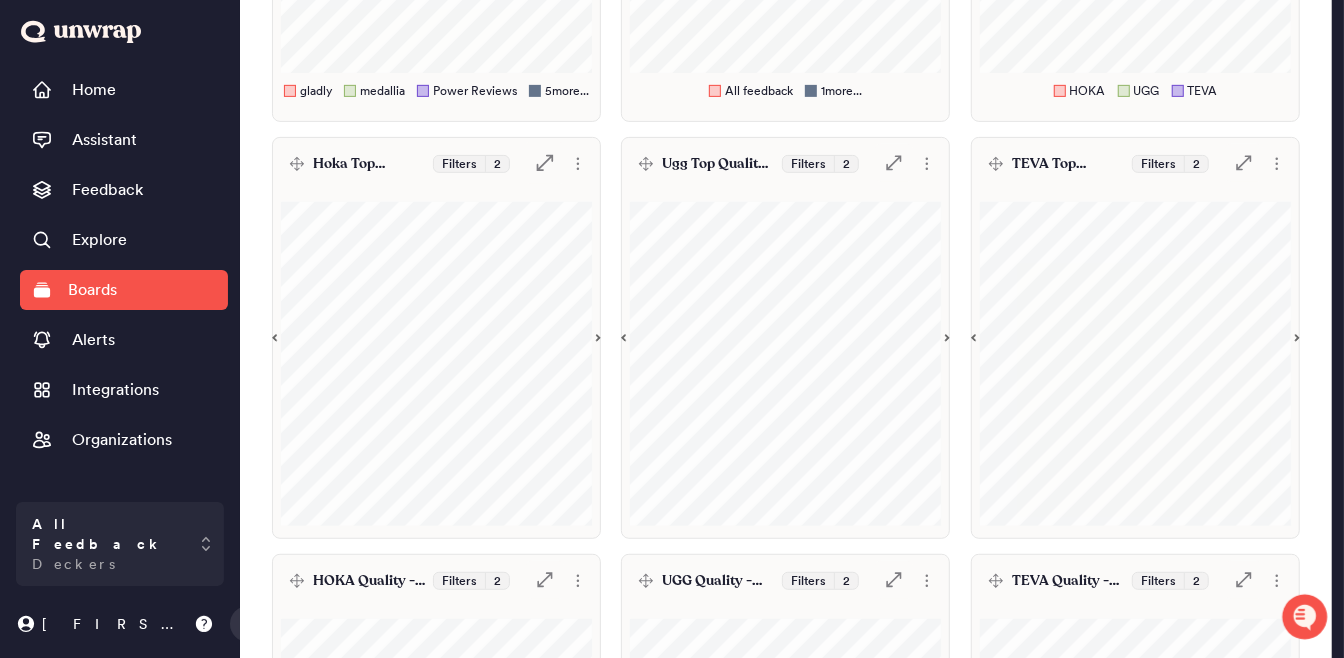 click on ".st0 {
fill: #7e7d82;
}" 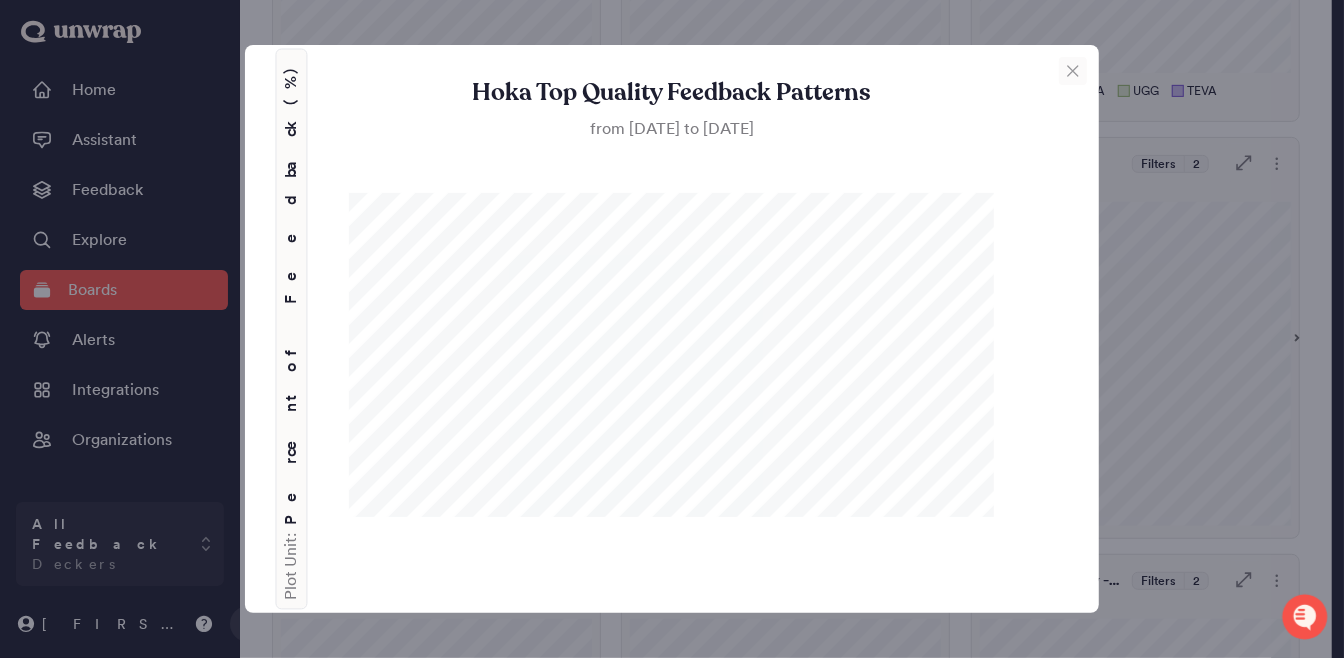 click 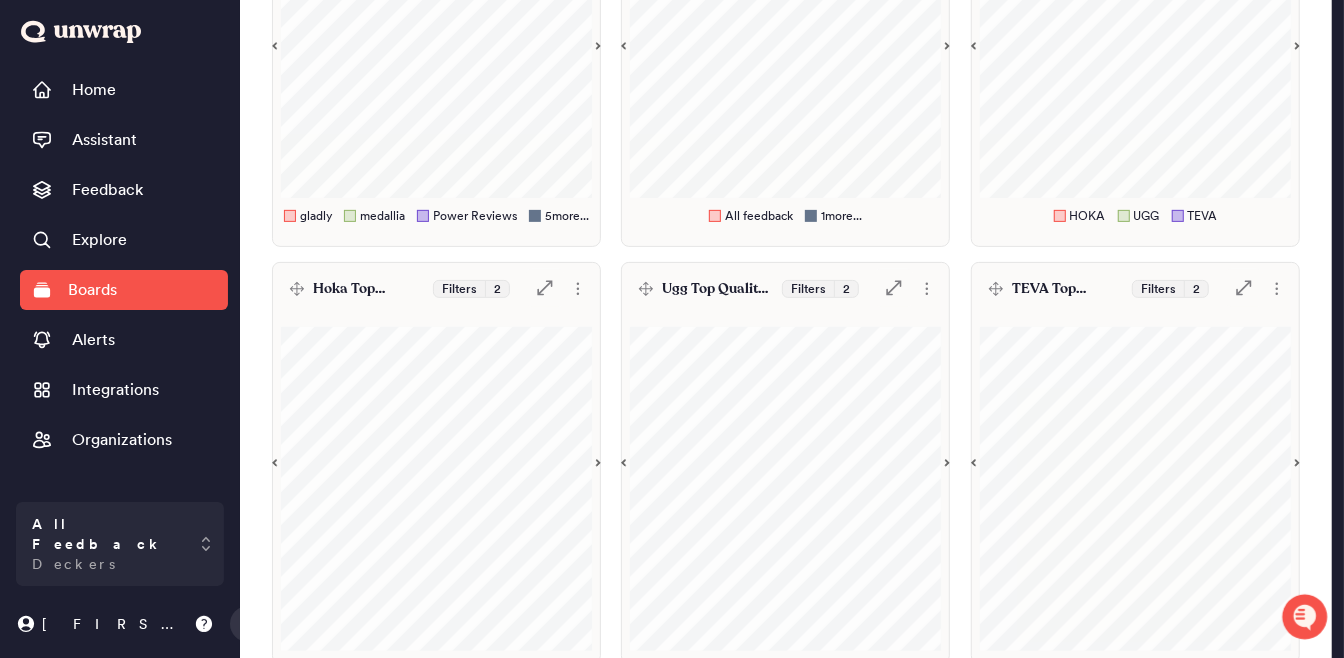 scroll, scrollTop: 750, scrollLeft: 0, axis: vertical 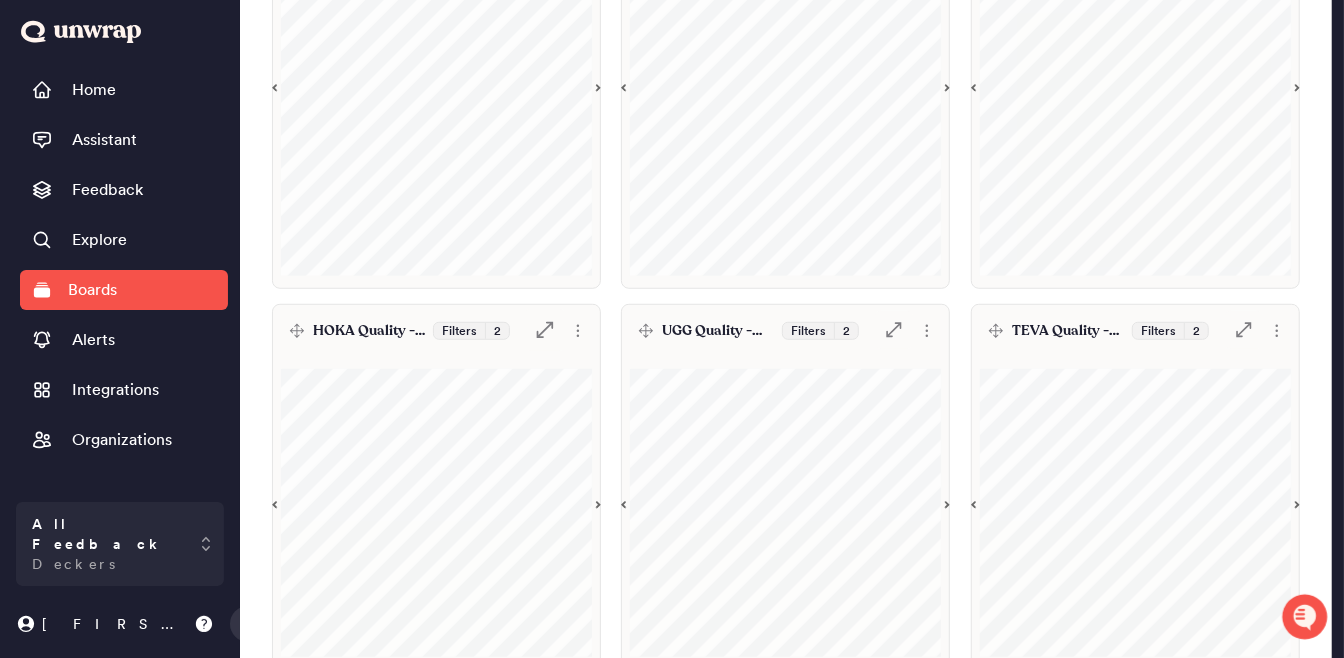 click on ".st0 {
fill: #7e7d82;
}" 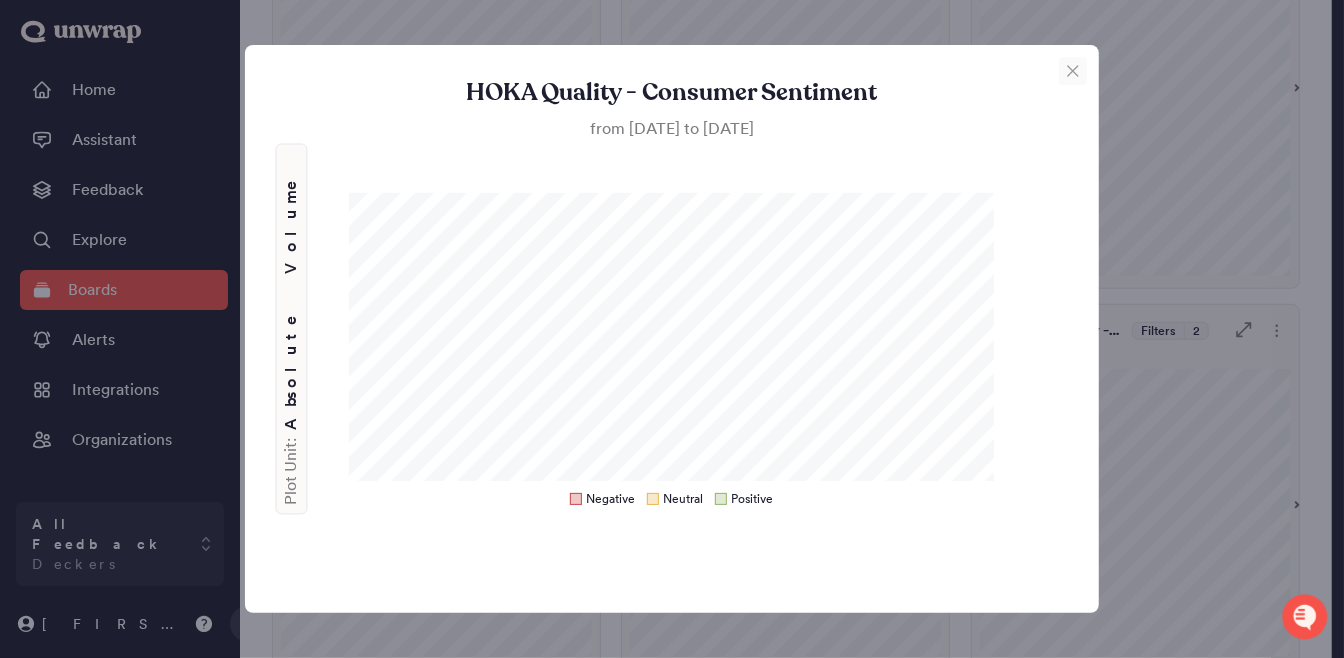 click 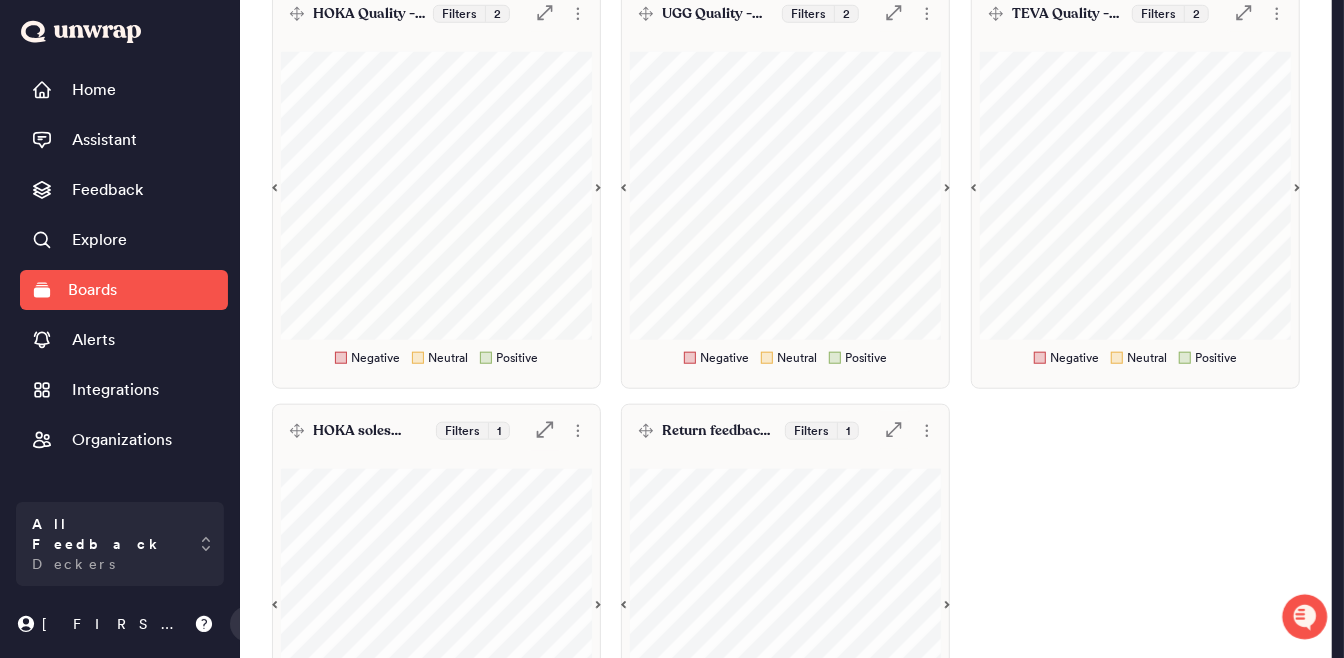 scroll, scrollTop: 1233, scrollLeft: 0, axis: vertical 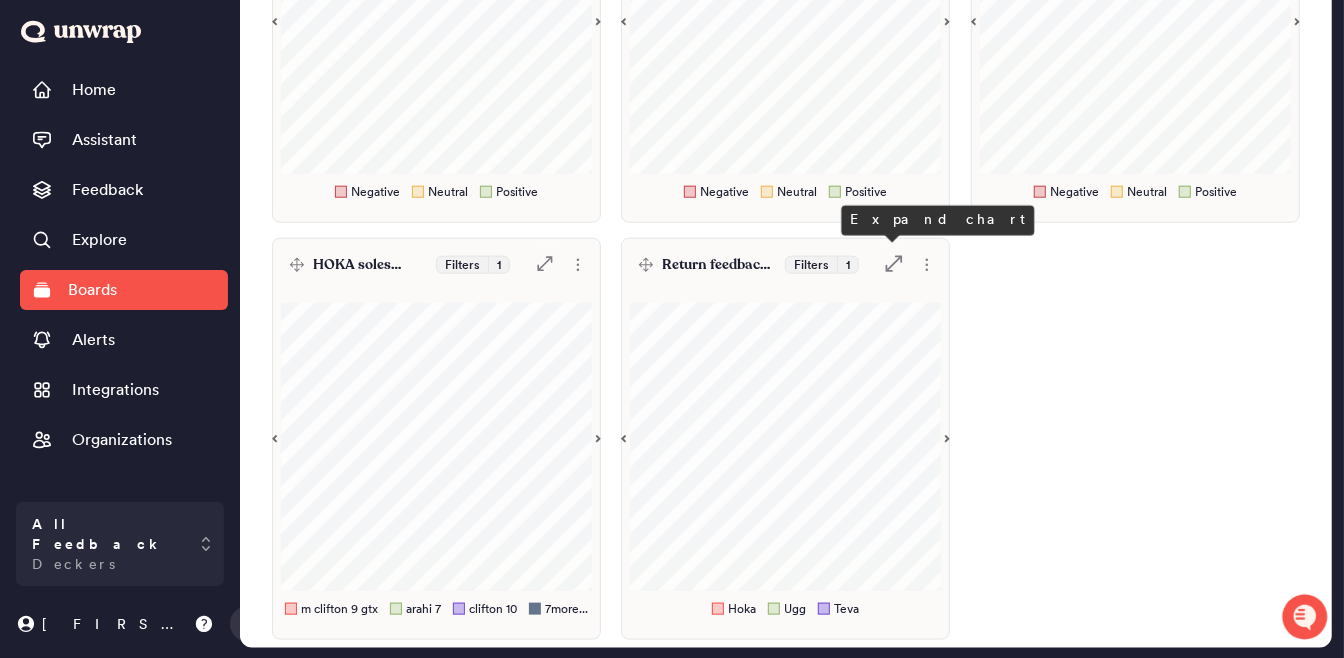 click on ".st0 {
fill: #7e7d82;
}" 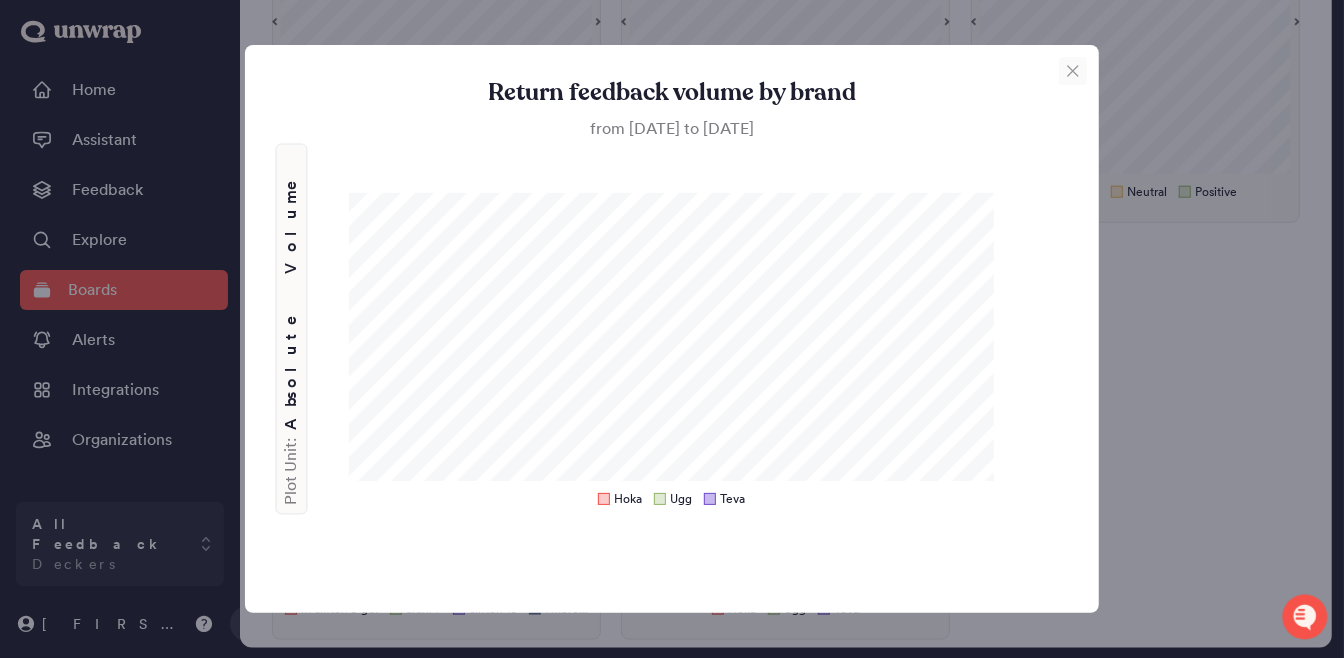 click 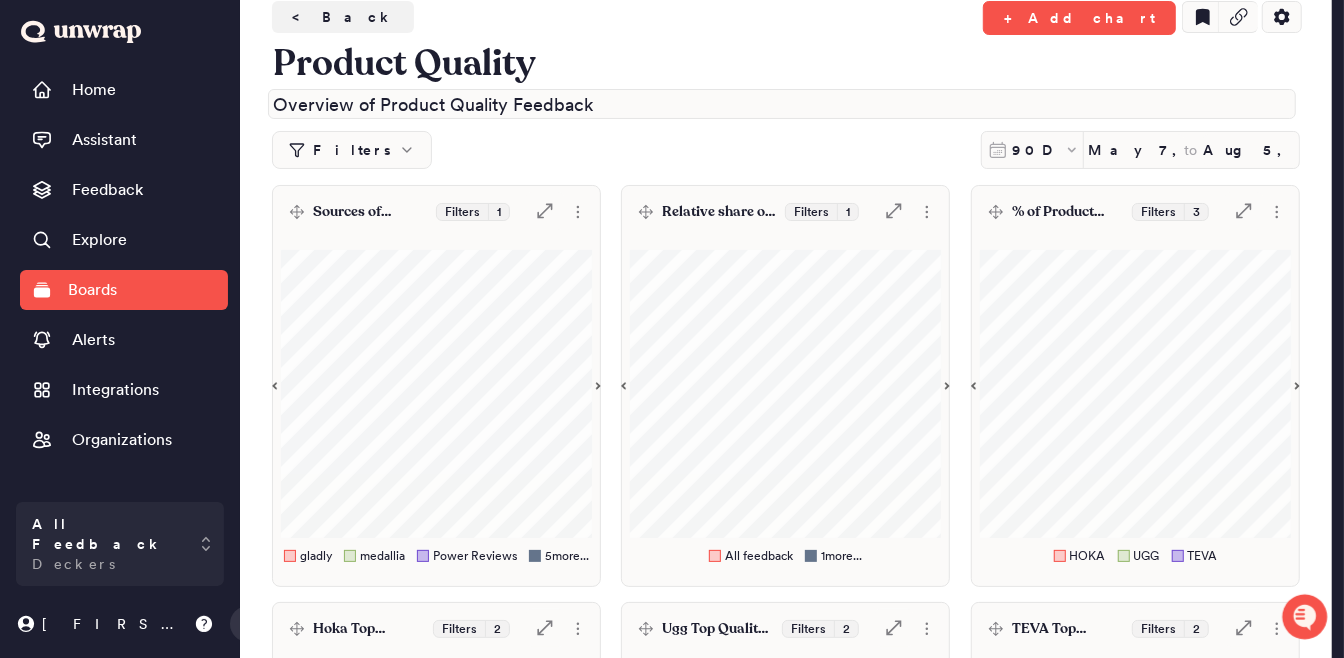 scroll, scrollTop: 0, scrollLeft: 0, axis: both 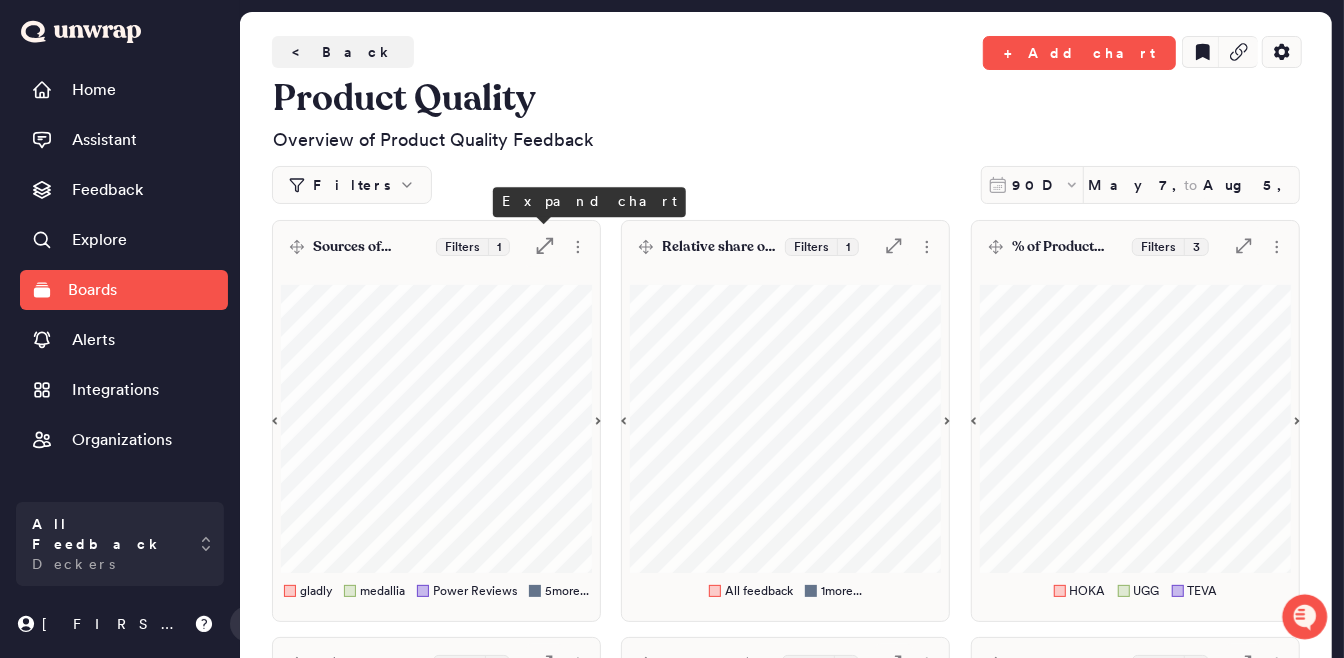 click on ".st0 {
fill: #7e7d82;
}" 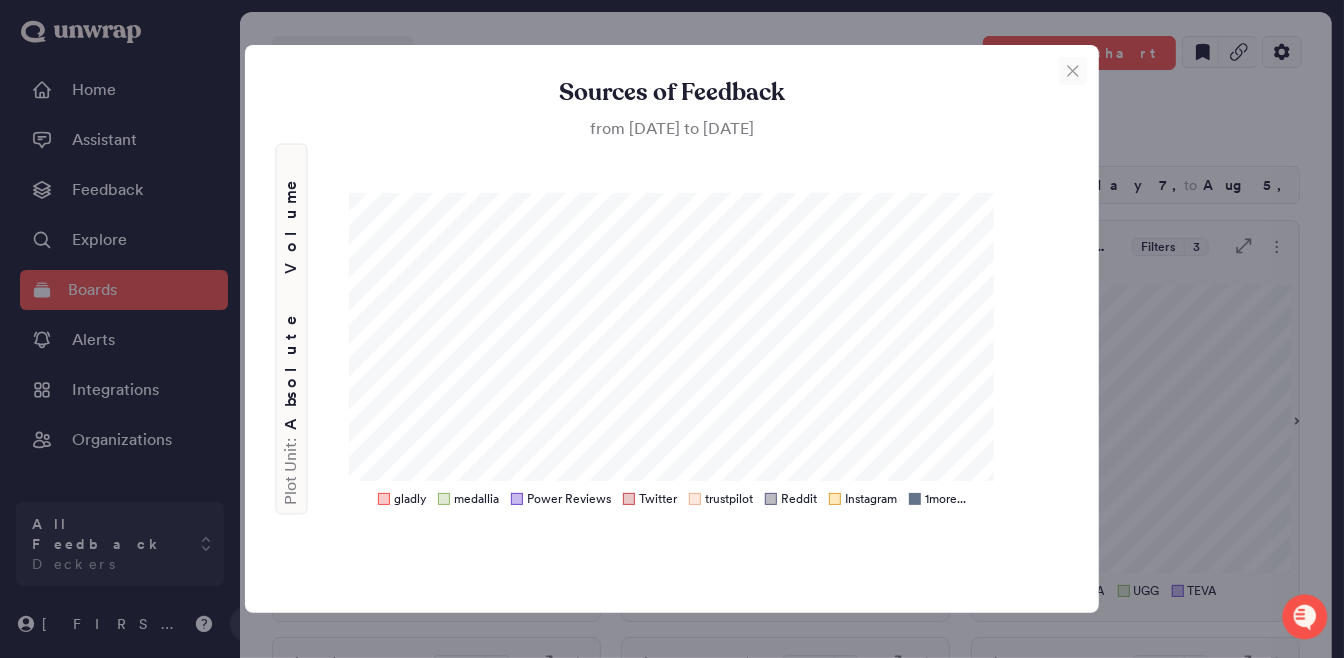 click 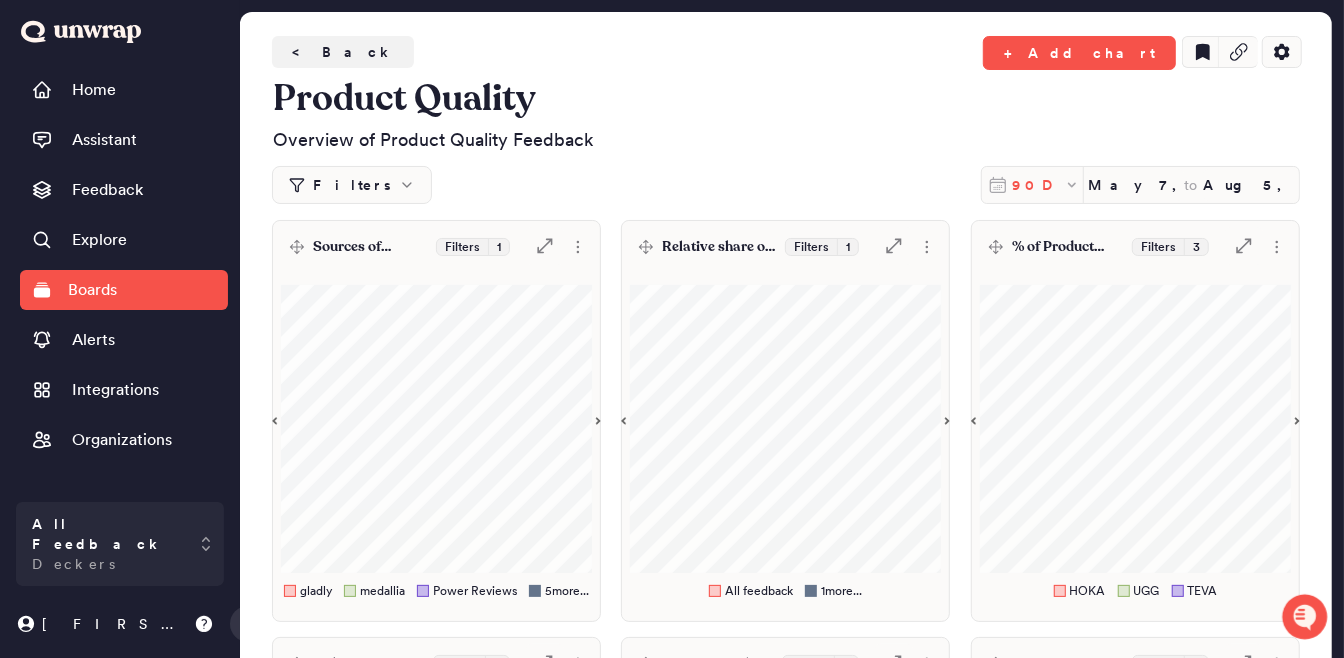 click 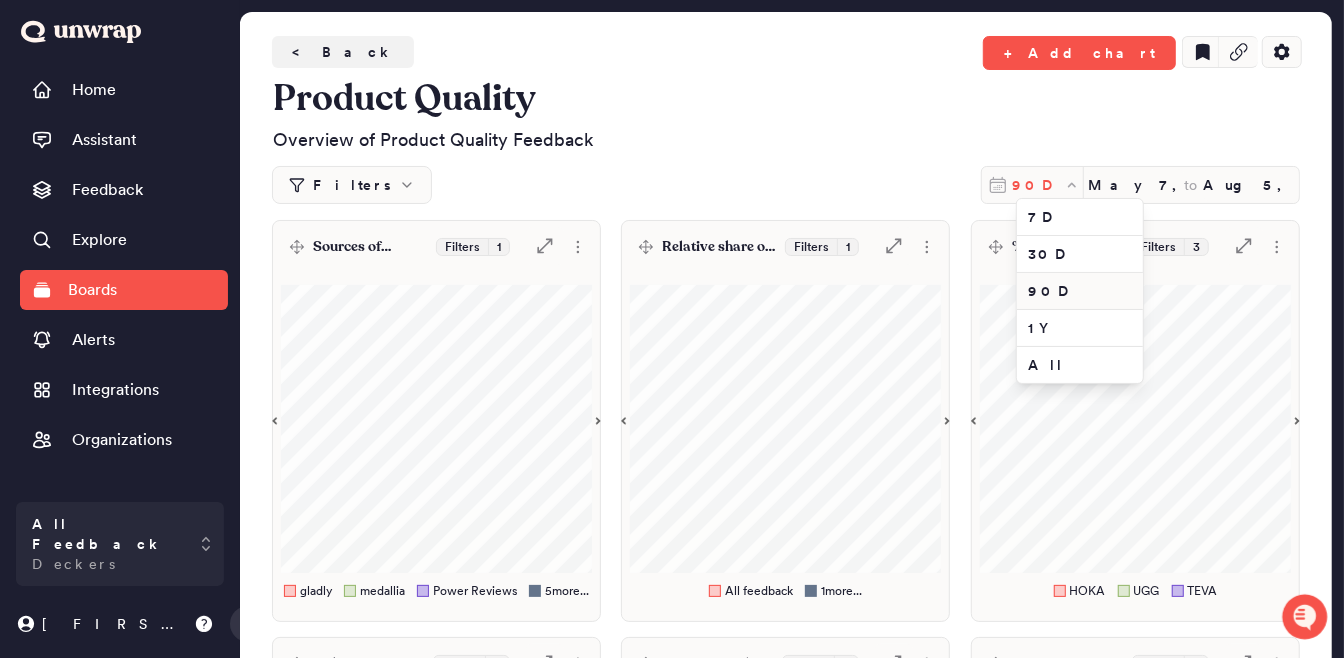 click 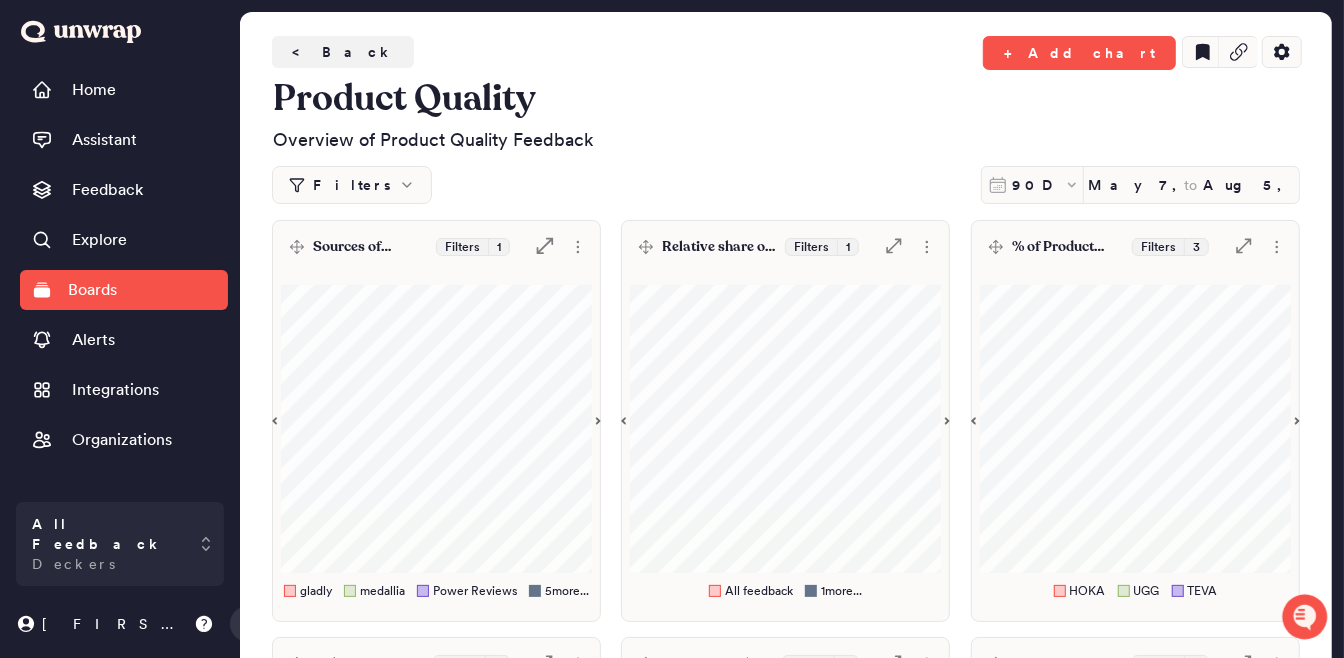 click 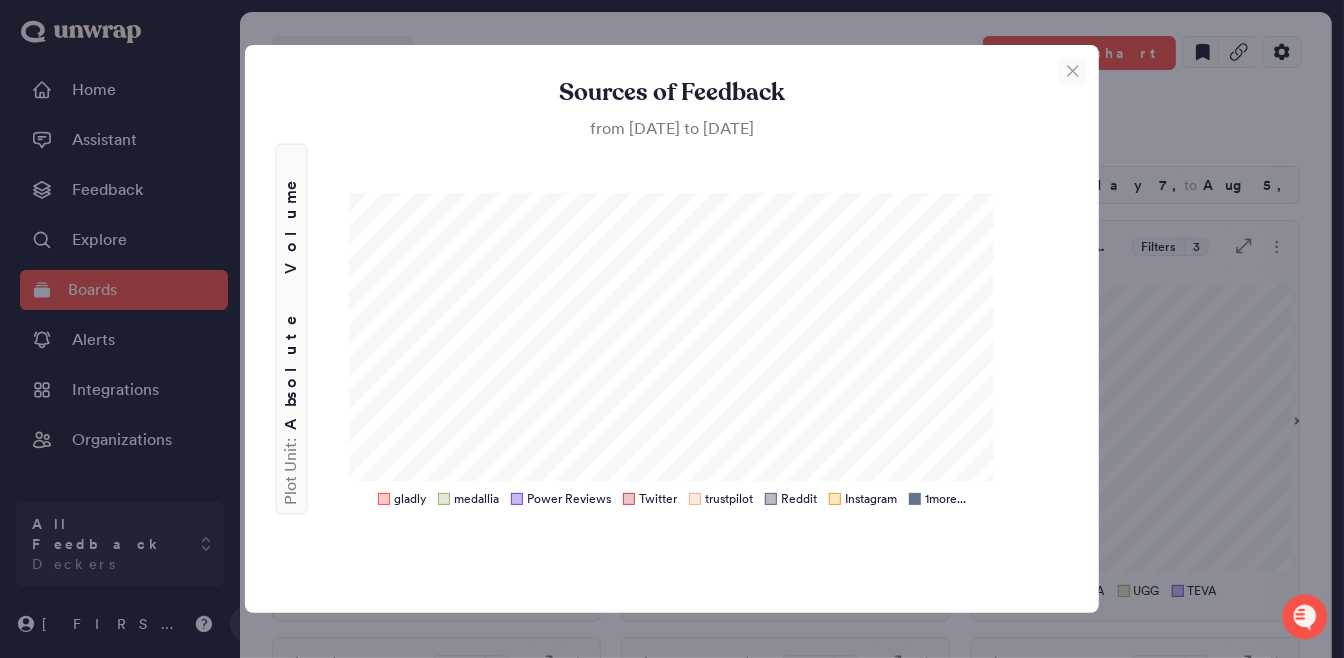 click 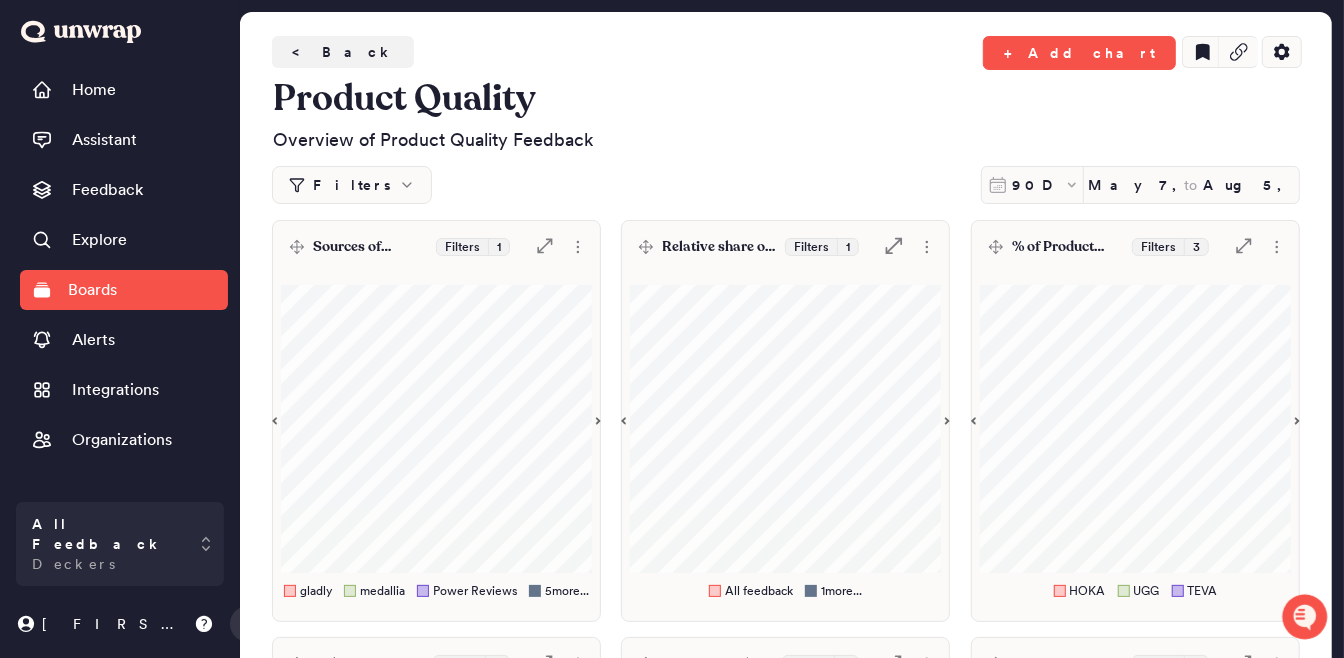 click on ".st0 {
fill: #7e7d82;
}" 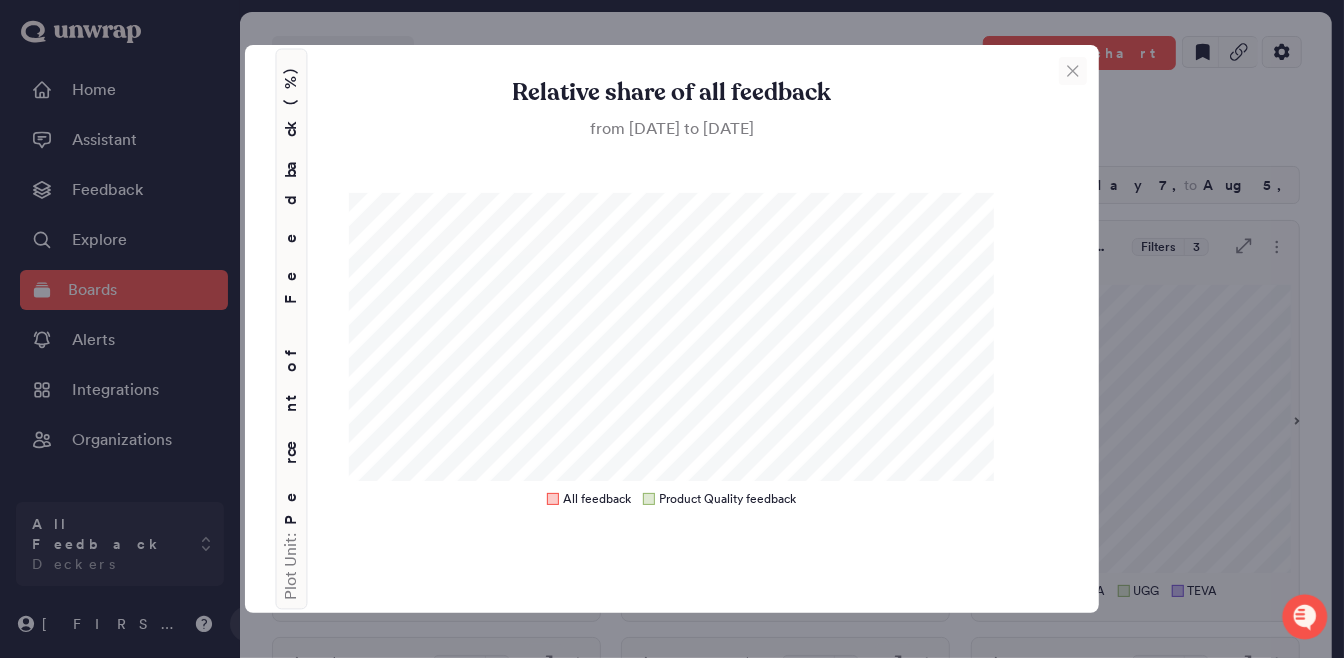 click 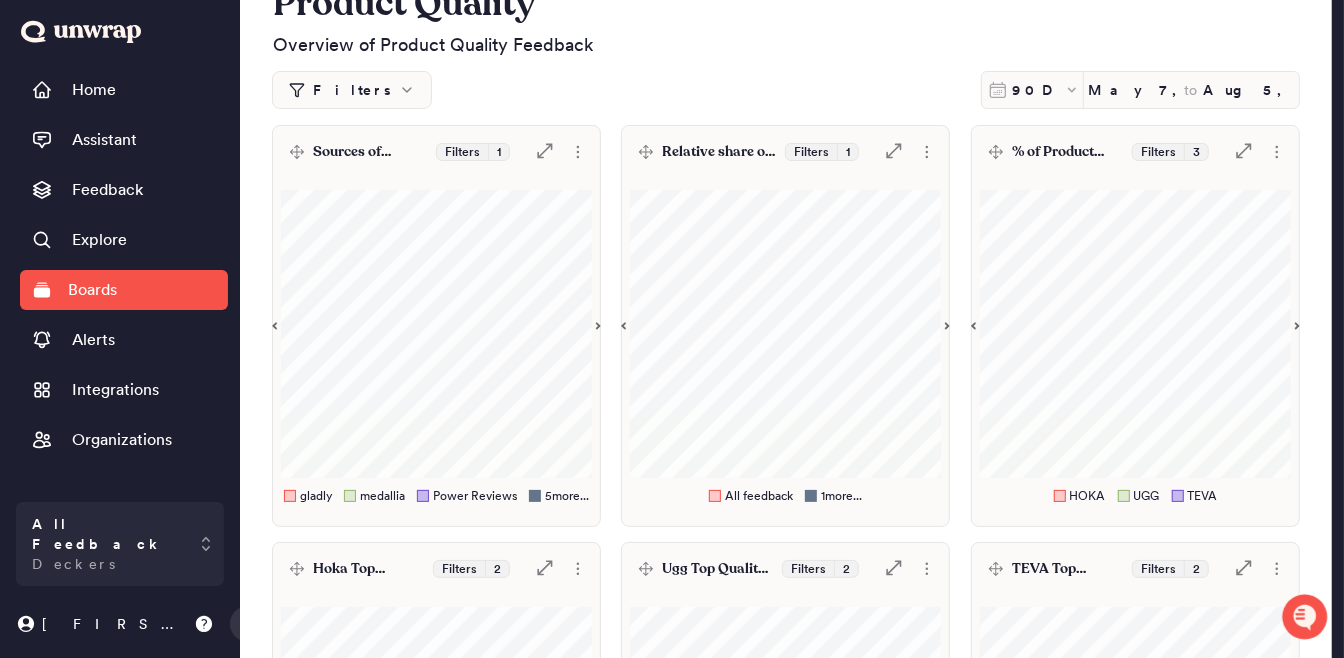 scroll, scrollTop: 125, scrollLeft: 0, axis: vertical 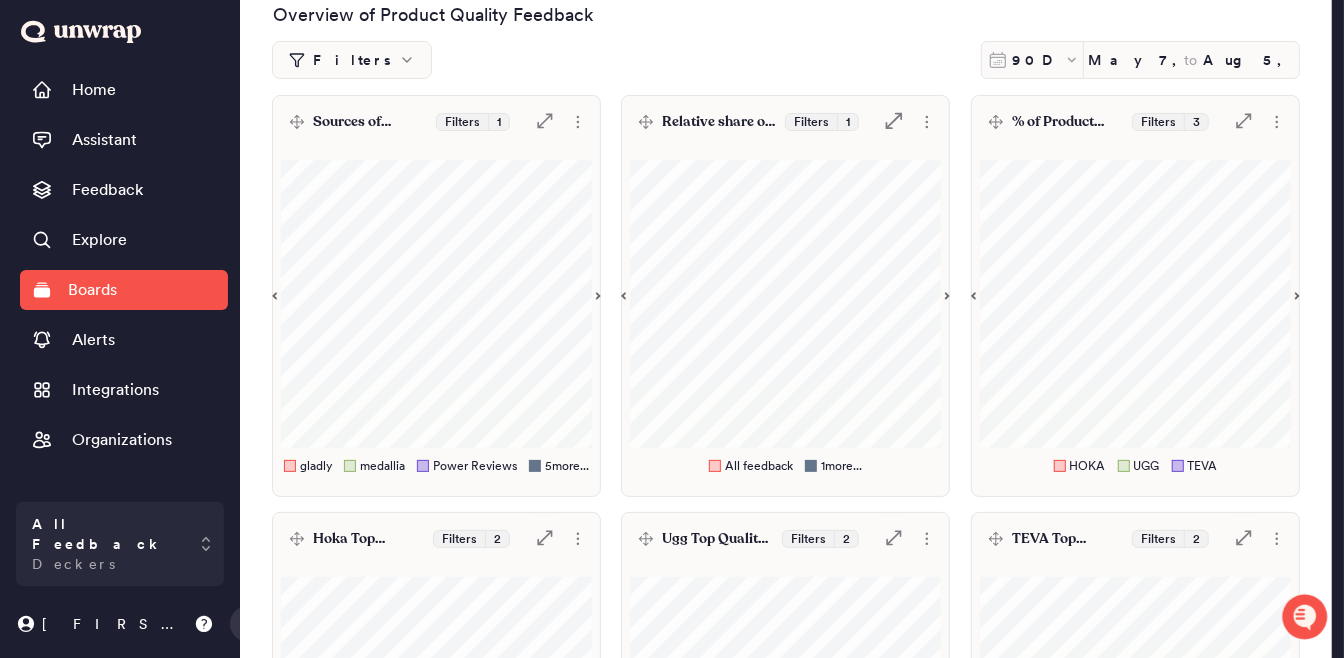 click on ".st0 {
fill: #7e7d82;
}" at bounding box center (894, 121) 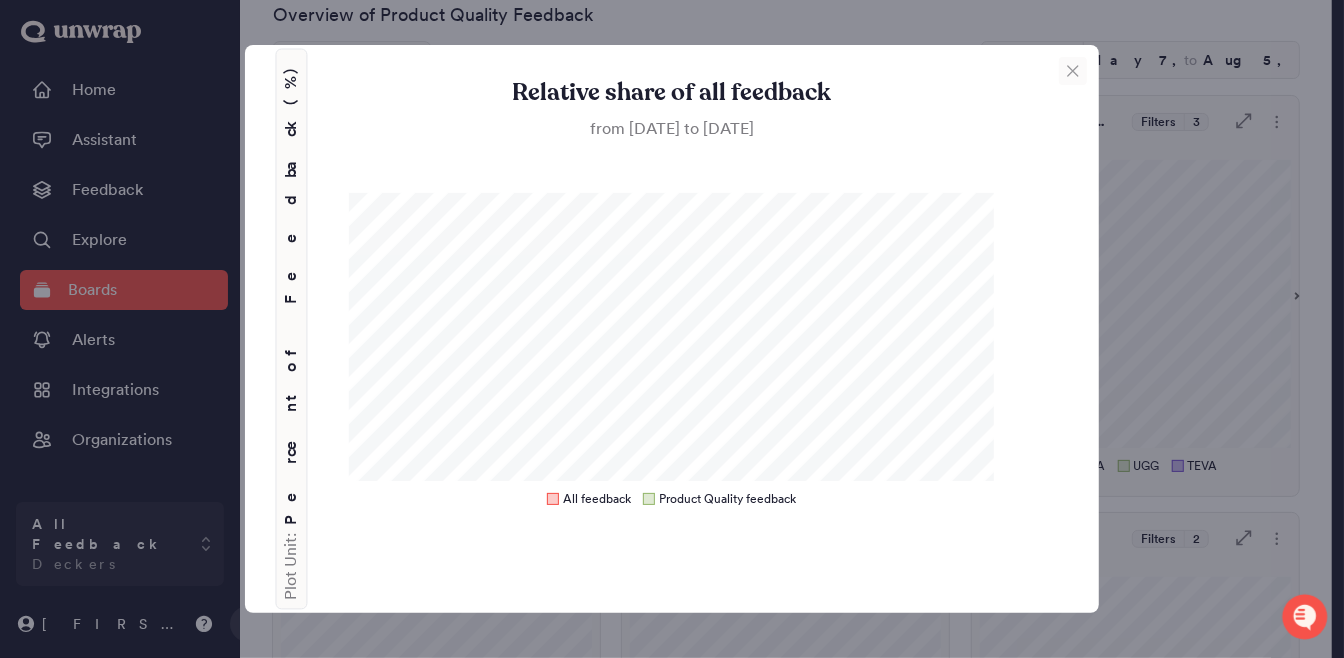 click 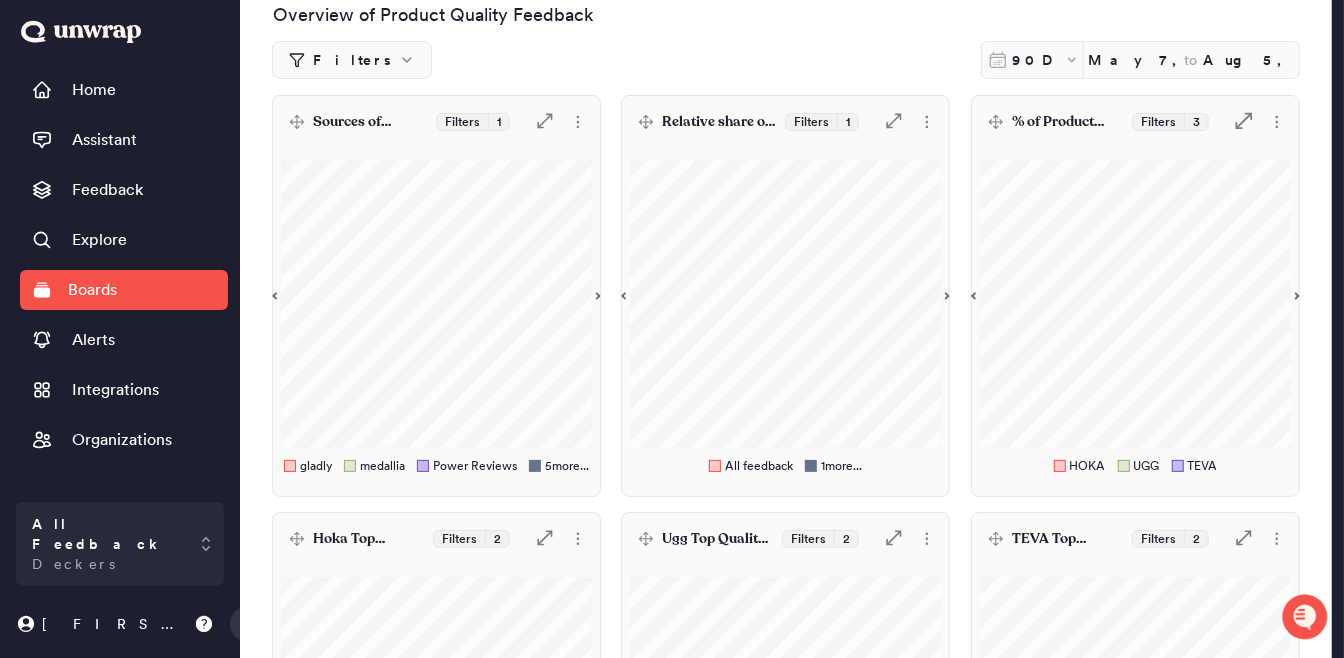 click on ".st0 {
fill: #7e7d82;
}" 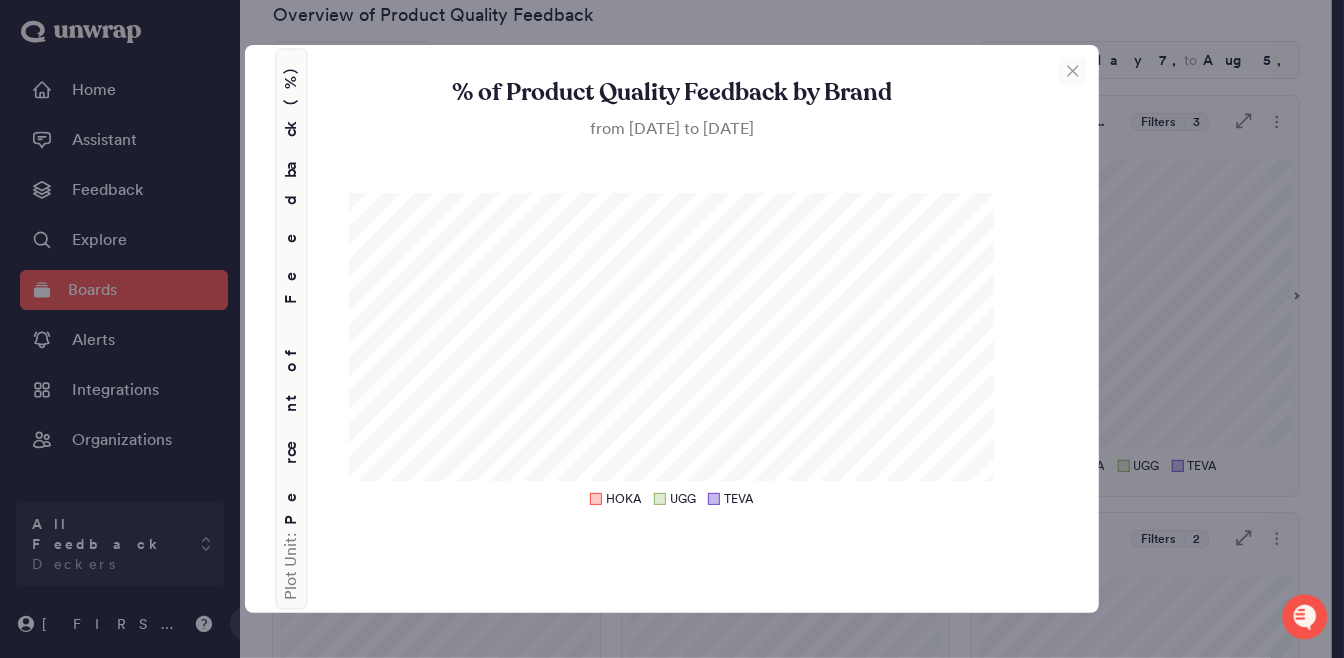 click 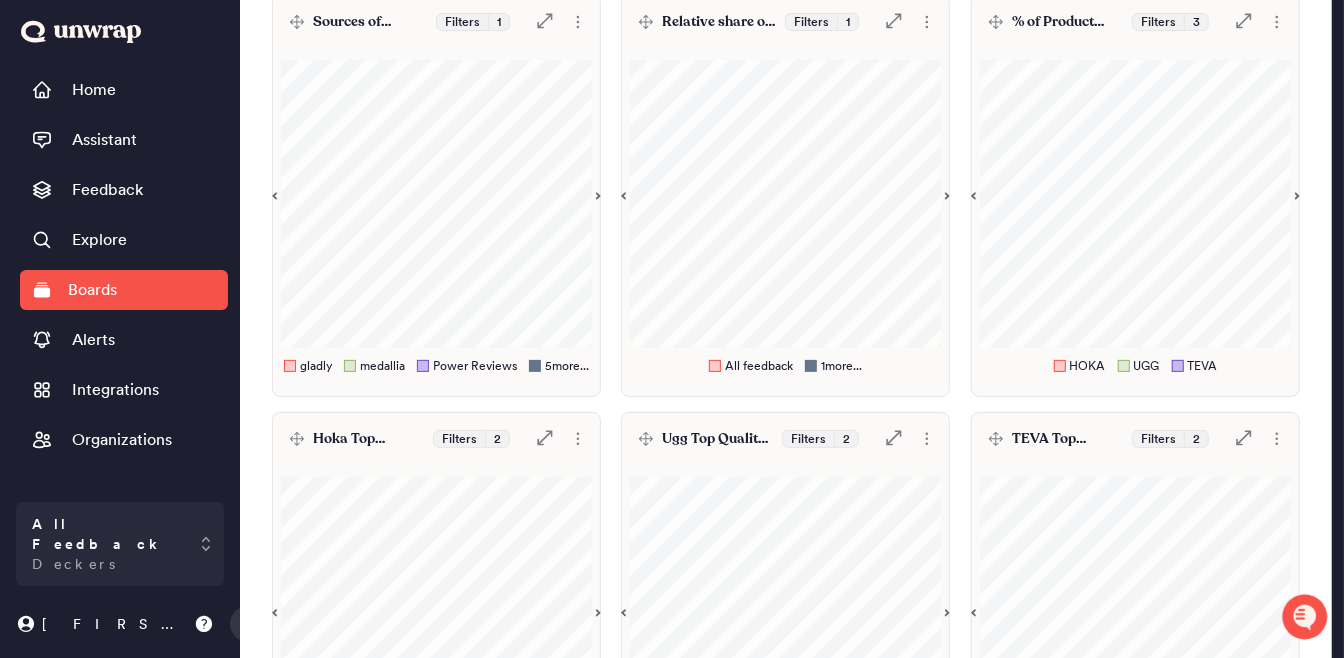 scroll, scrollTop: 0, scrollLeft: 0, axis: both 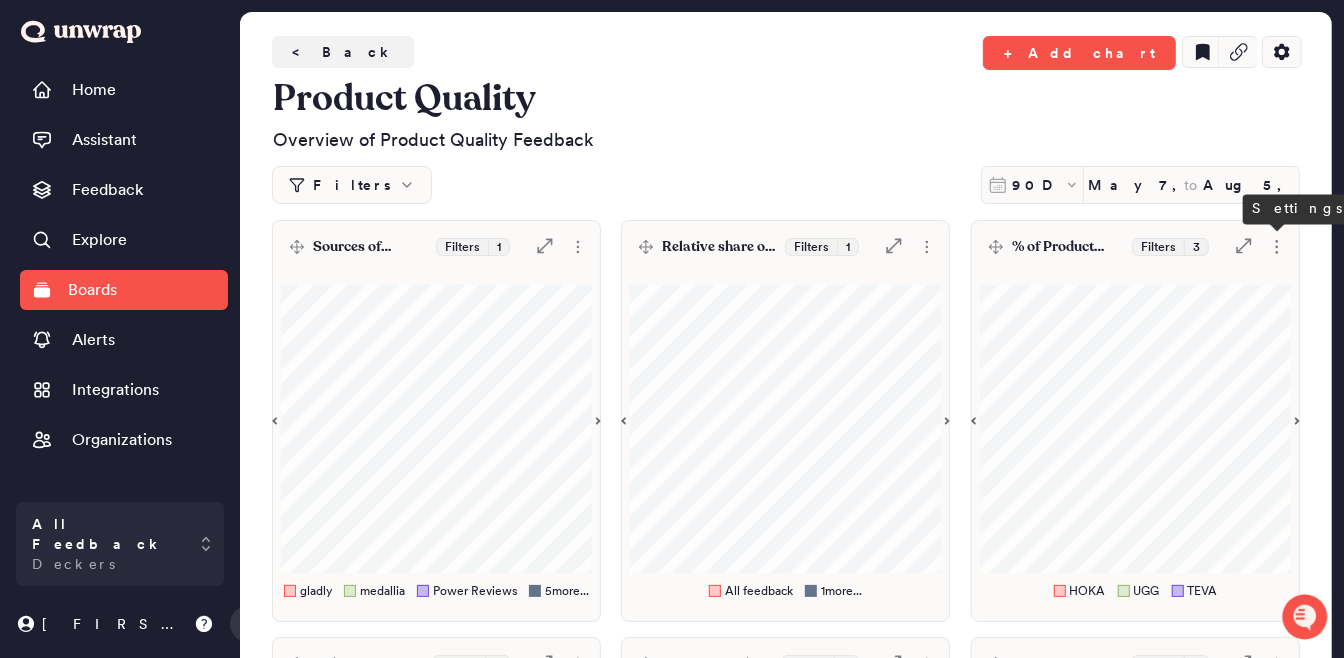 click 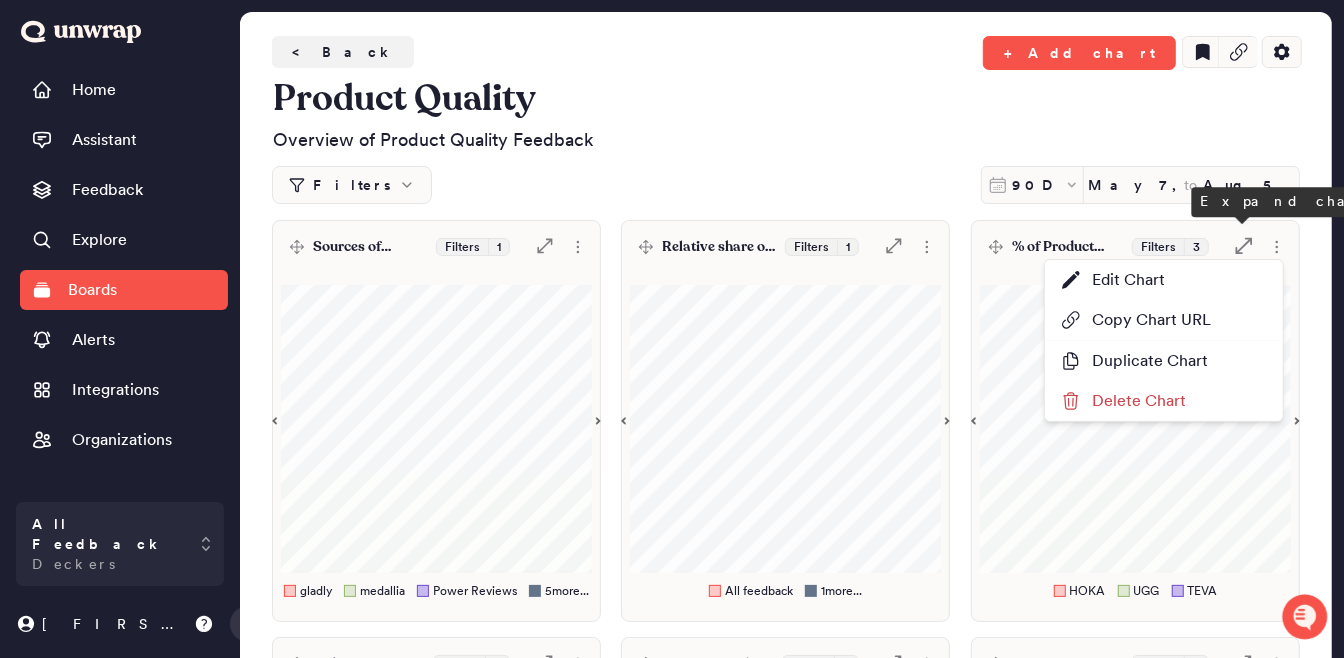 click 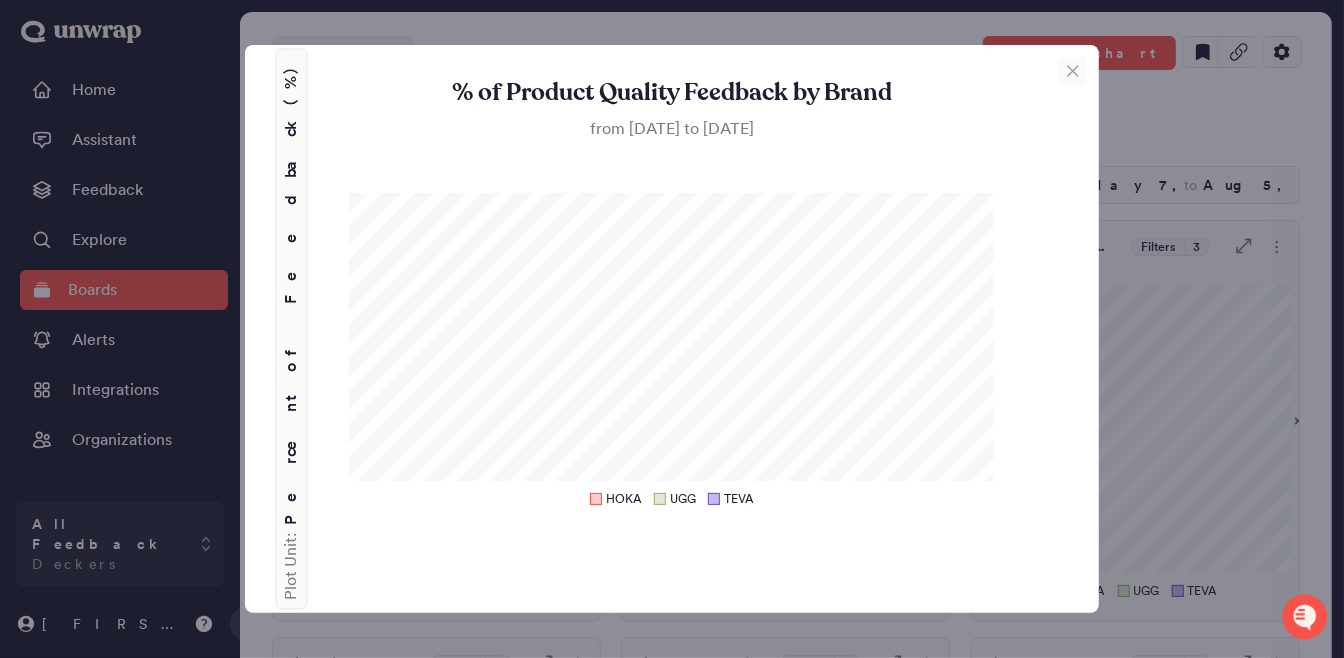 click 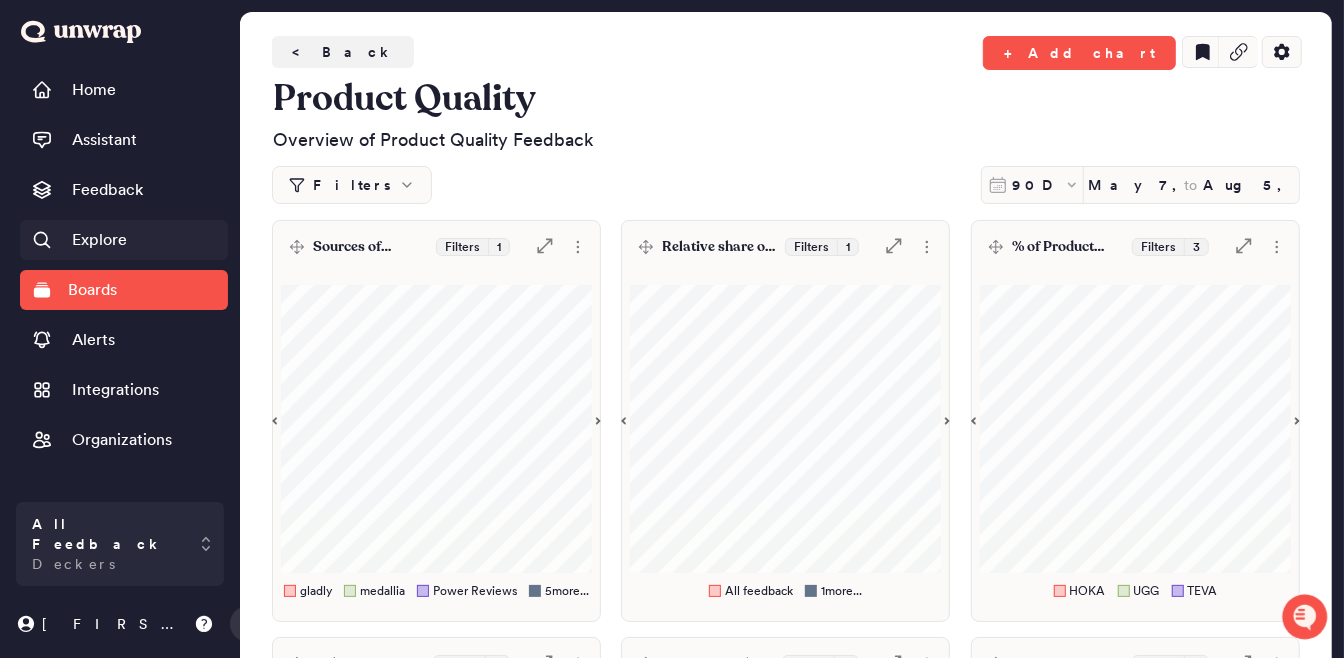 click on "Explore" at bounding box center (99, 240) 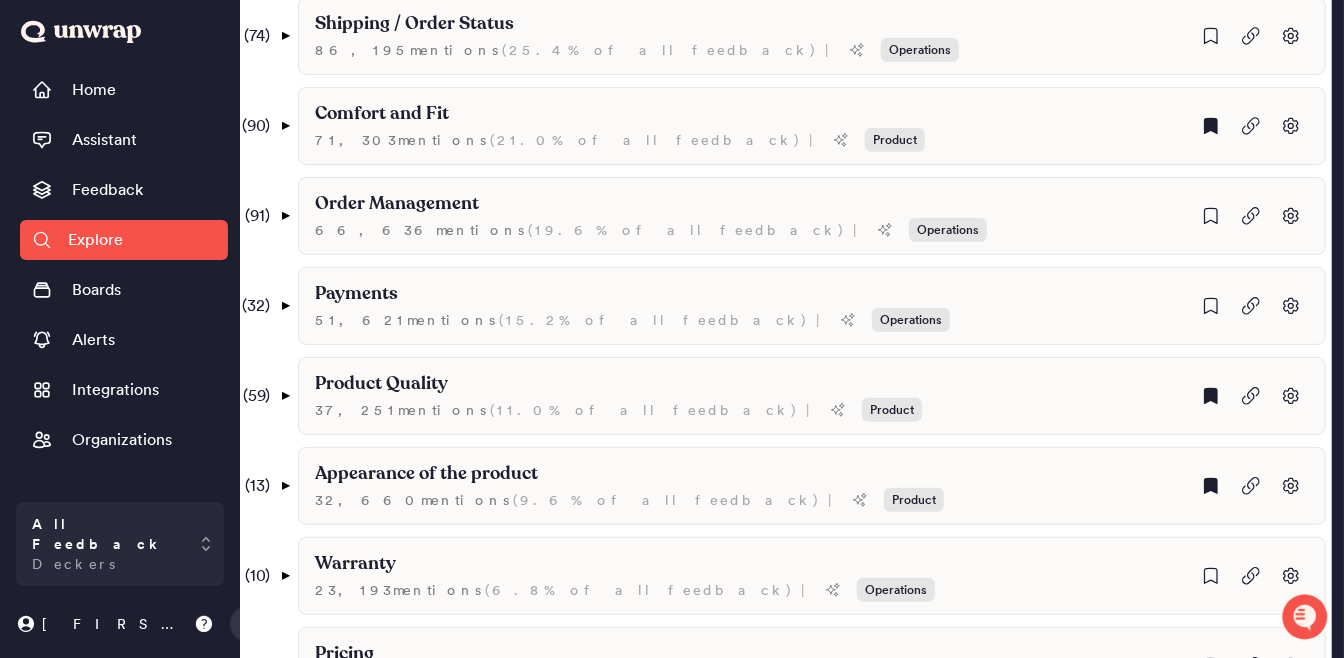 scroll, scrollTop: 430, scrollLeft: 0, axis: vertical 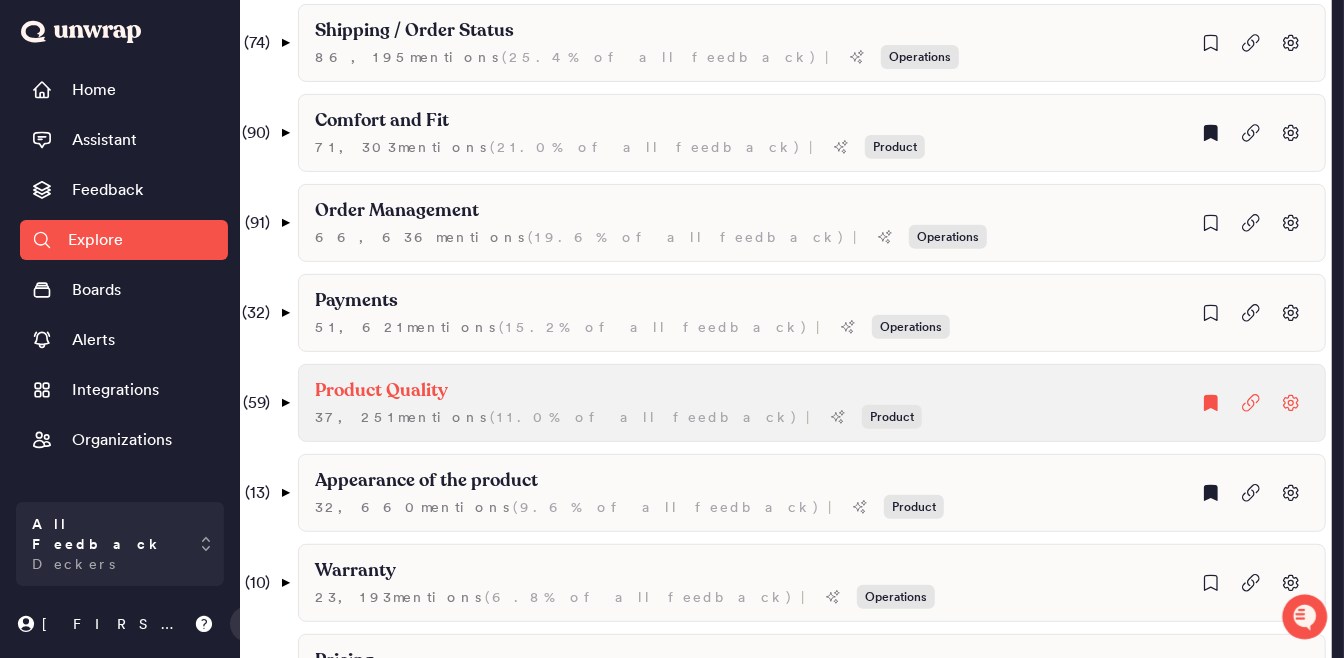 click on "Product Quality" at bounding box center [413, -59] 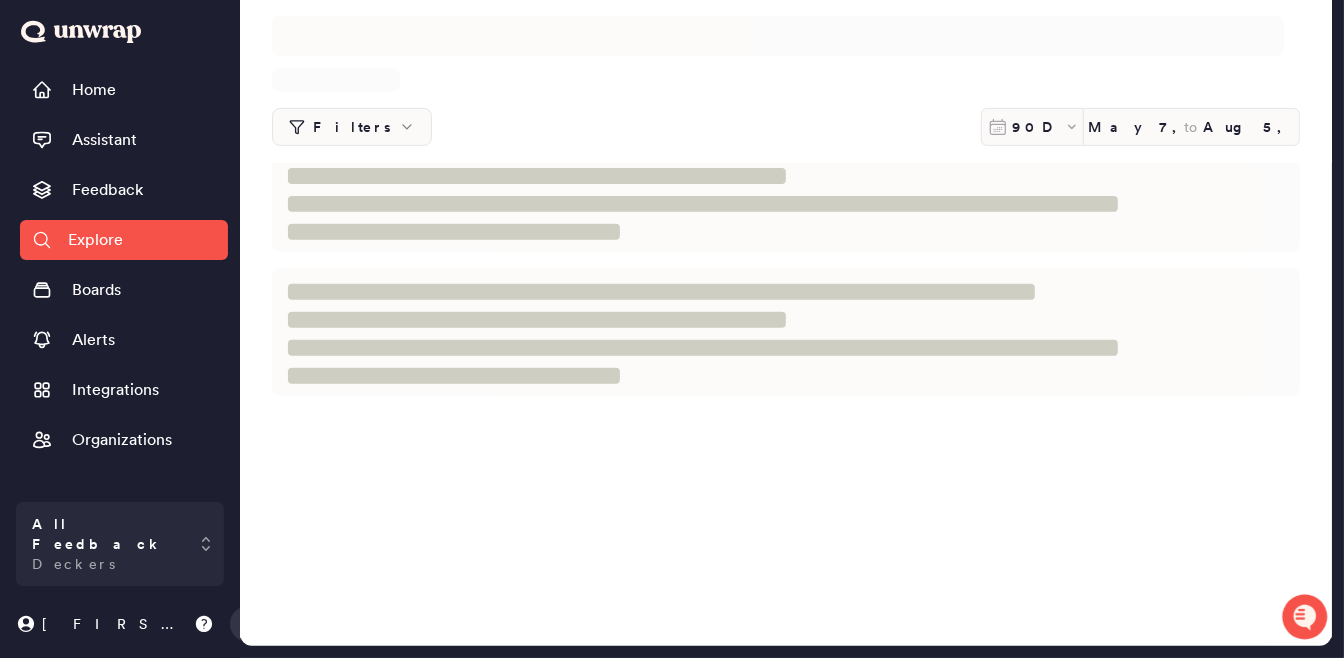 scroll, scrollTop: 0, scrollLeft: 0, axis: both 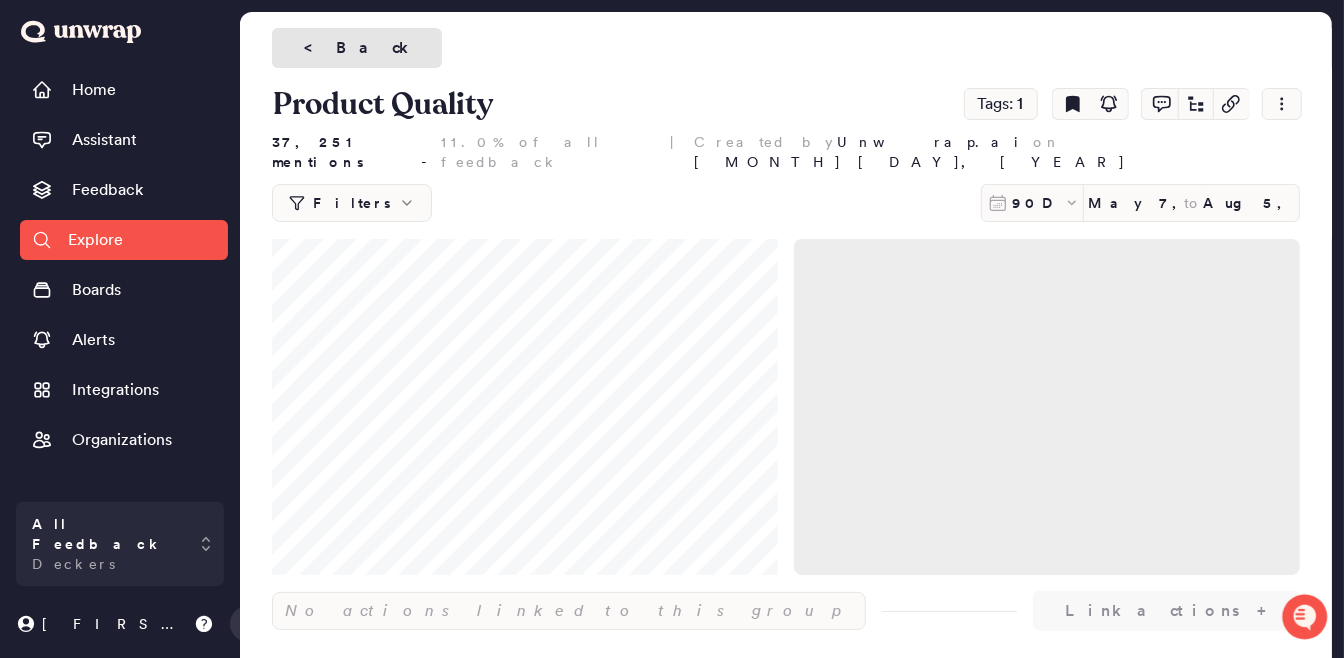 click on "<" at bounding box center (316, 48) 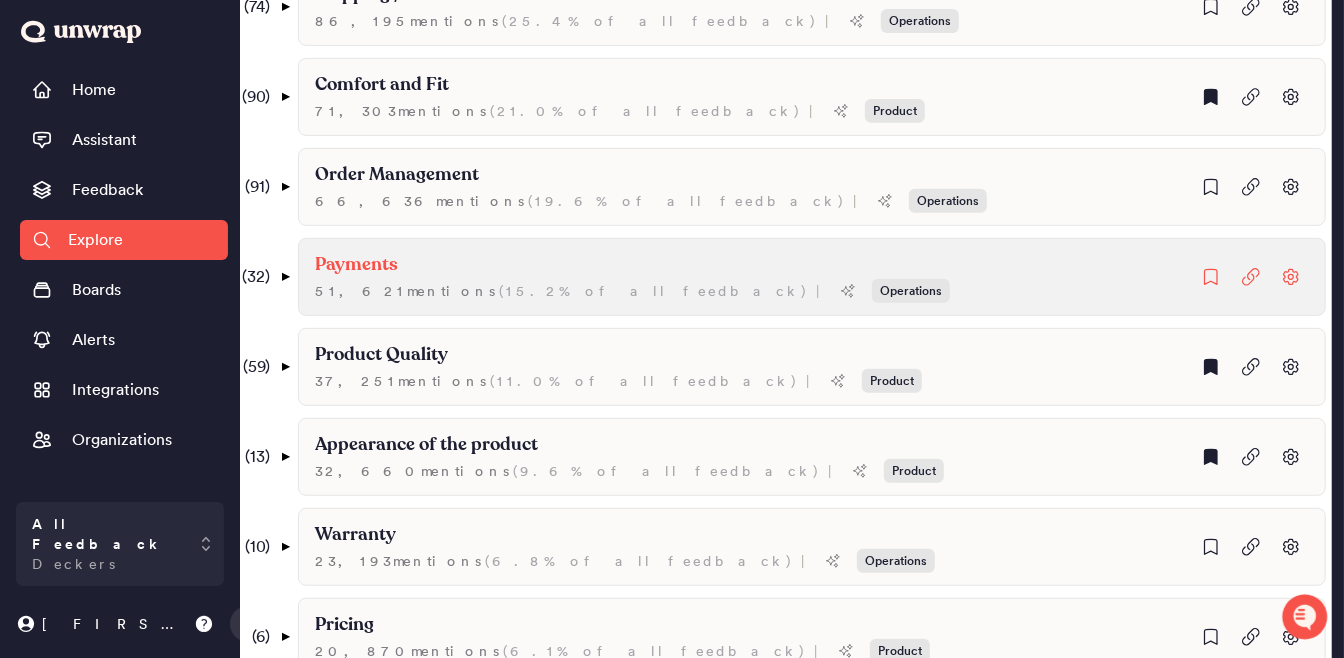 scroll, scrollTop: 500, scrollLeft: 0, axis: vertical 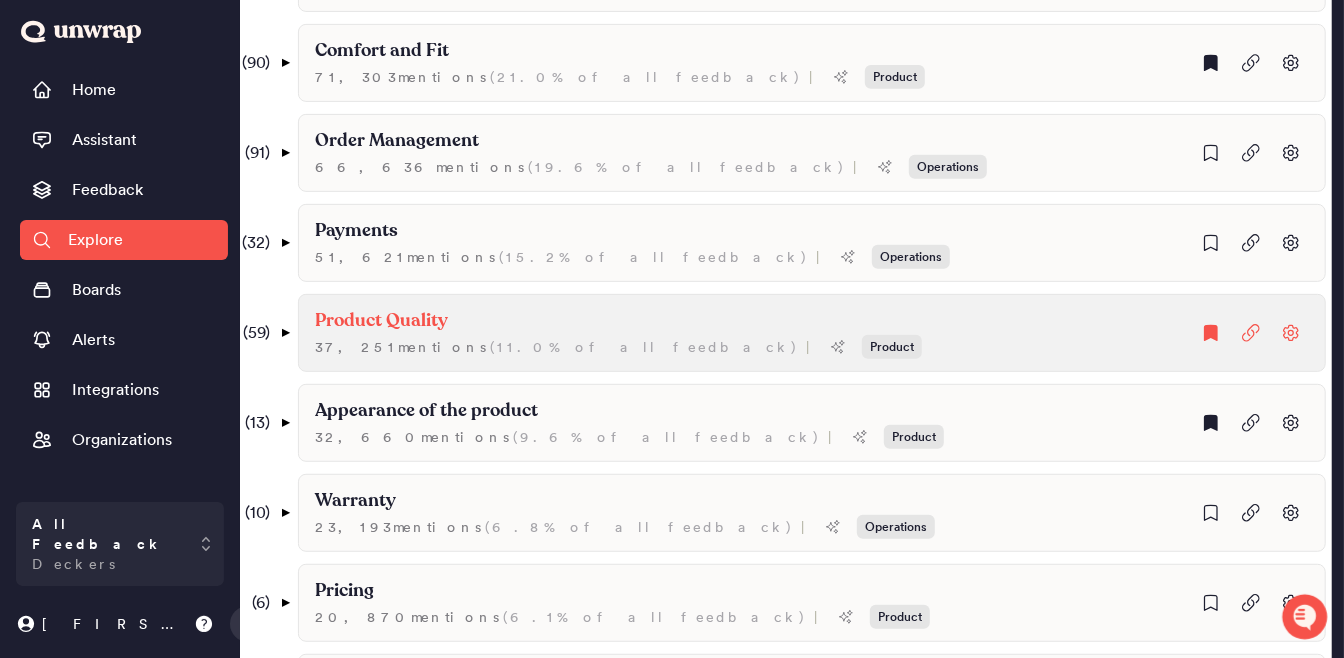 click on "Product Quality" at bounding box center (413, -129) 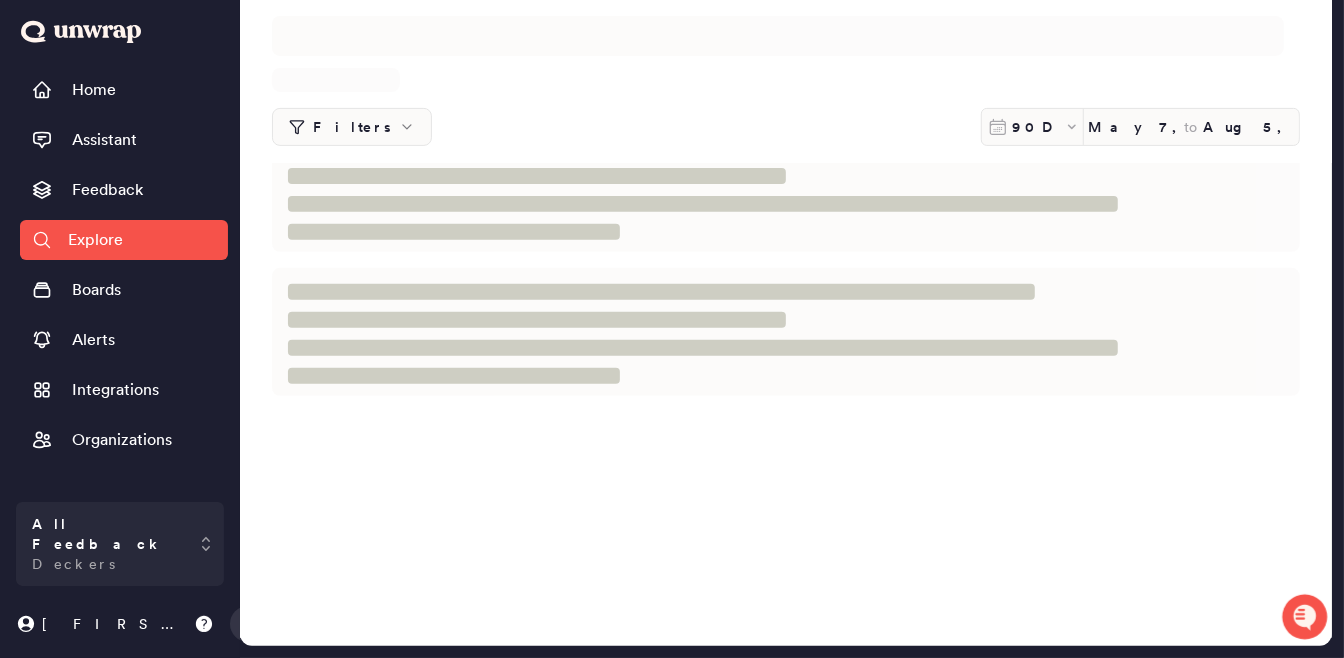scroll, scrollTop: 0, scrollLeft: 0, axis: both 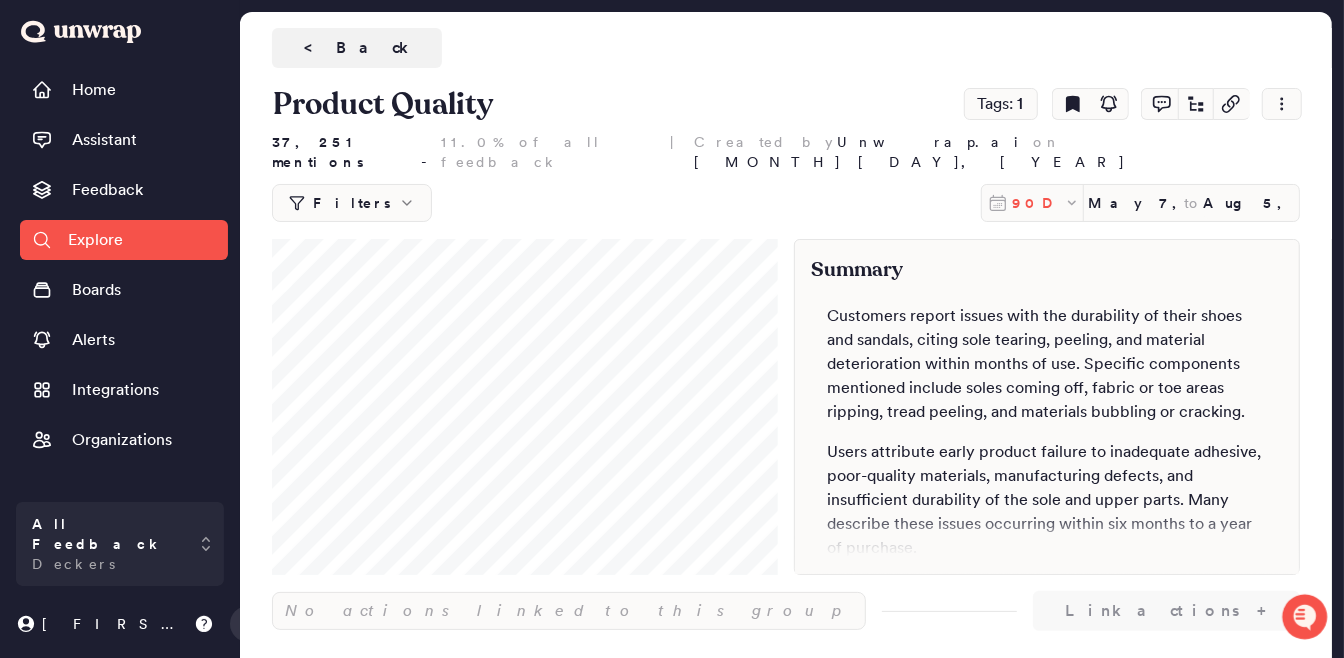 click 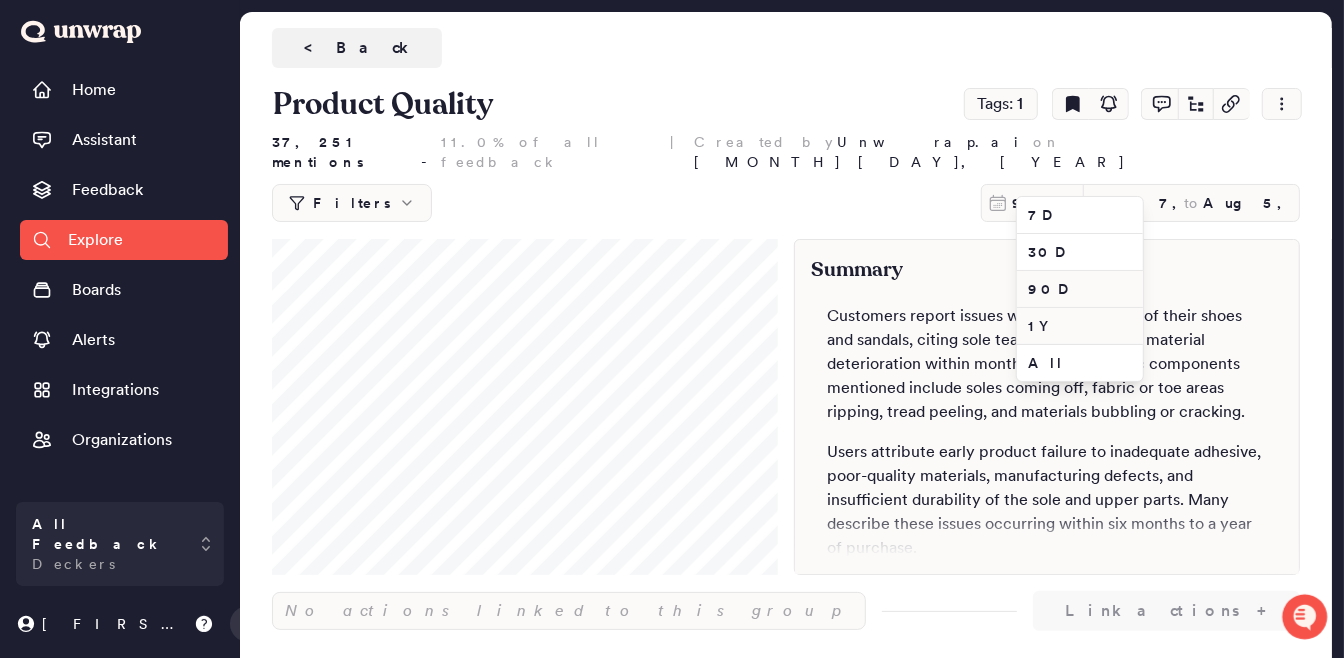 click on "1Y" at bounding box center (1080, 326) 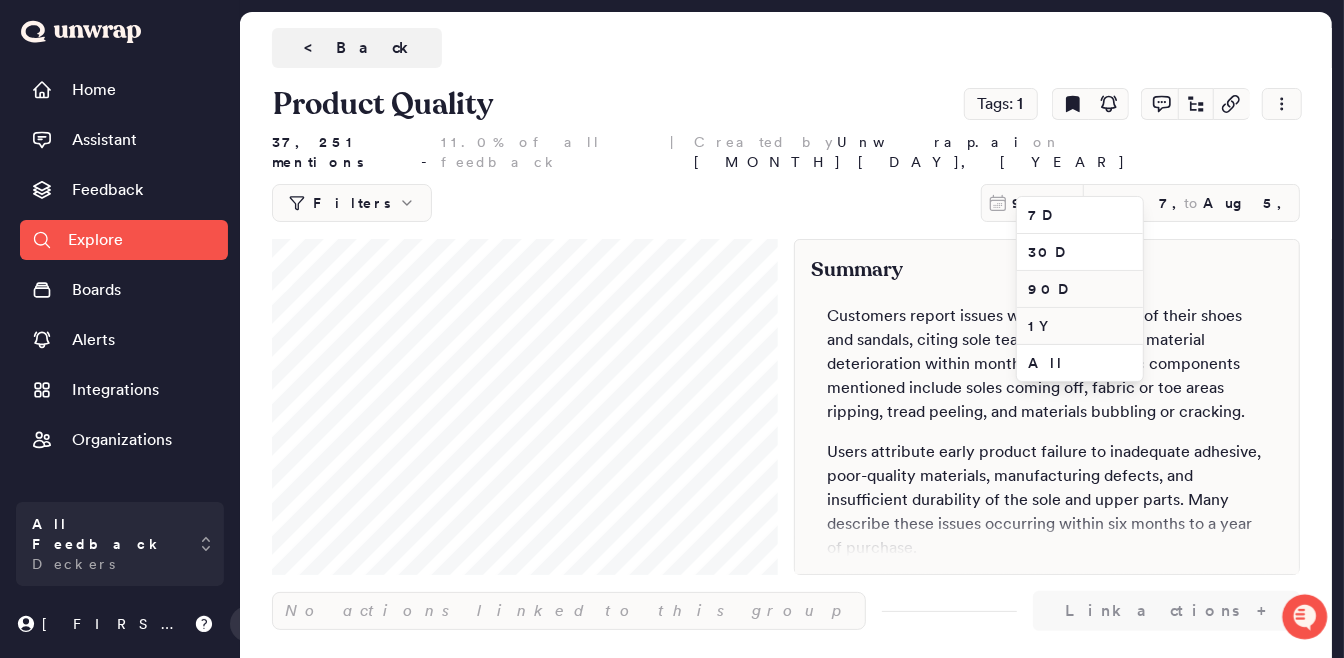 type on "Aug 5, 2024" 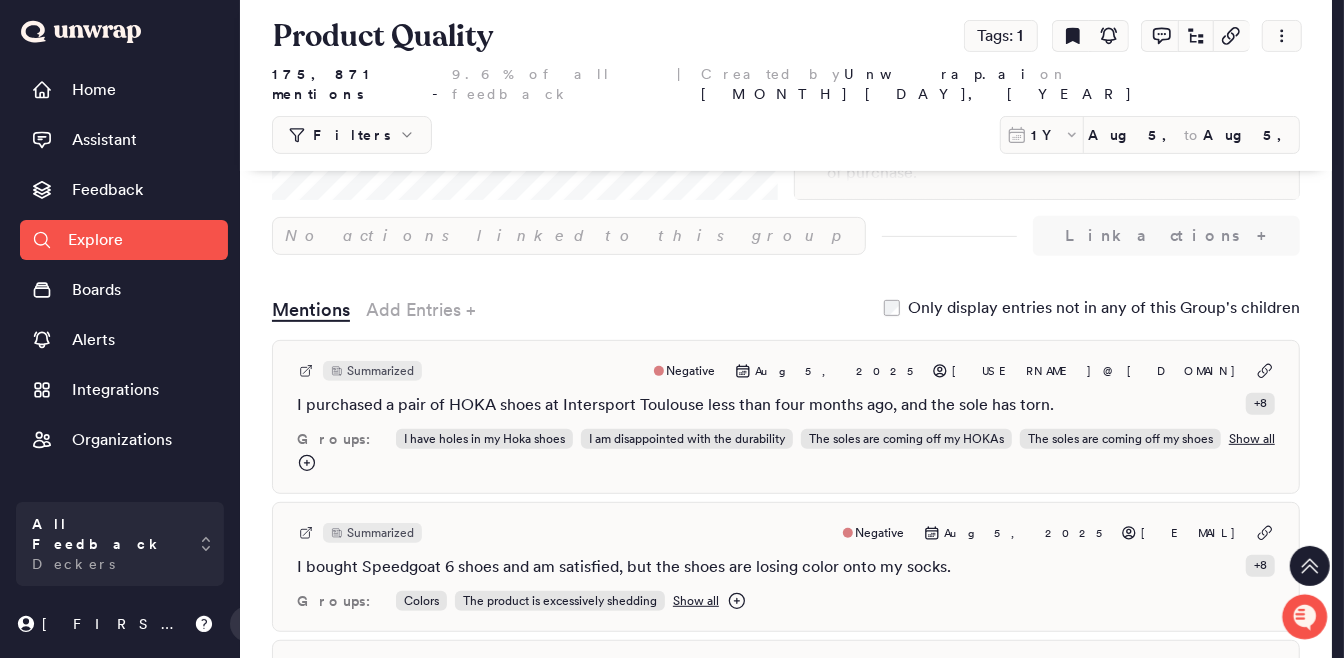 scroll, scrollTop: 0, scrollLeft: 0, axis: both 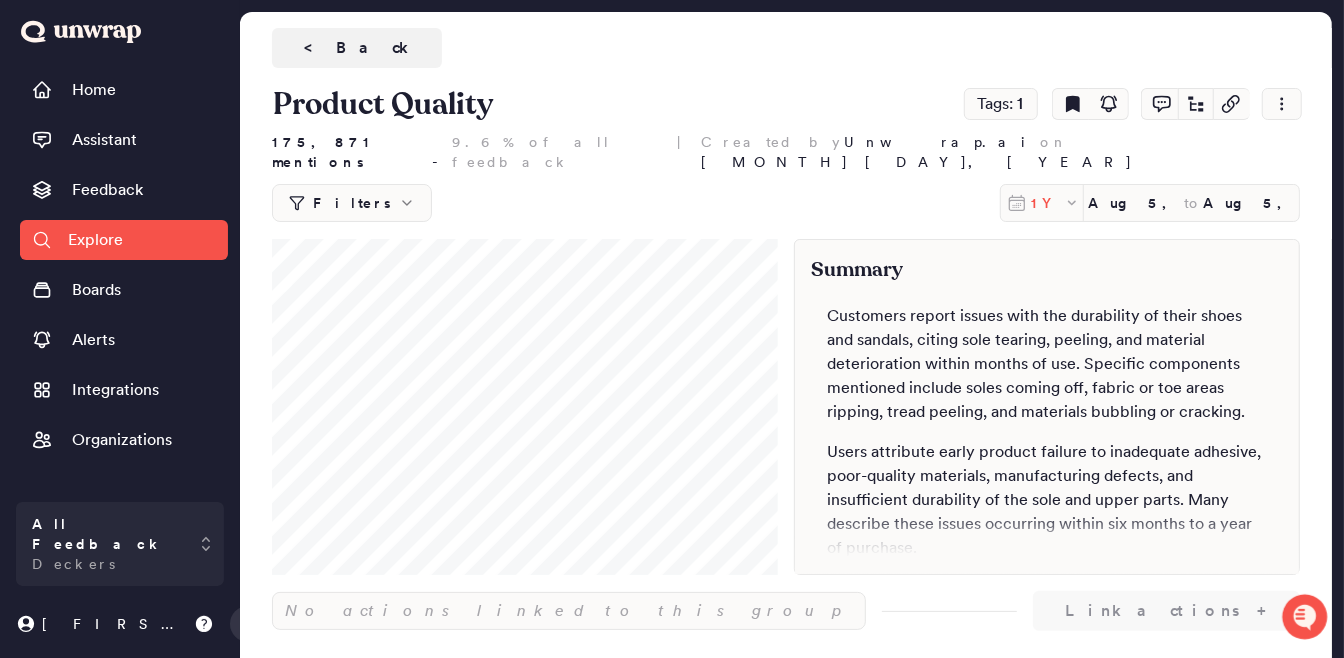 click 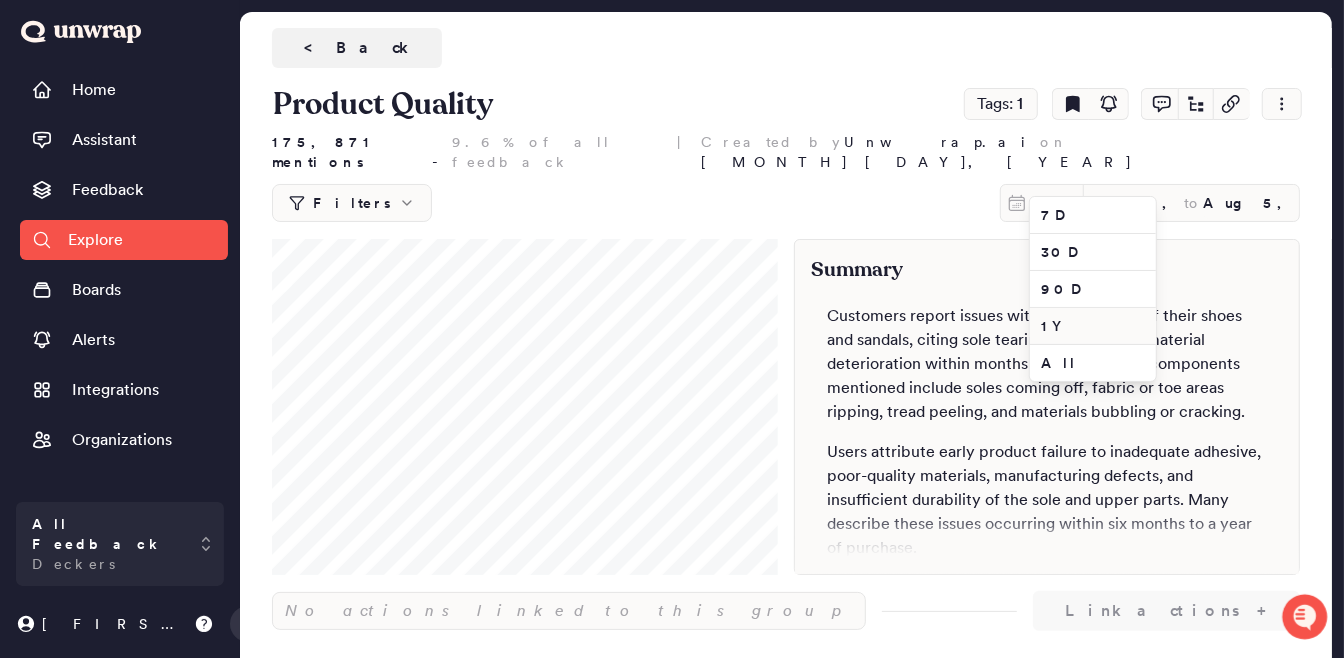 click on "[NUMBER] mentions - [PERCENTAGE]% of all feedback | Created by Unwrap.ai on [MONTH] [DAY], [YEAR]" at bounding box center [786, 152] 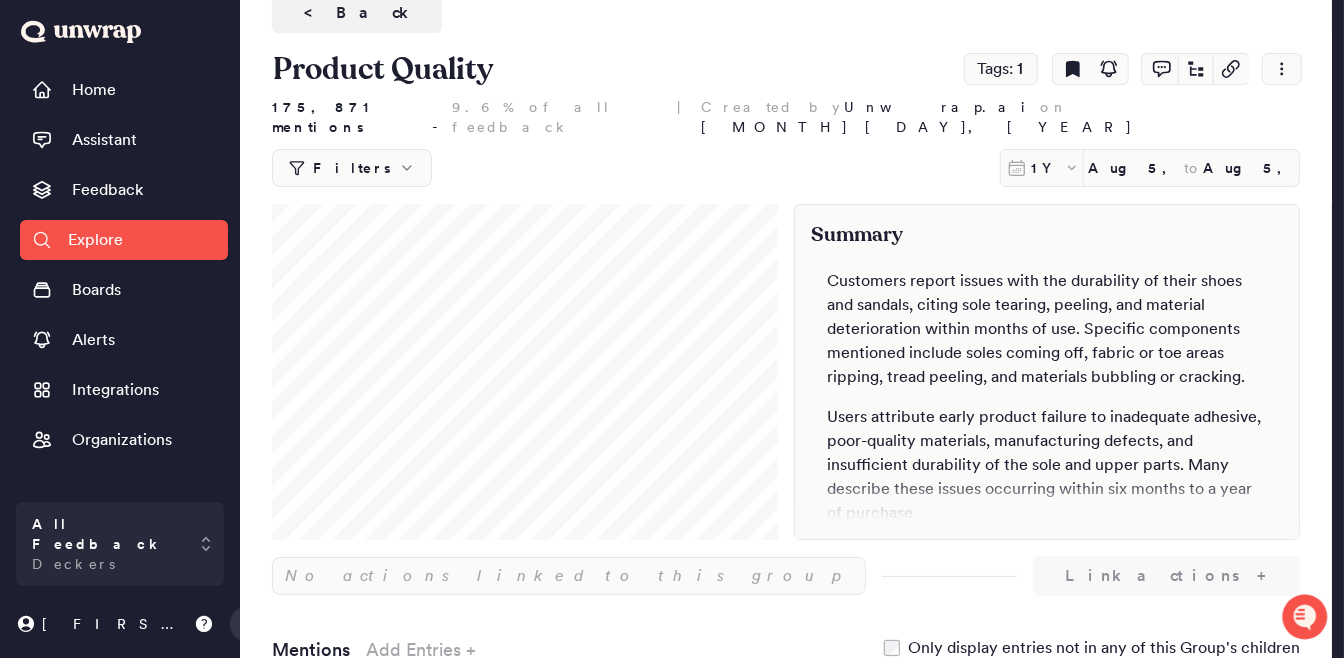 scroll, scrollTop: 0, scrollLeft: 0, axis: both 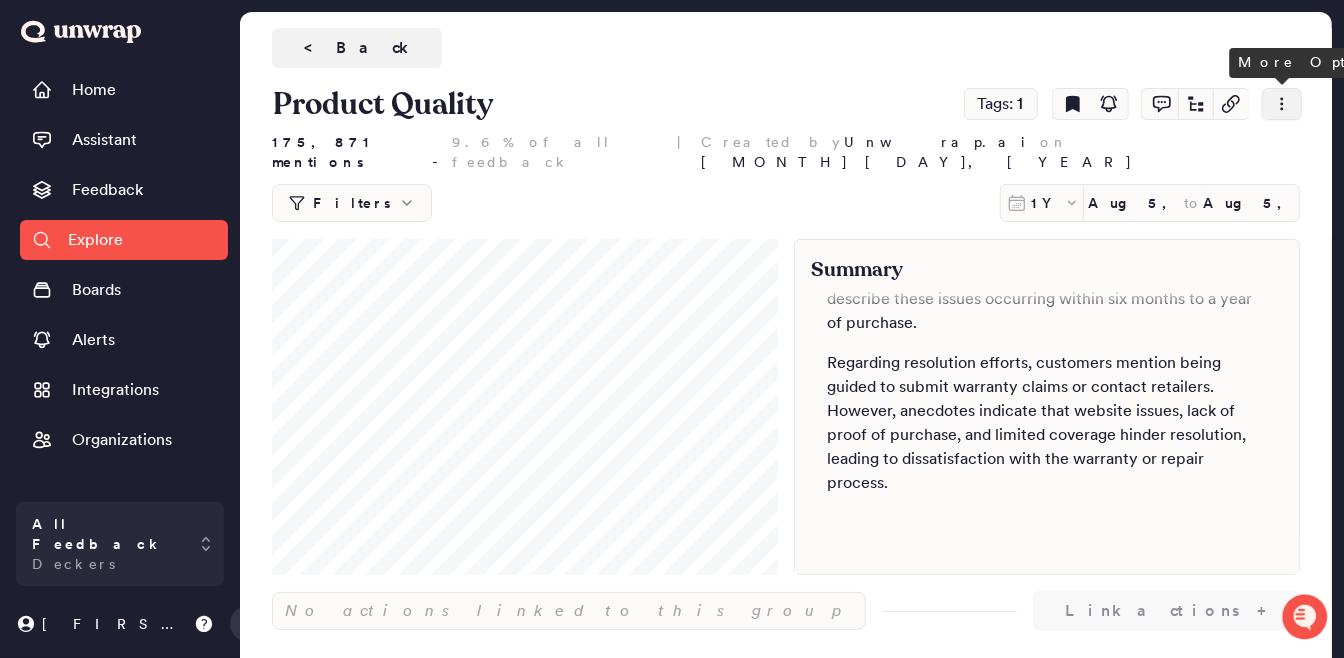 click 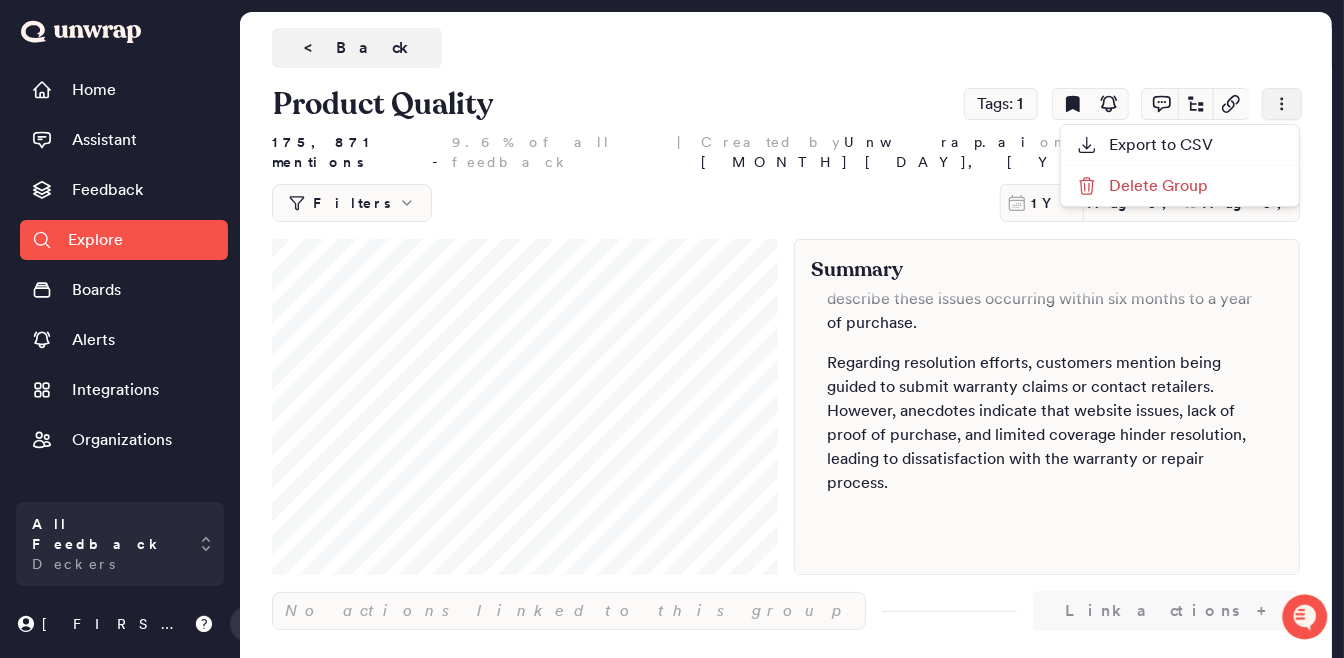 click 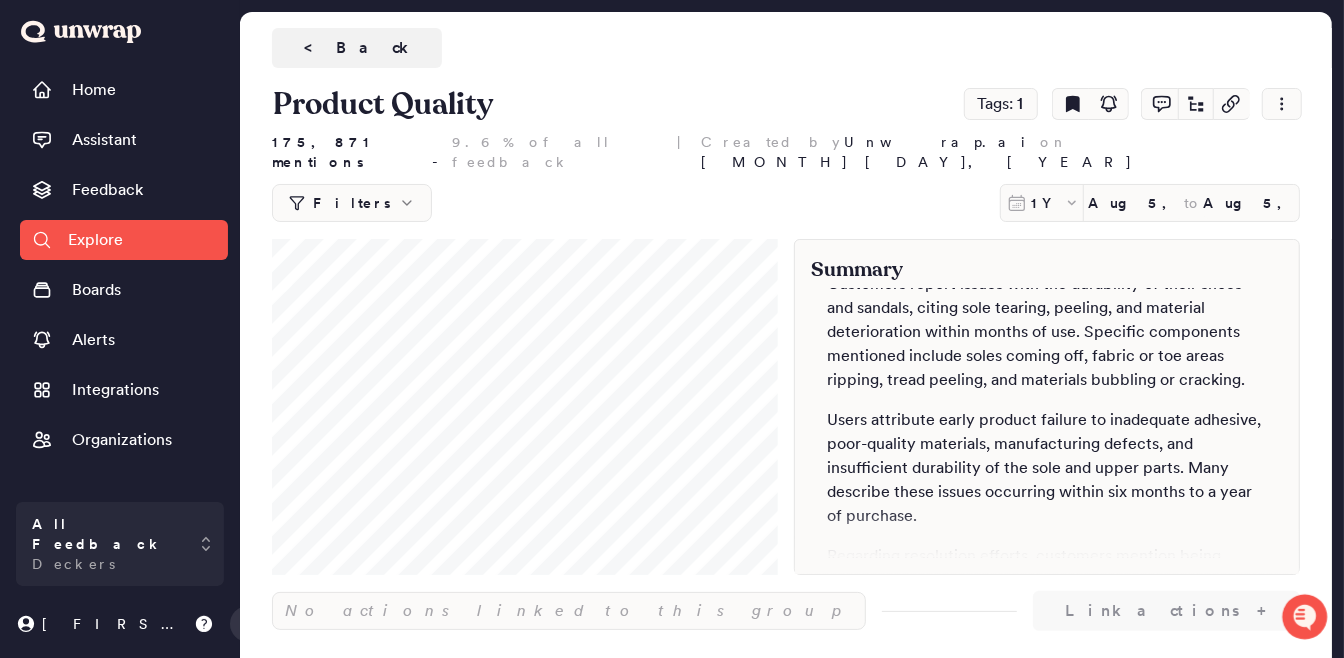 scroll, scrollTop: 0, scrollLeft: 0, axis: both 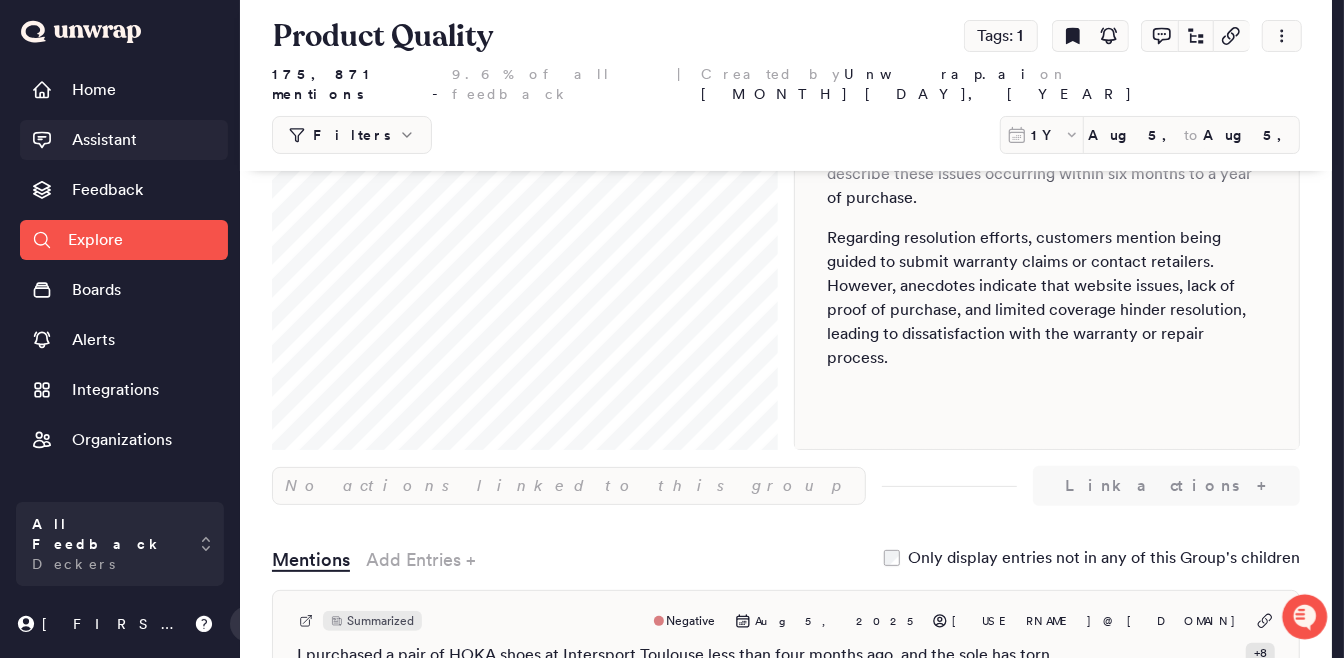 click on "Assistant" at bounding box center [124, 140] 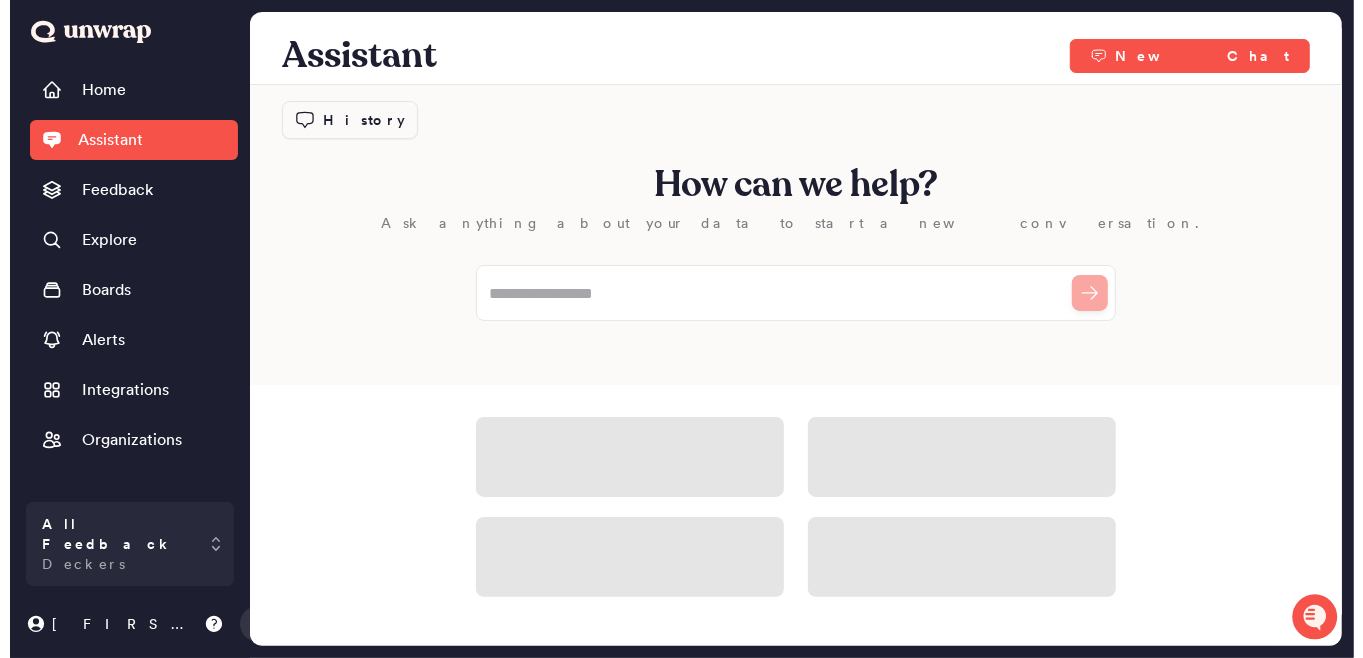 scroll, scrollTop: 0, scrollLeft: 0, axis: both 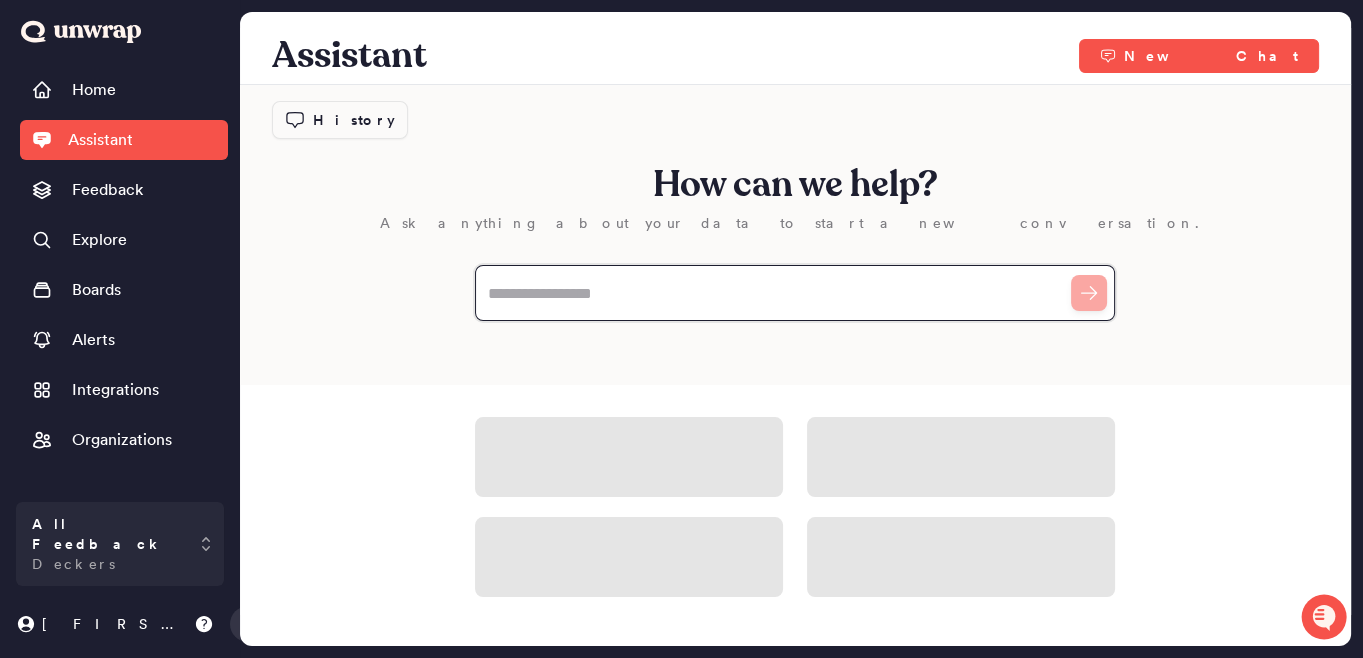 click at bounding box center (795, 293) 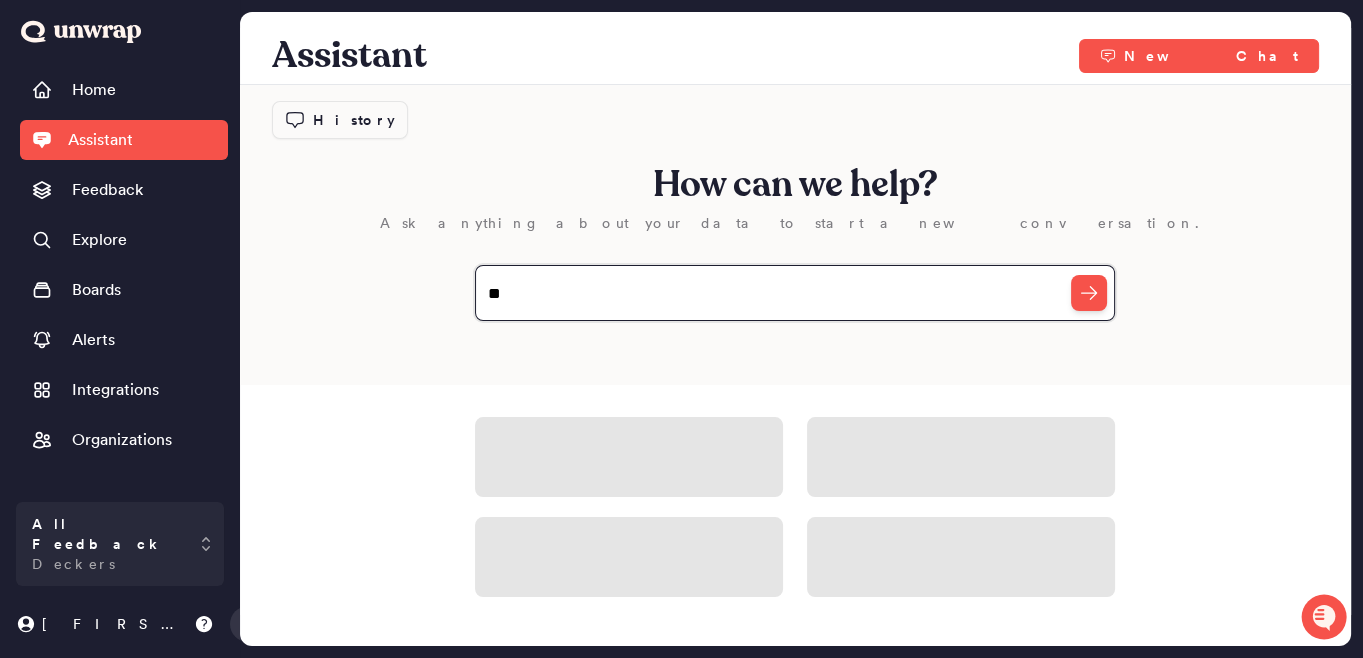 type on "*" 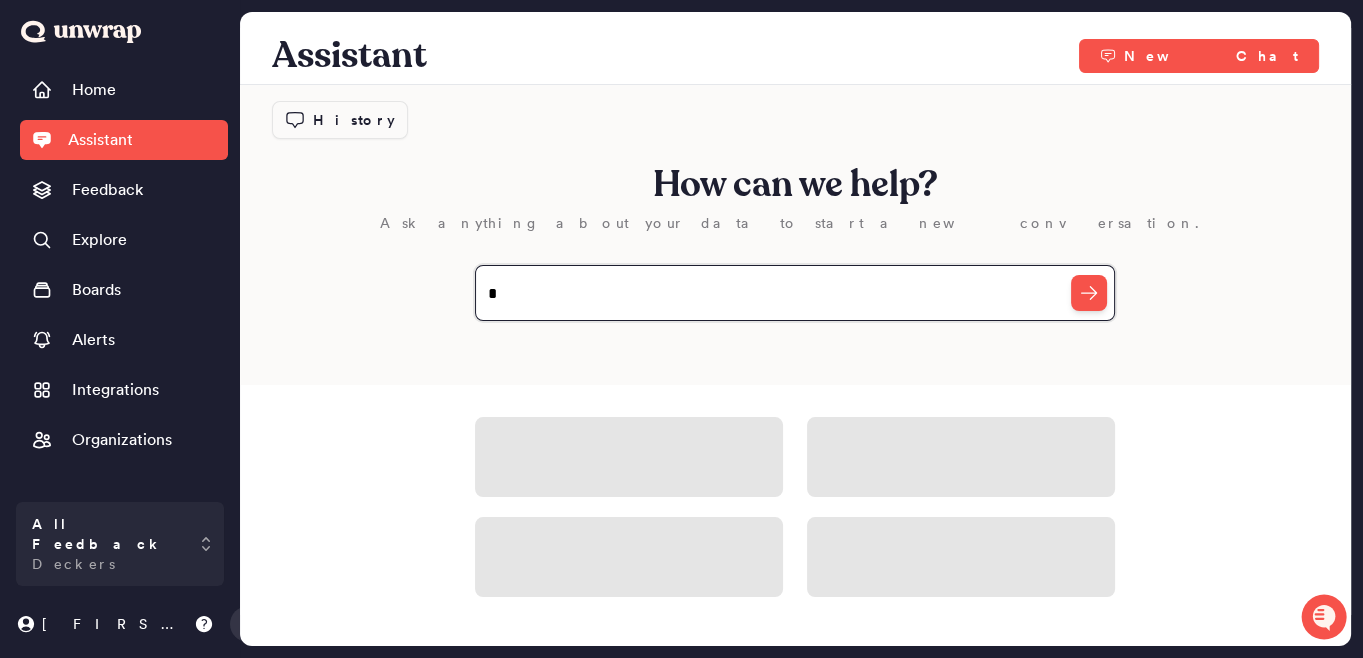 type 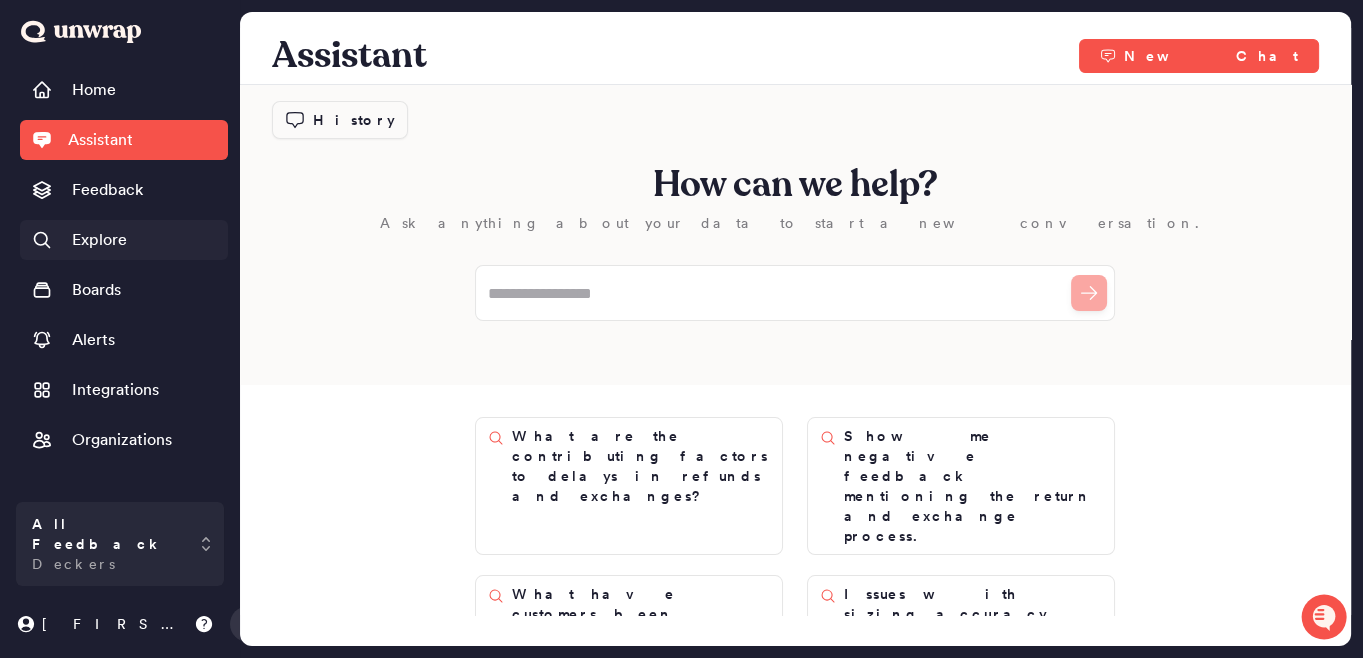click on "Explore" at bounding box center (99, 240) 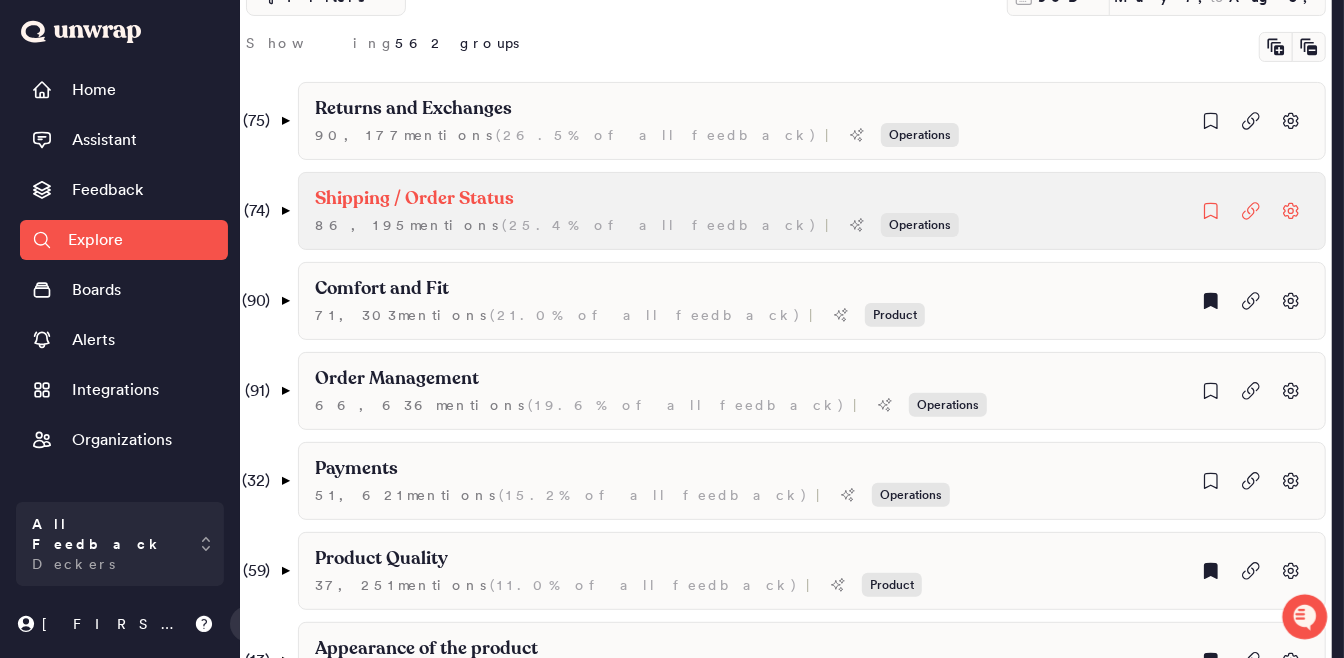 scroll, scrollTop: 375, scrollLeft: 0, axis: vertical 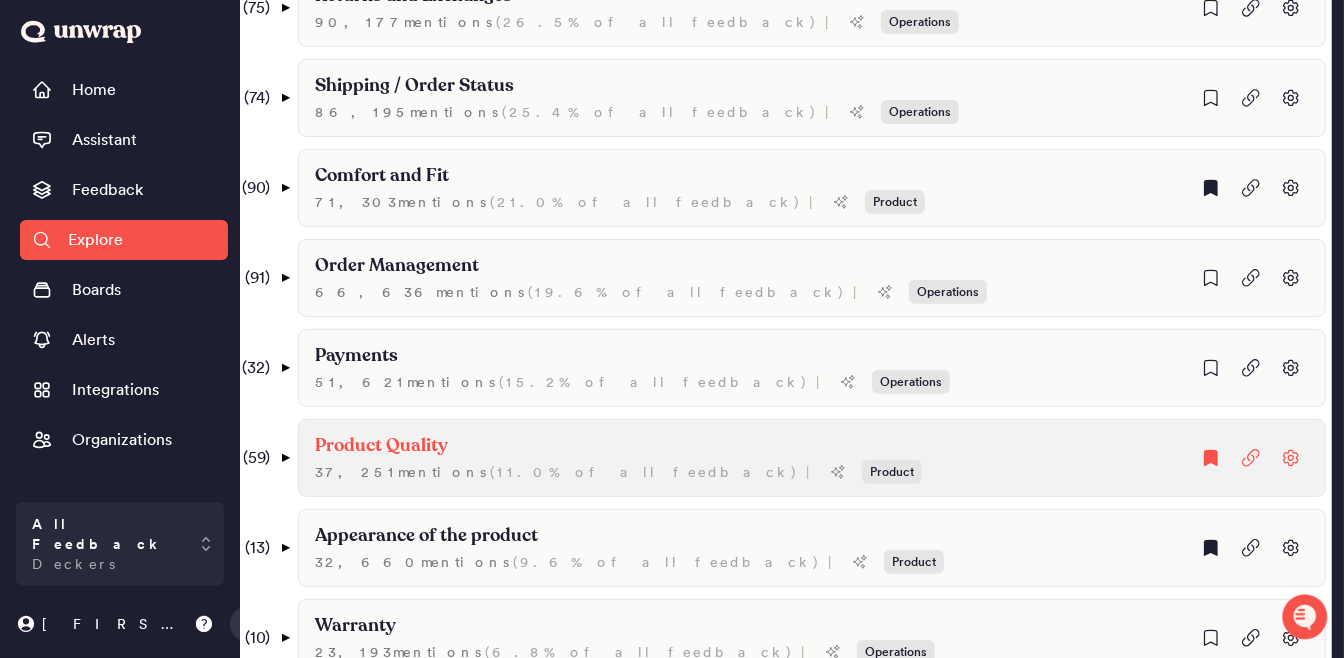 click on "Product Quality" at bounding box center (413, -4) 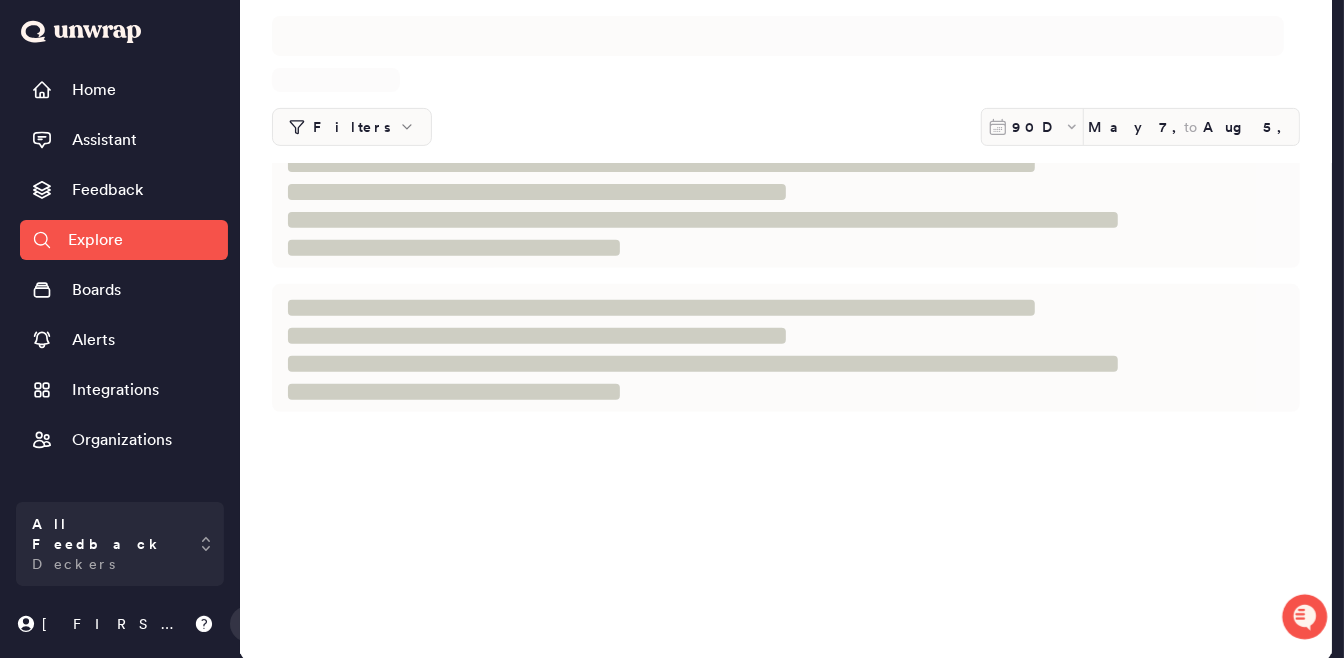 scroll, scrollTop: 0, scrollLeft: 0, axis: both 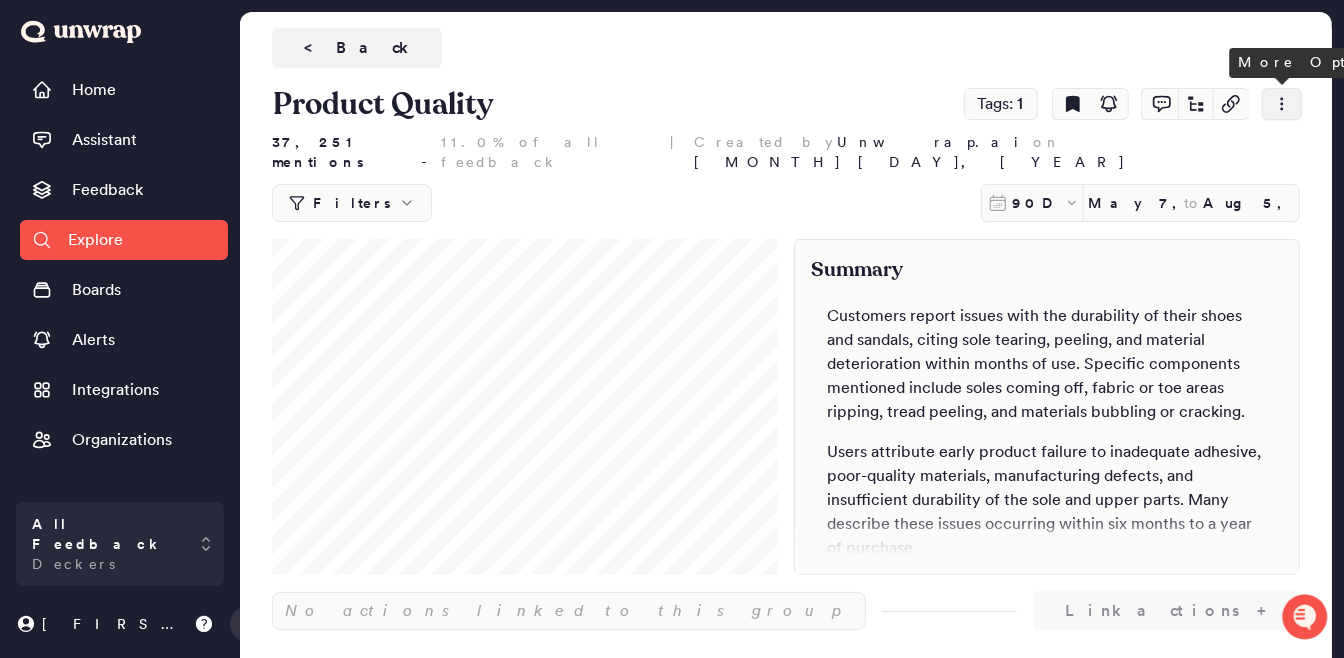 click 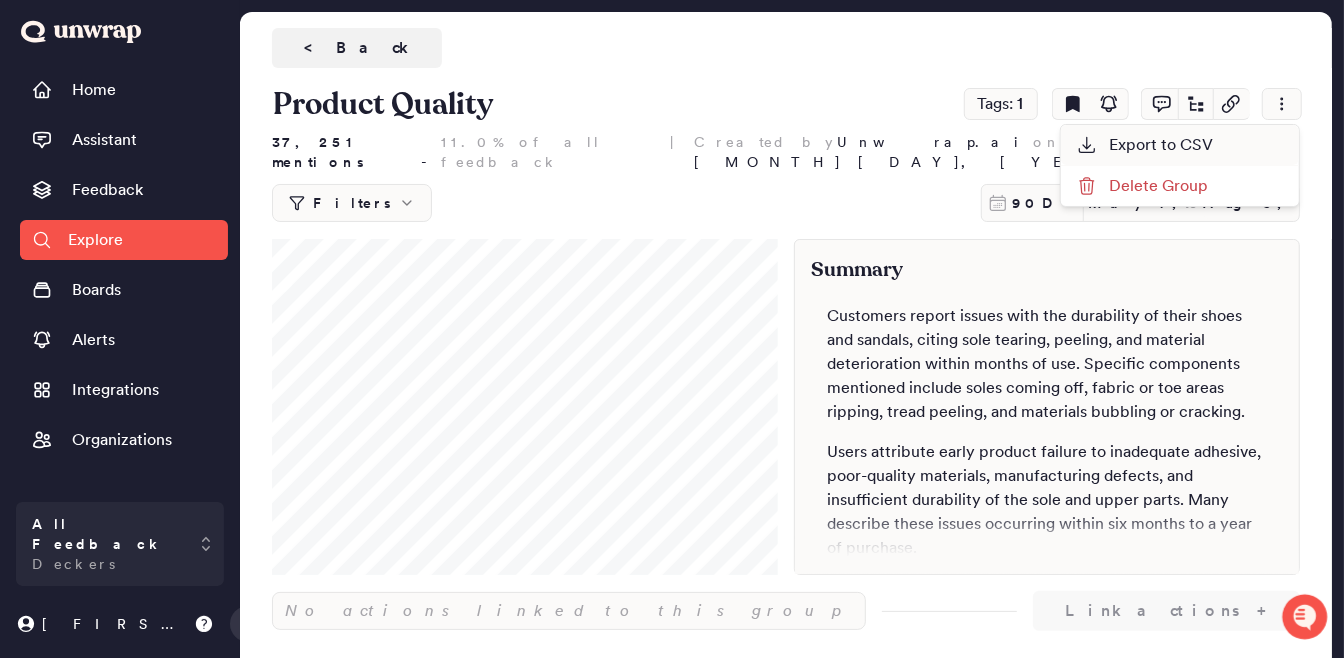 click on "Export to CSV" at bounding box center [1180, 145] 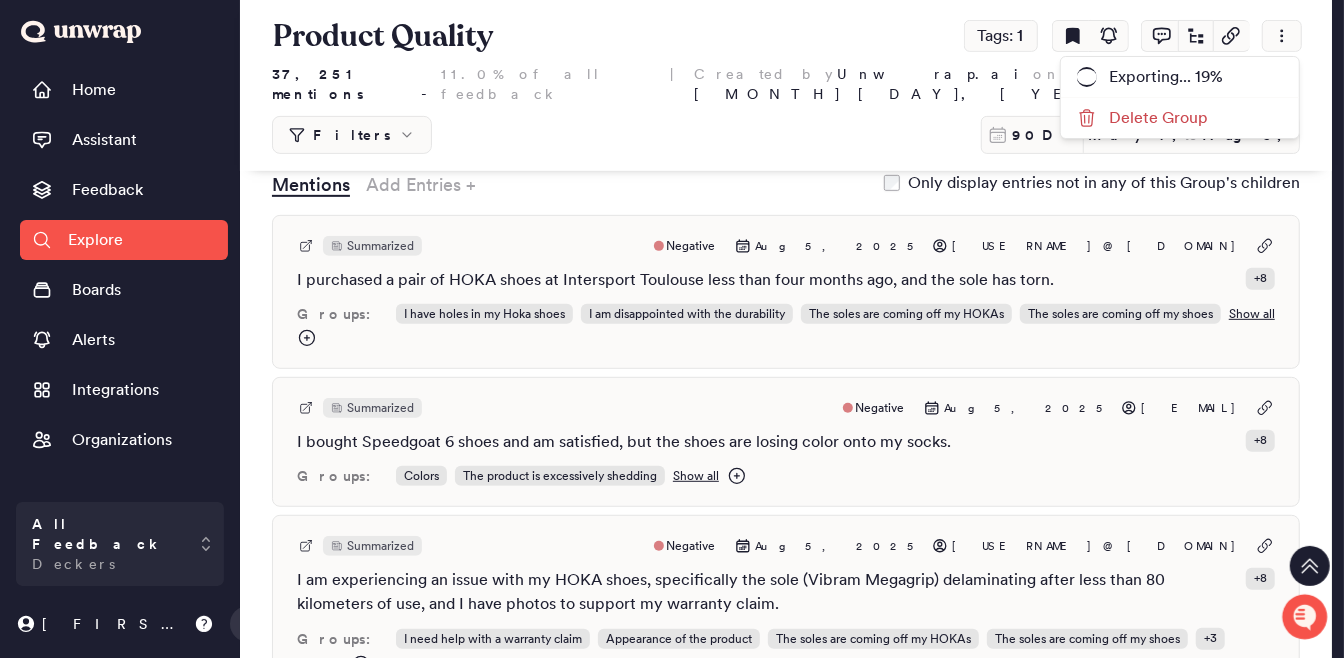 scroll, scrollTop: 750, scrollLeft: 0, axis: vertical 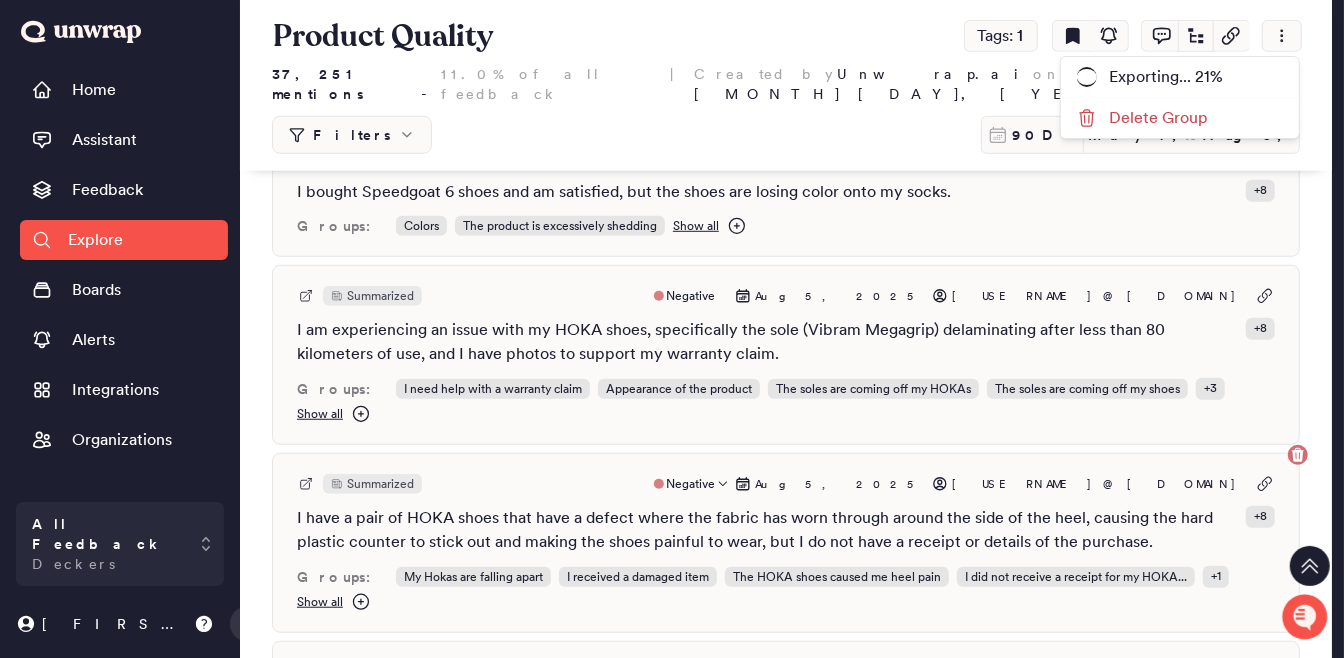 click on "I have a pair of HOKA shoes that have a defect where the fabric has worn through around the side of the heel, causing the hard plastic counter to stick out and making the shoes painful to wear, but I do not have a receipt or details of the purchase." at bounding box center [767, 530] 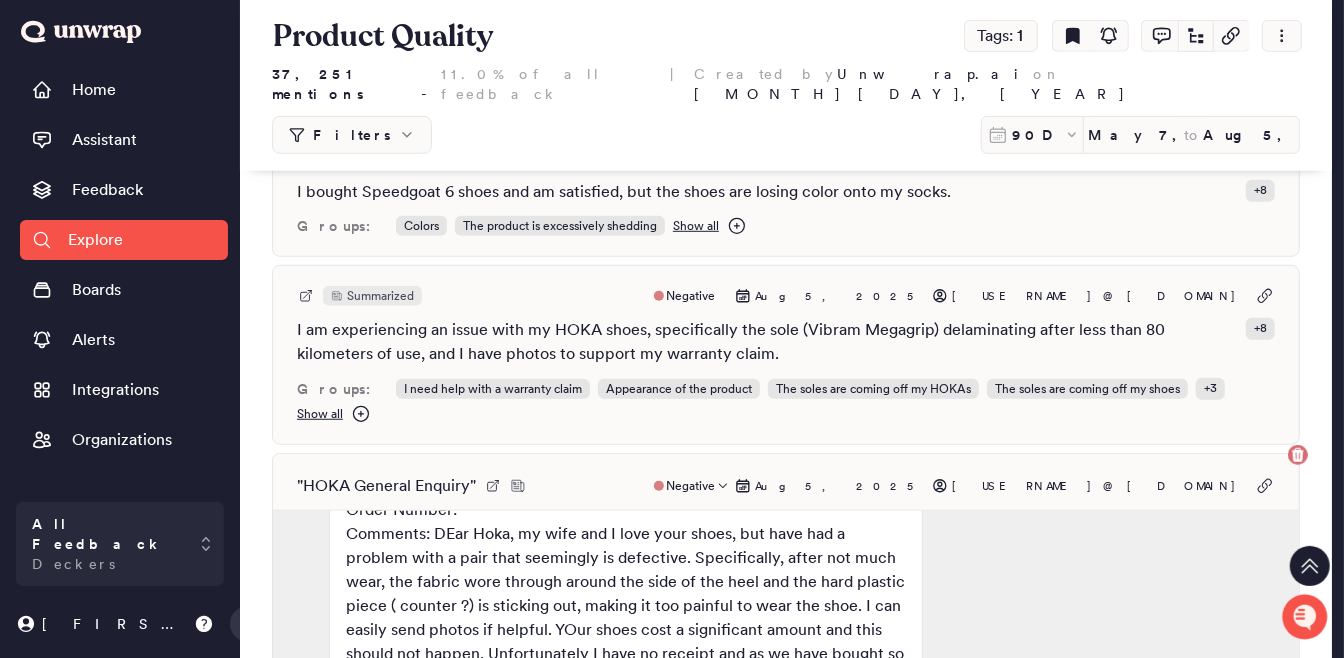 scroll, scrollTop: 125, scrollLeft: 0, axis: vertical 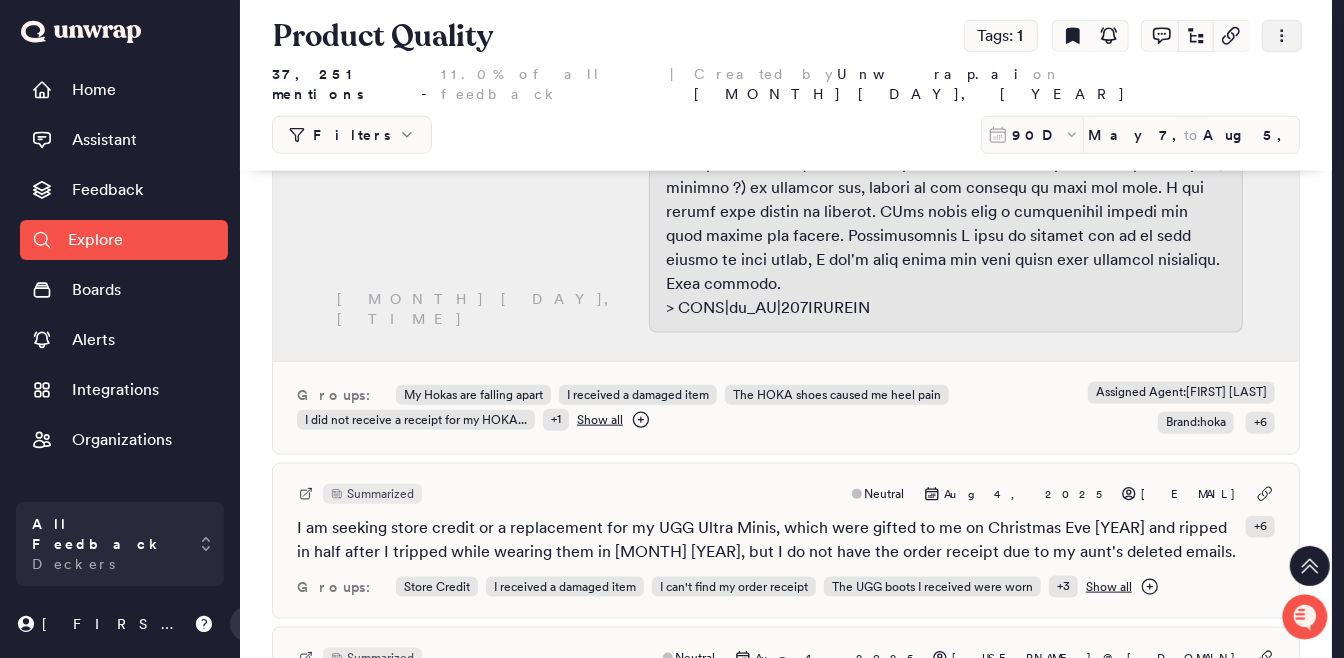 click 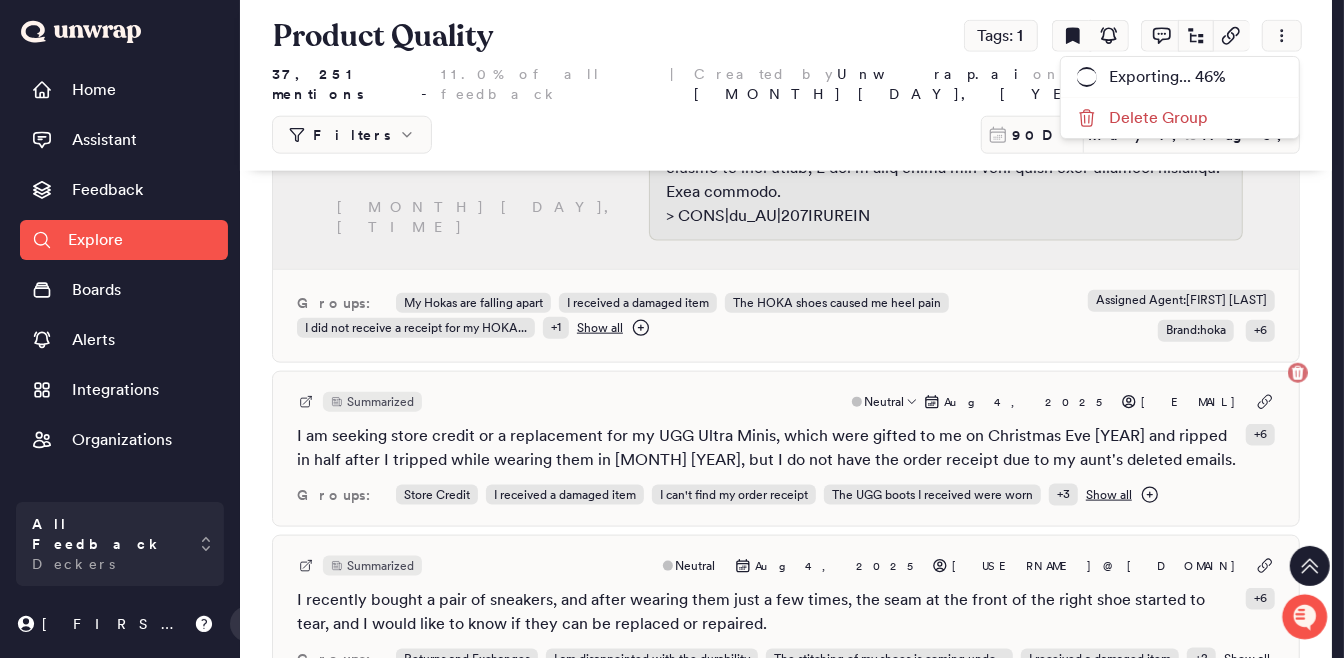 scroll, scrollTop: 1375, scrollLeft: 0, axis: vertical 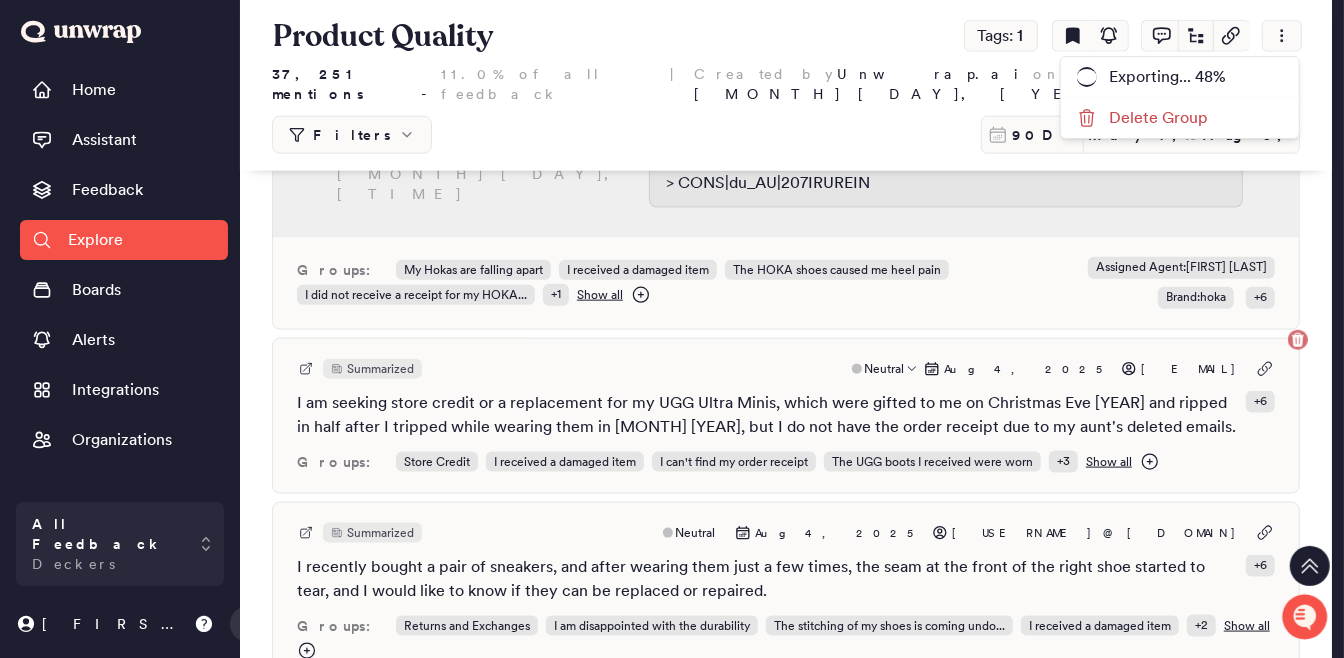 click on "I am seeking store credit or a replacement for my UGG Ultra Minis, which were gifted to me on Christmas Eve [YEAR] and ripped in half after I tripped while wearing them in [MONTH] [YEAR], but I do not have the order receipt due to my aunt's deleted emails." at bounding box center [767, 415] 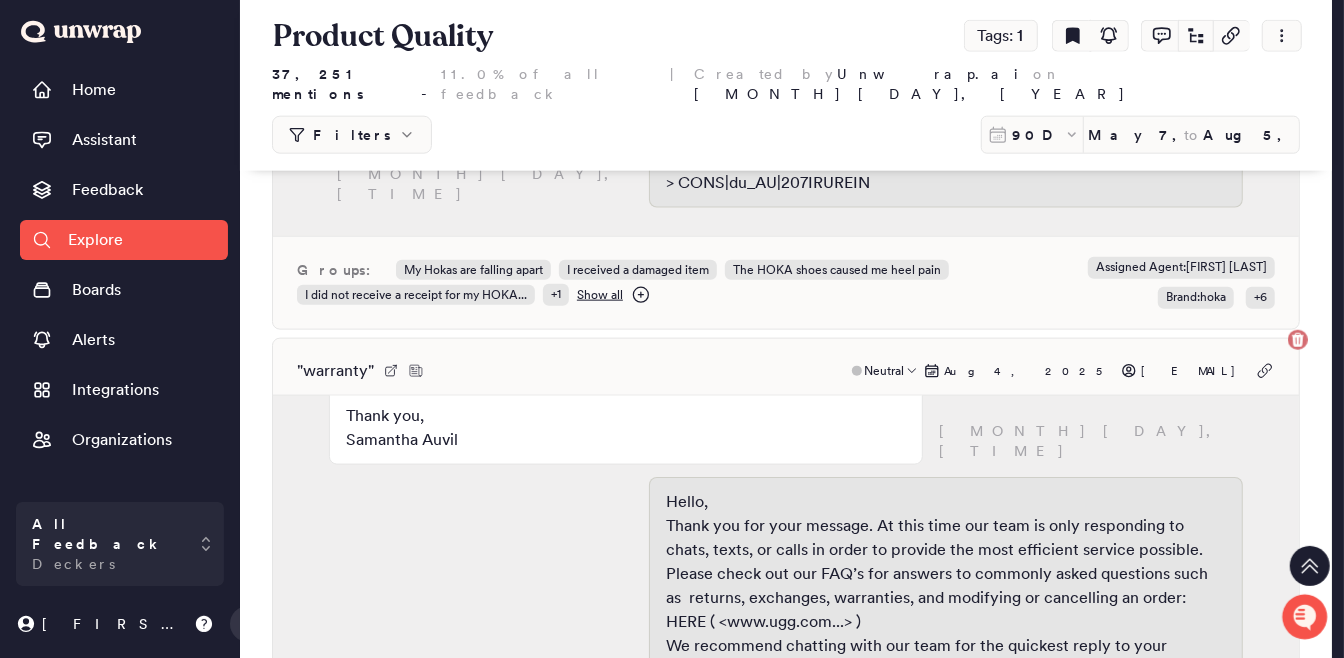 scroll, scrollTop: 250, scrollLeft: 0, axis: vertical 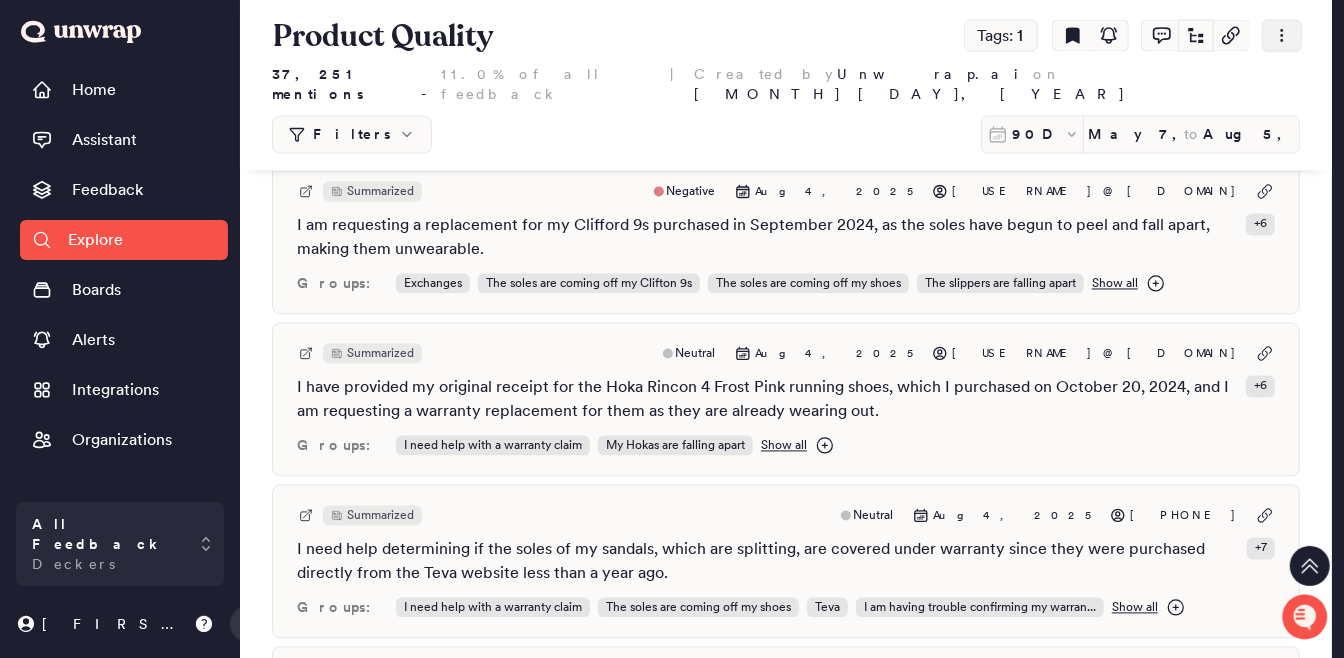 click 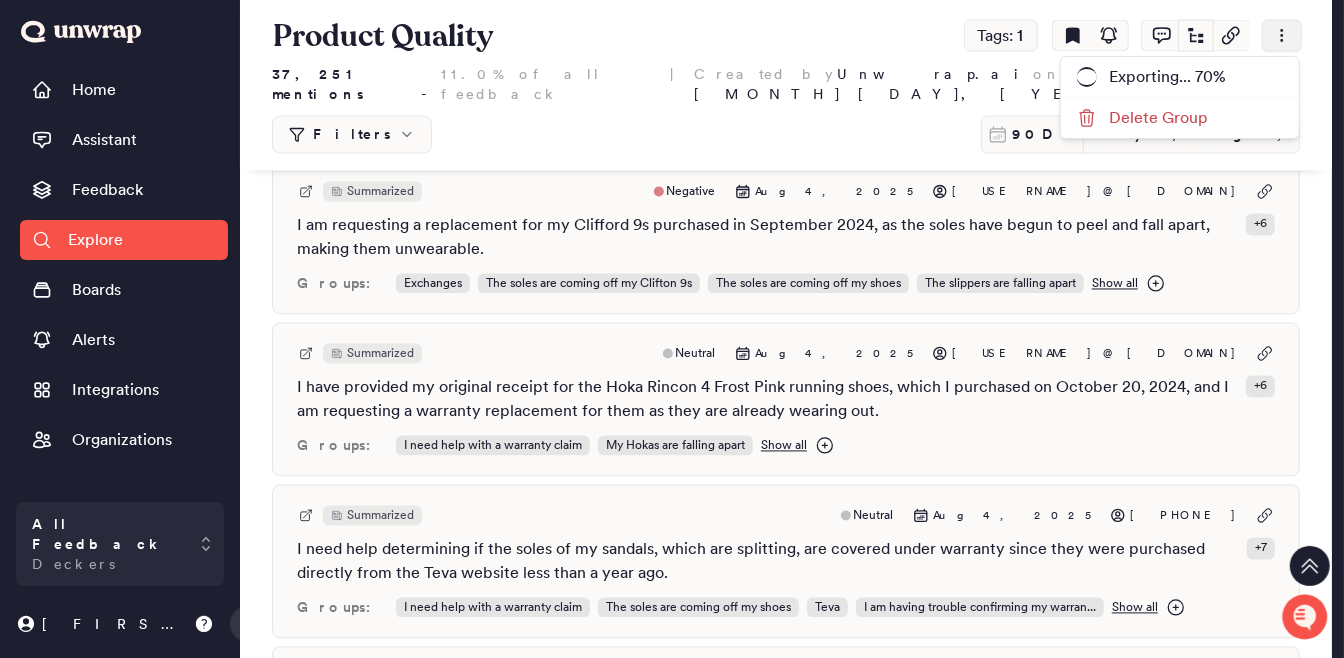 click 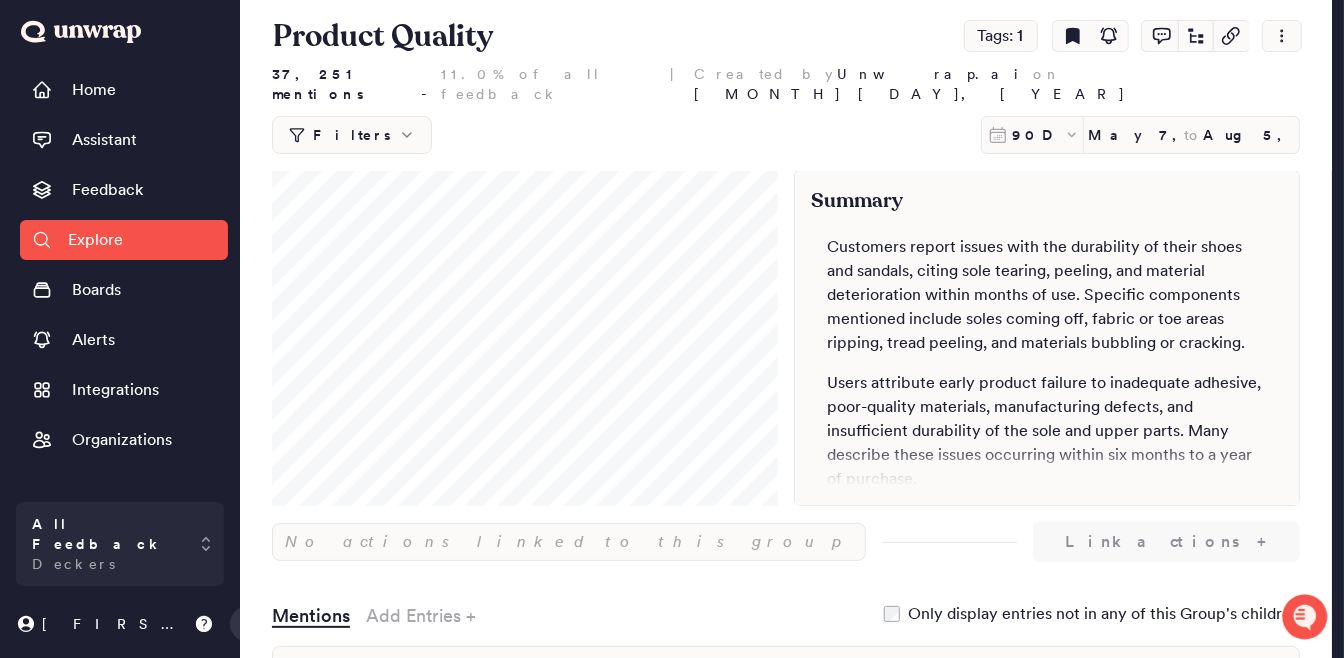 scroll, scrollTop: 0, scrollLeft: 0, axis: both 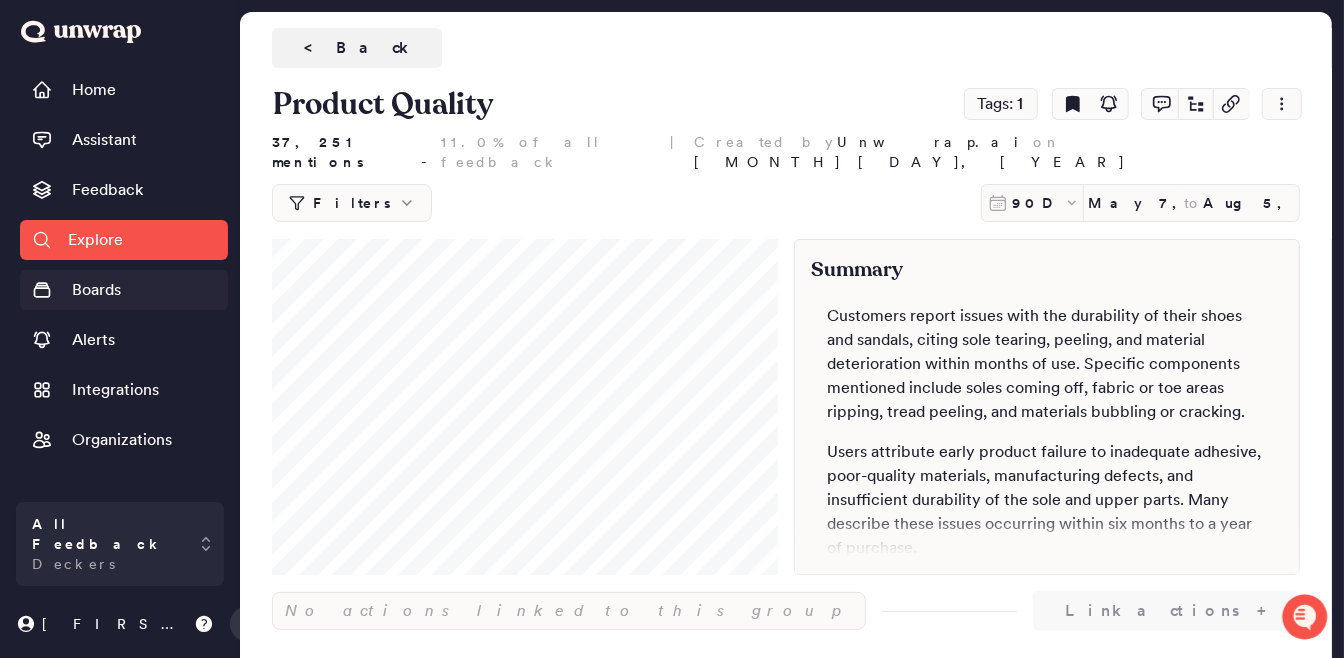 click on "Boards" at bounding box center (124, 290) 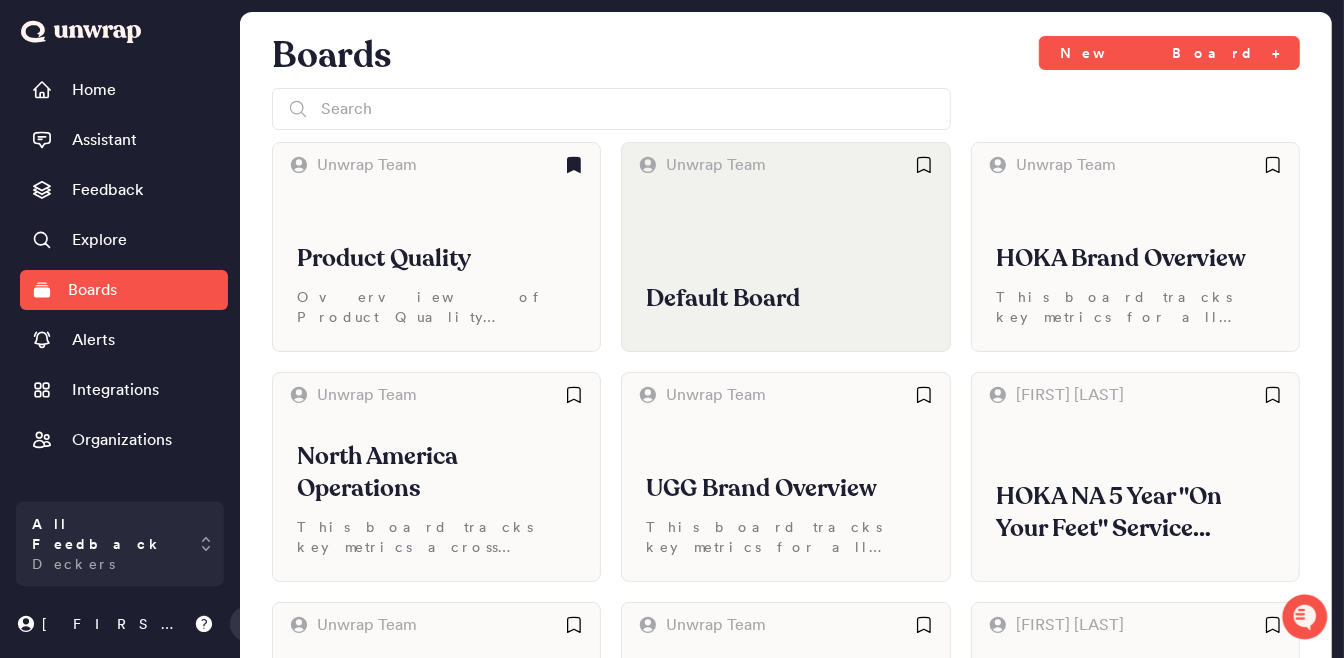 scroll, scrollTop: 125, scrollLeft: 0, axis: vertical 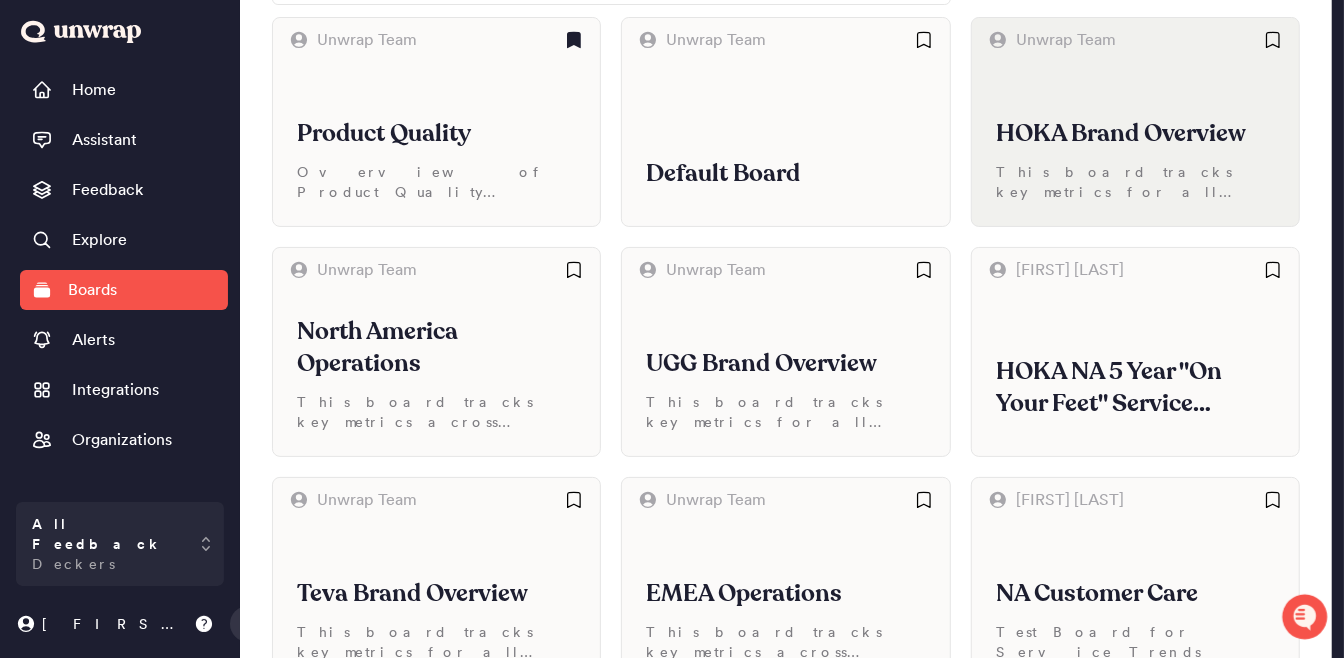 click on "HOKA Brand Overview" at bounding box center [1135, 134] 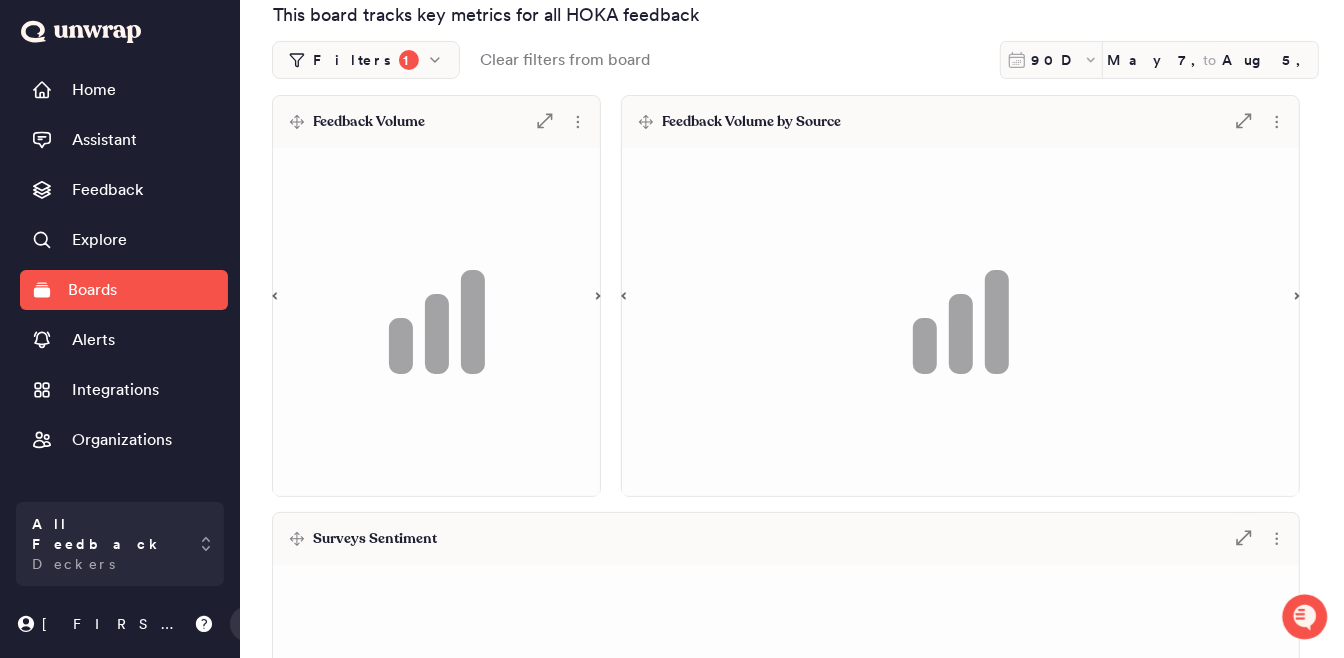 scroll, scrollTop: 0, scrollLeft: 0, axis: both 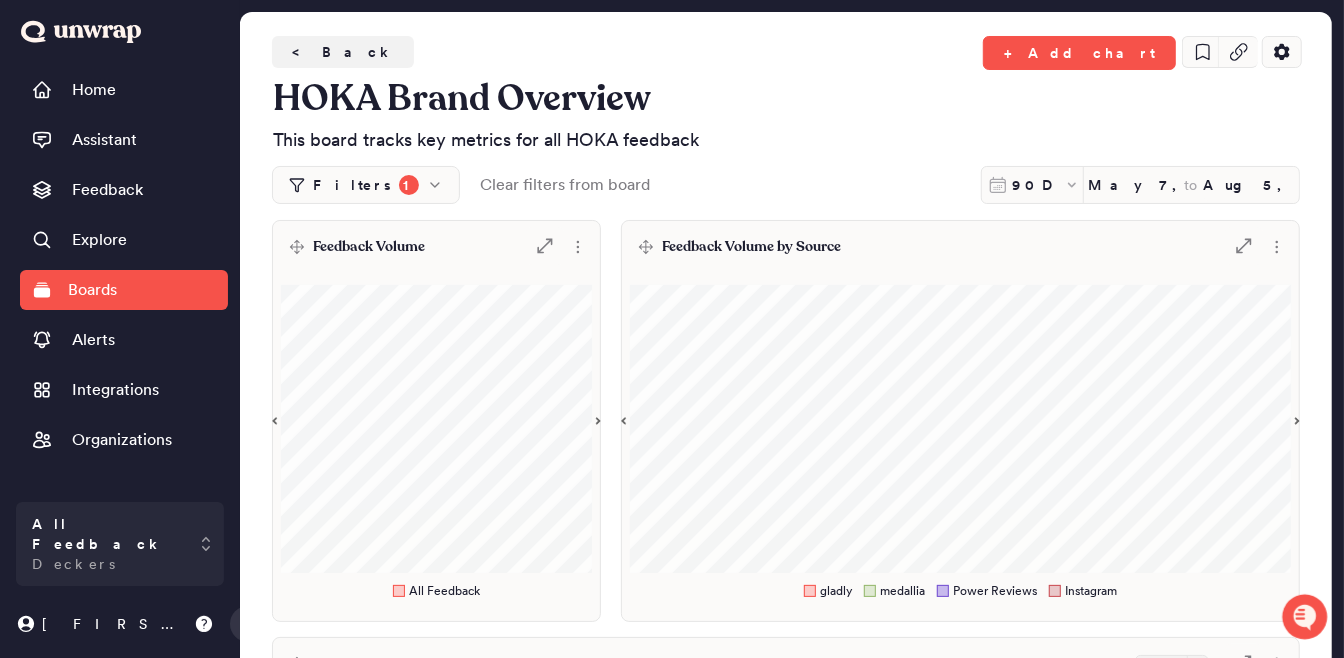 click on "Open sidebar < Back + Add chart HOKA Brand Overview This board tracks key metrics for all HOKA feedback Filters 1 Clear filters from board [DATE] to [DATE] Feedback Volume
.st0 {
fill: #7e7d82;
}
All Feedback Feedback Volume by Source
.st0 {
fill: #7e7d82;
}
gladly medallia Power Reviews Instagram Surveys Sentiment Filters 1
.st0 {
fill: #7e7d82;
}
Positive Negative Neutral Support Volume Filters 1
.st0 {
fill: #7e7d82;
}
All Feedback Top Support Drivers Filters 2
.st0 {
fill: #7e7d82;
}
Top Comfort/Fit Issues Filters 2
.st0 {
fill: #7e7d82;
}
Detaching Soles by Product Filters 1
.st0 {
fill: #7e7d82;
}
m clifton 9 gtx clifton 10 bondi 9 7  more... Top Actionable Issues Filters 2
.st0 {
fill: #7e7d82;
}" at bounding box center [672, 1363] 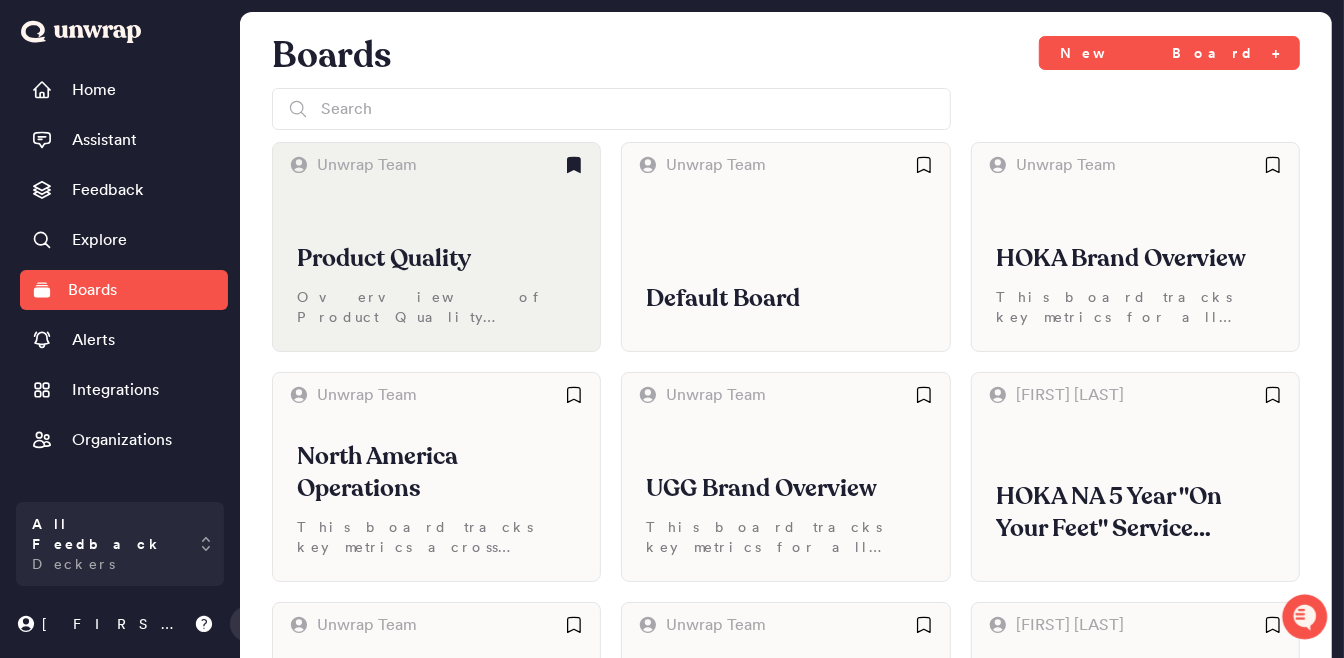 click on "Product Quality Overview of Product Quality Feedback" at bounding box center (436, 269) 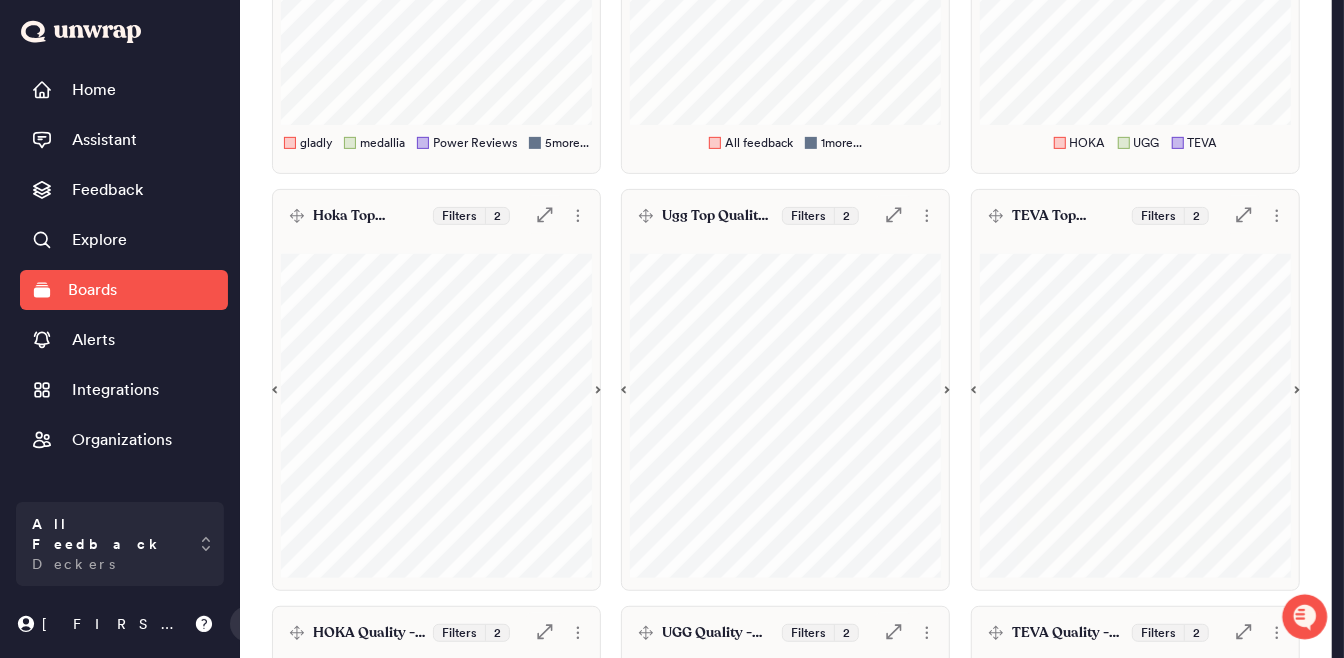 scroll, scrollTop: 483, scrollLeft: 0, axis: vertical 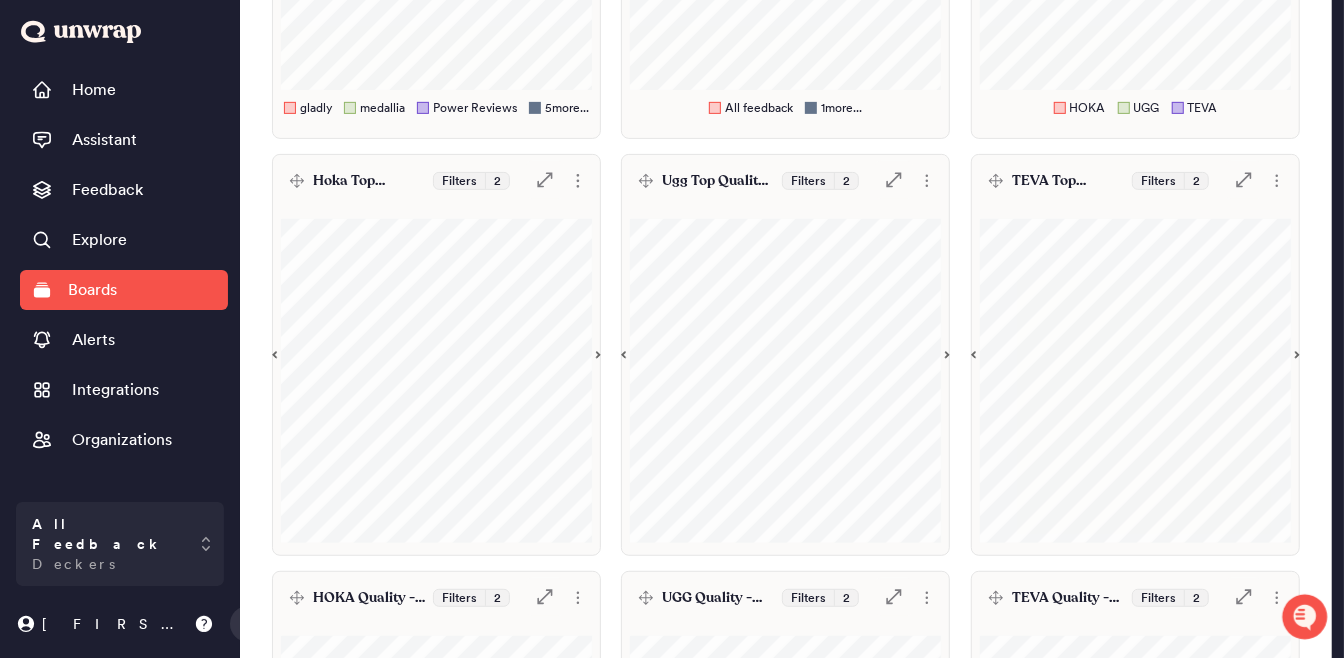 click 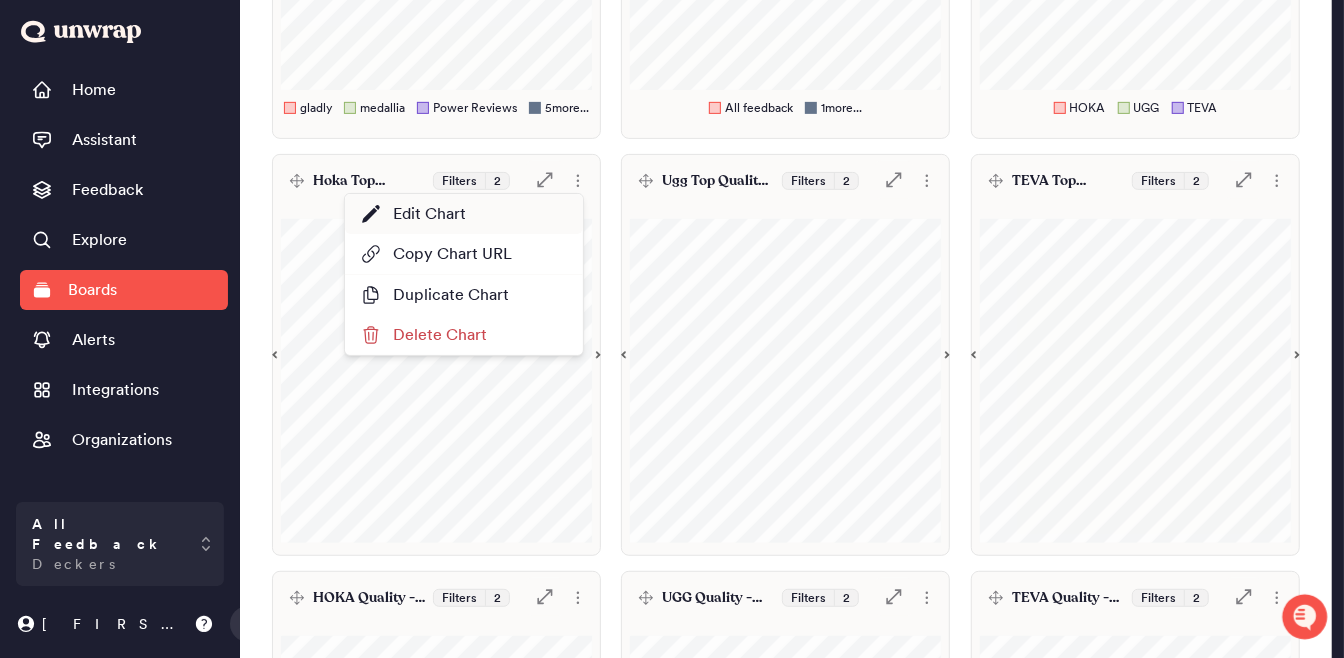 click on "Edit Chart" at bounding box center [464, 214] 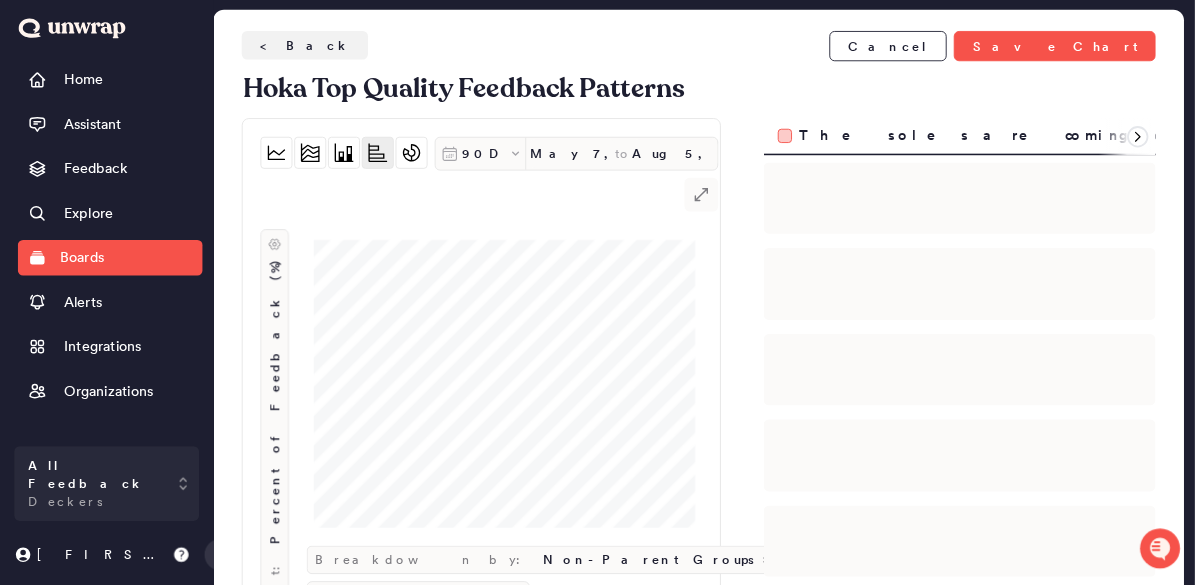 scroll, scrollTop: 0, scrollLeft: 0, axis: both 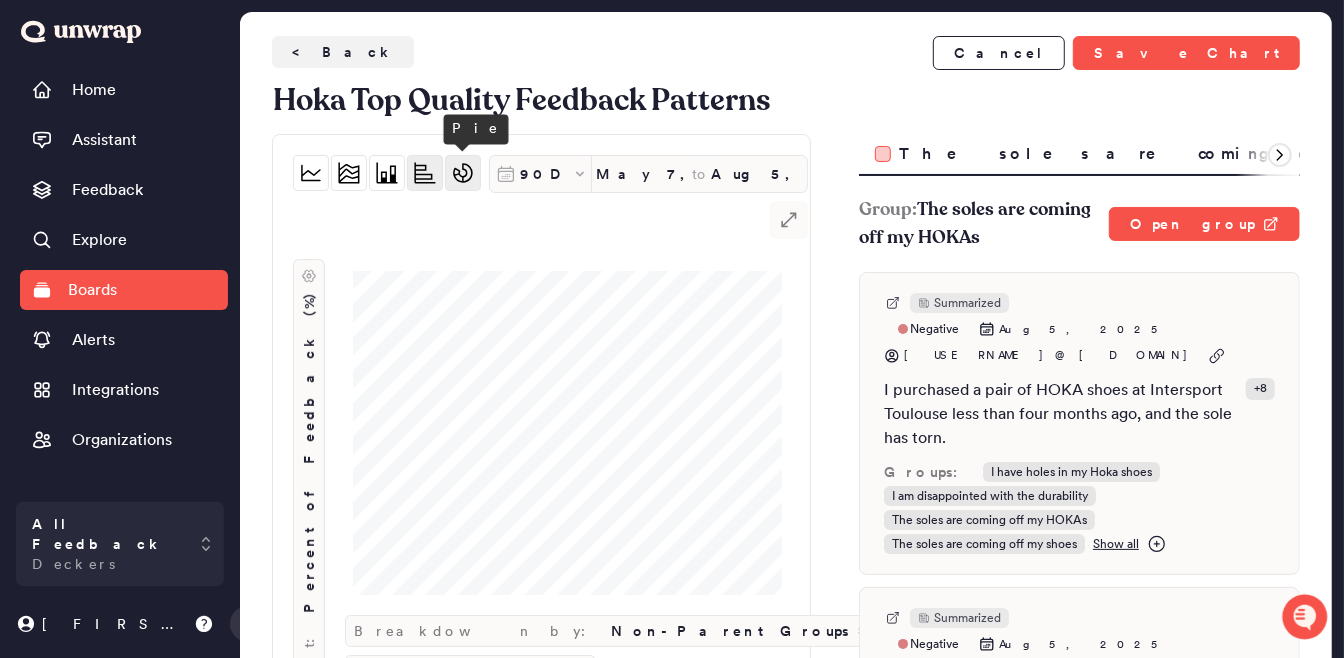 click 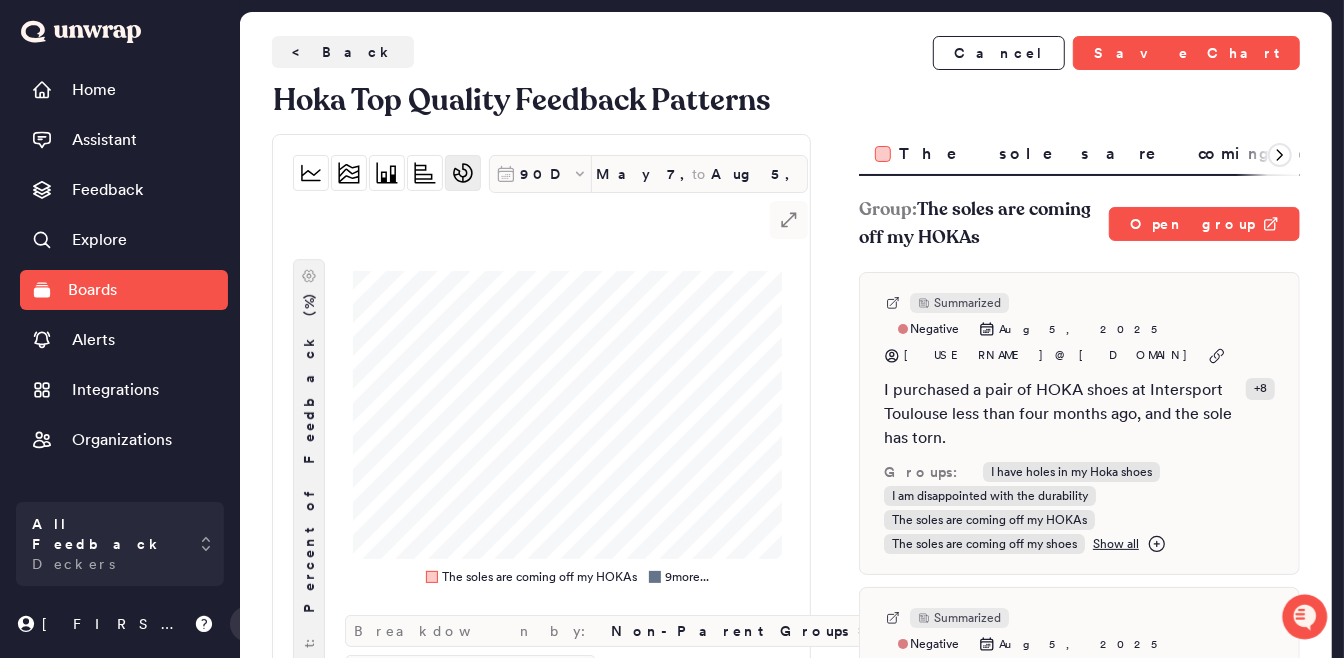 click on "Percent of Feedback (%)" at bounding box center (309, 452) 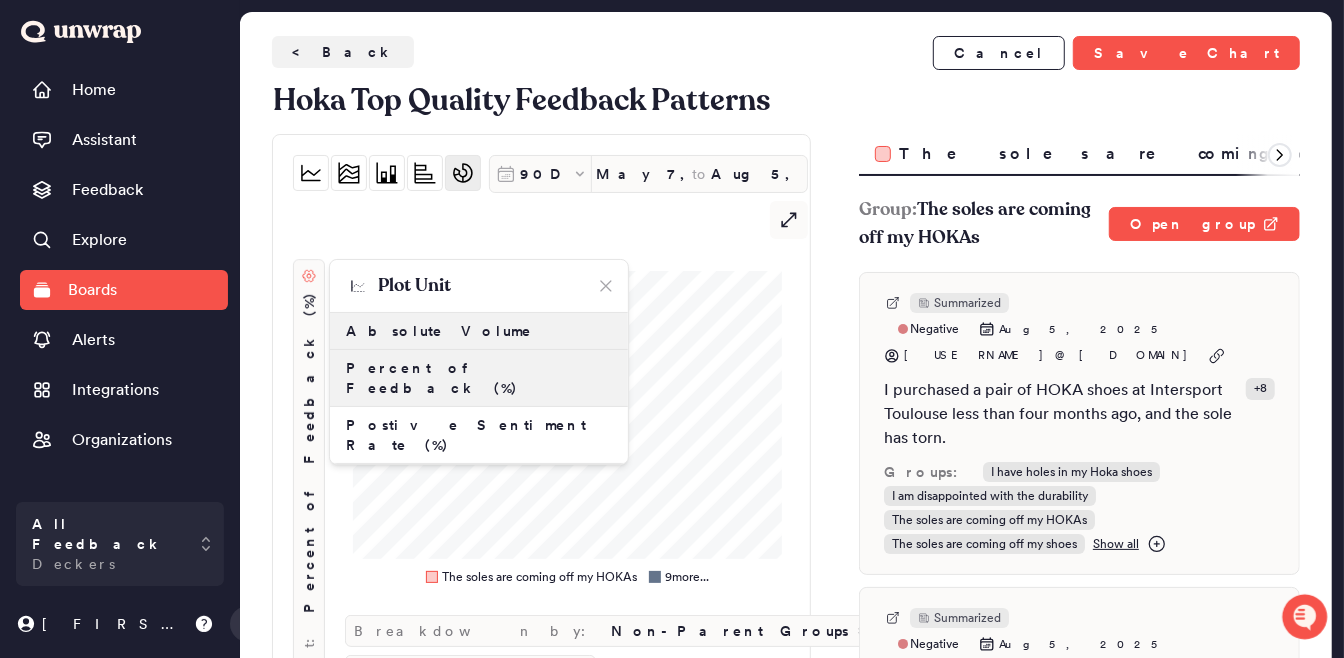 click on "Absolute Volume" at bounding box center (479, 331) 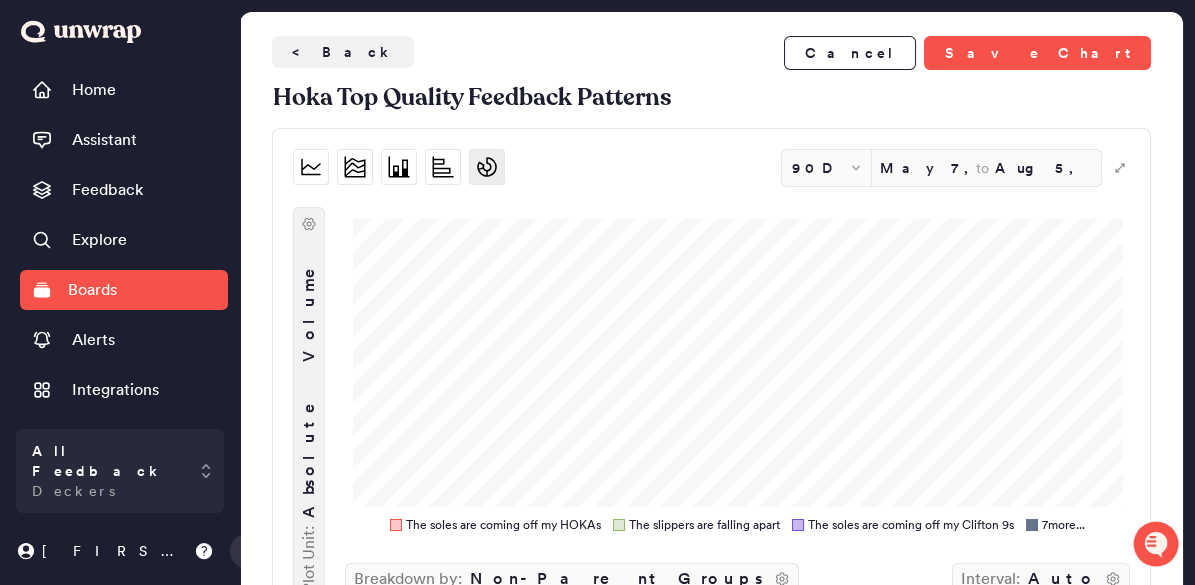 click on "Absolute Volume" at bounding box center (309, 379) 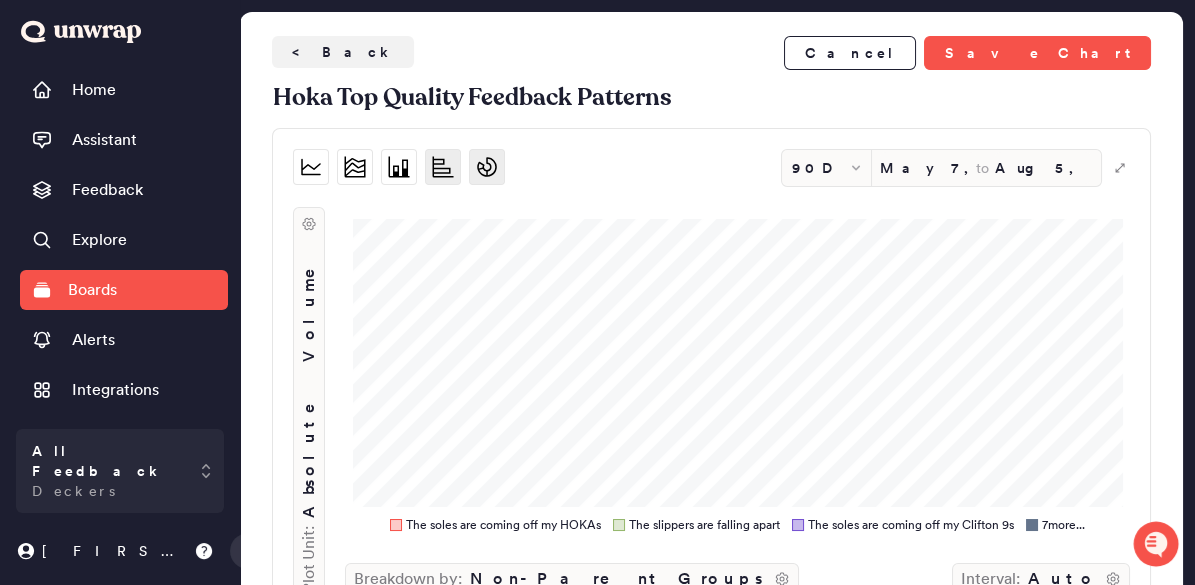 click 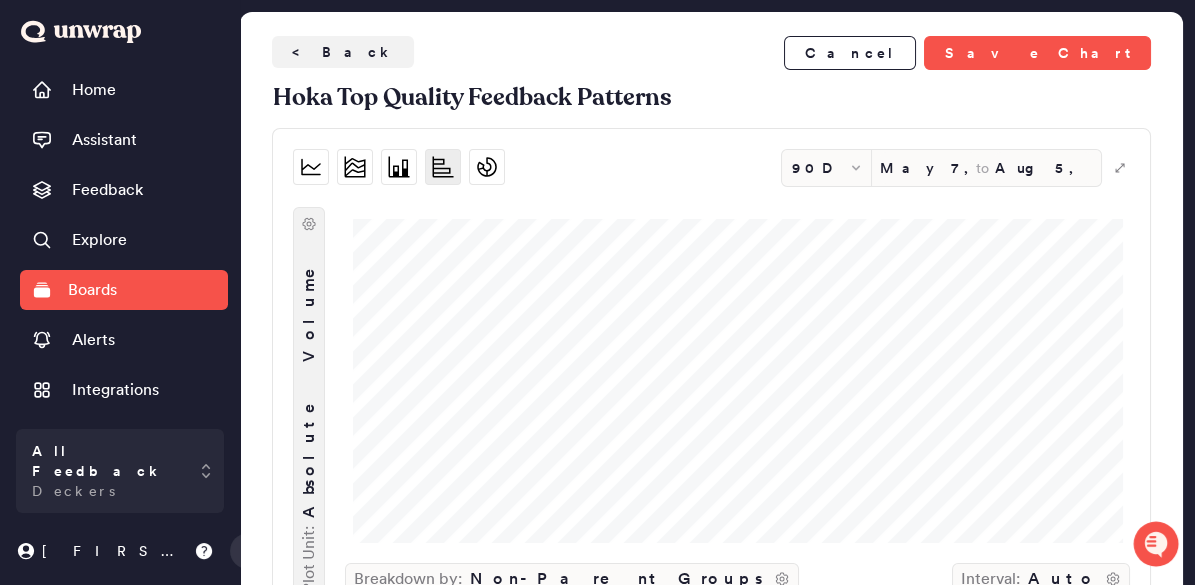 click on "Absolute Volume" at bounding box center [309, 379] 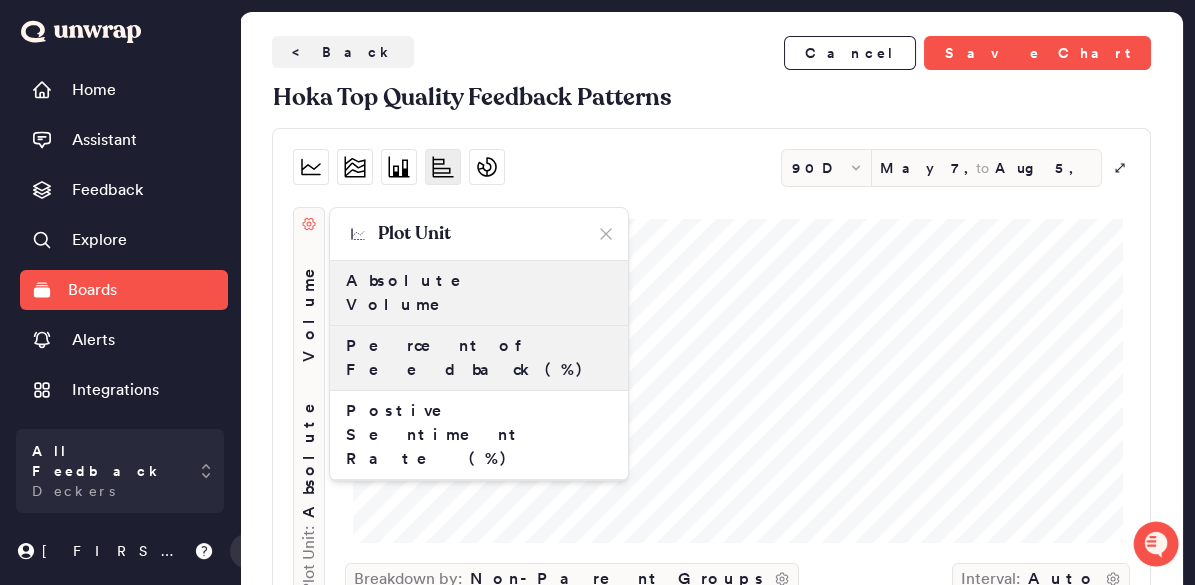 click on "Percent of Feedback (%)" at bounding box center (479, 358) 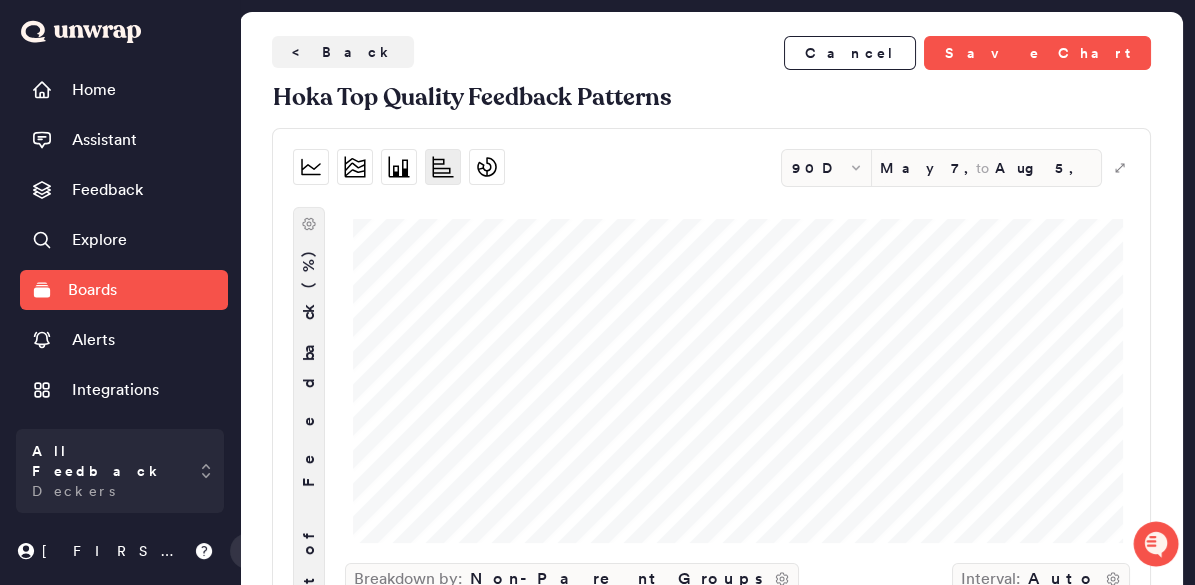 click on "Percent of Feedback (%)" at bounding box center (309, 474) 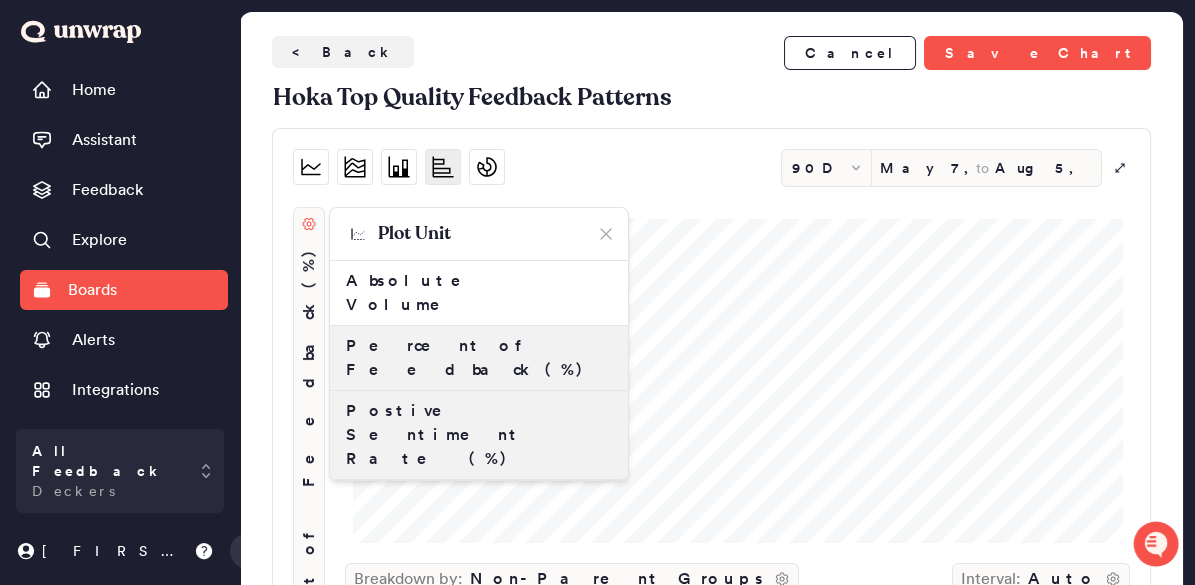 click on "Postive Sentiment Rate (%)" at bounding box center (479, 435) 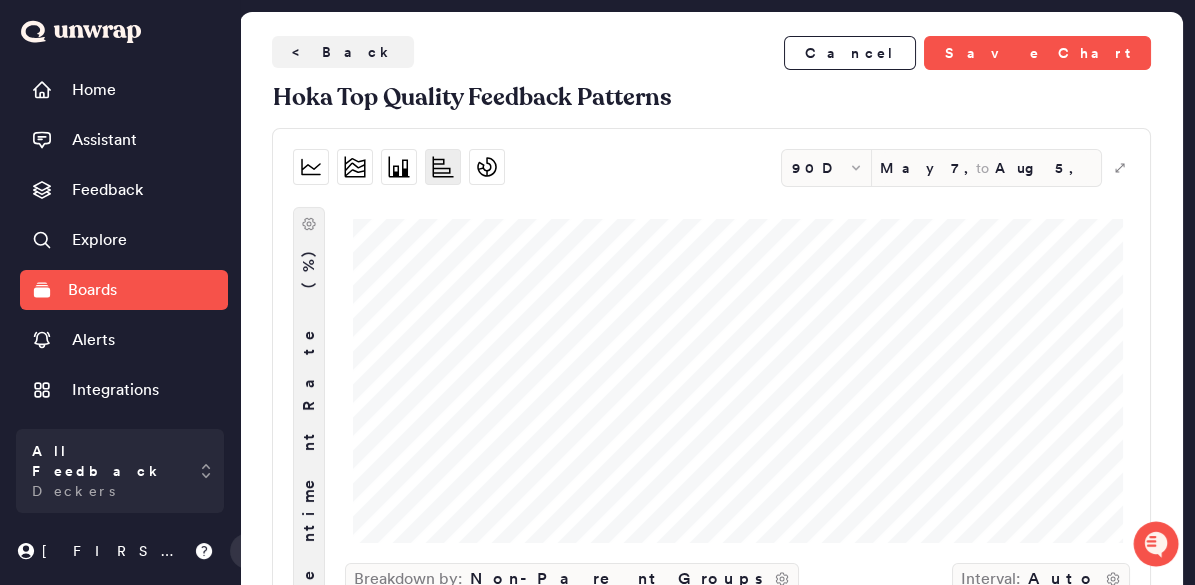 click on "Postive Sentiment Rate (%)" at bounding box center [309, 490] 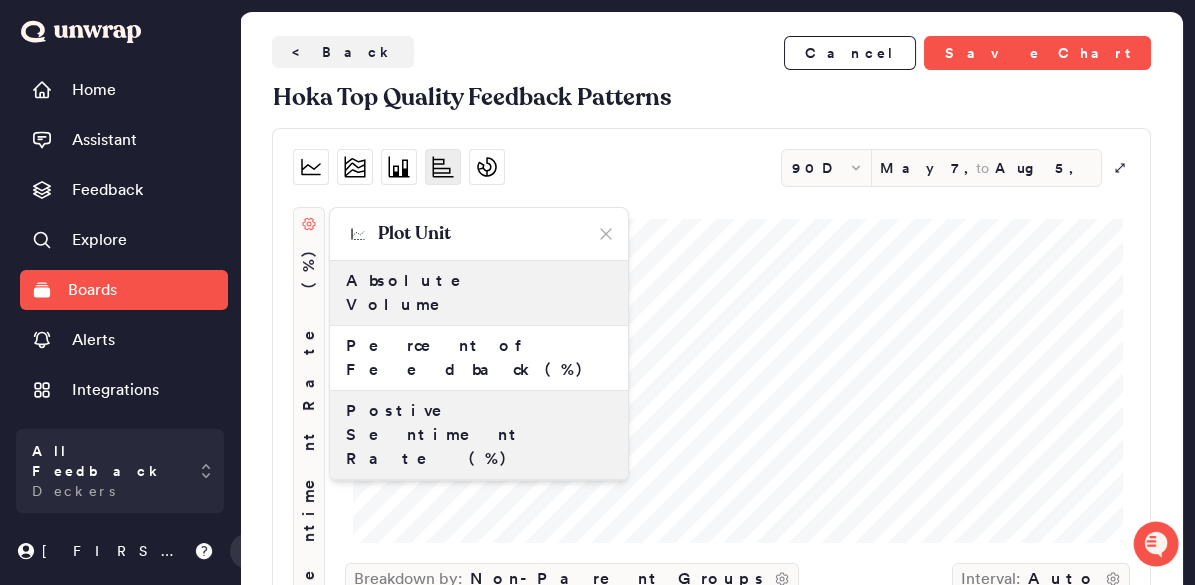 click on "Absolute Volume" at bounding box center (479, 293) 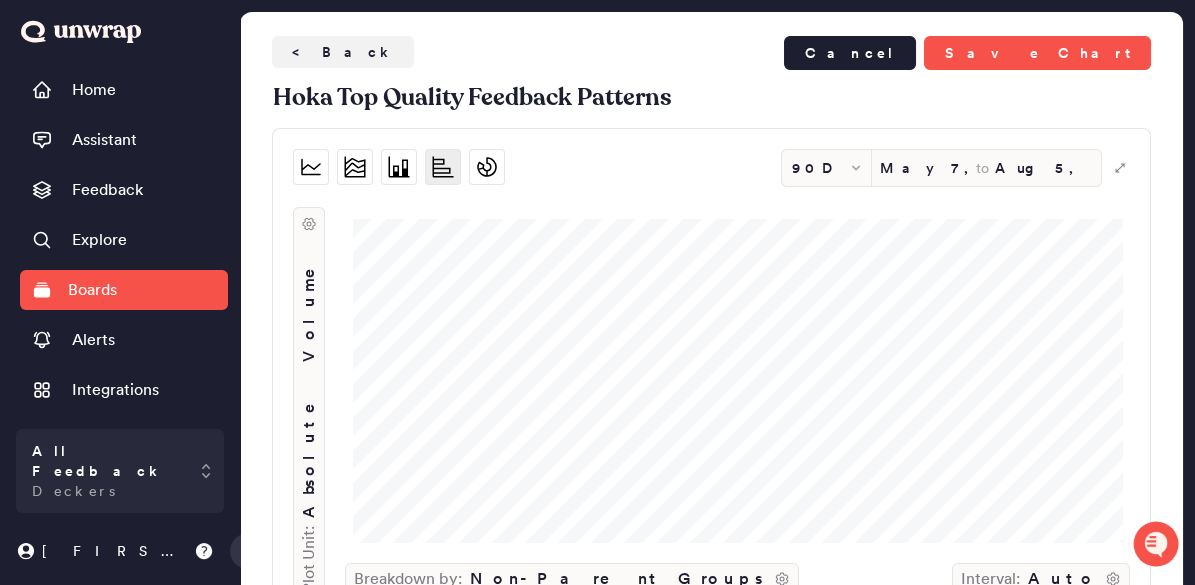 click on "Cancel" at bounding box center (850, 53) 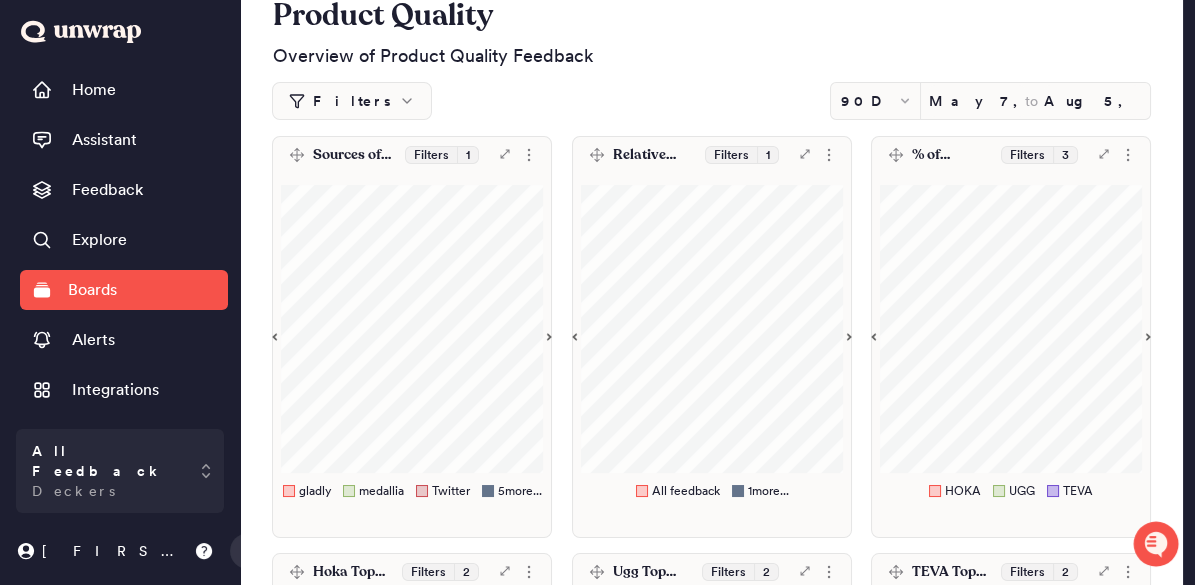 scroll, scrollTop: 111, scrollLeft: 0, axis: vertical 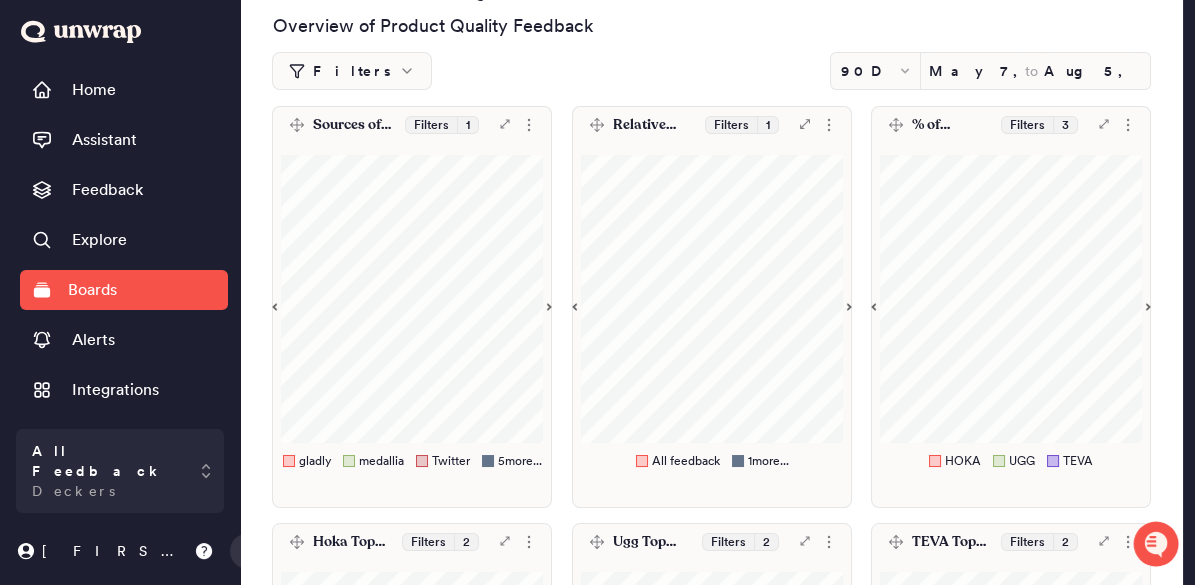 click on ".st0 {
fill: #7e7d82;
}" 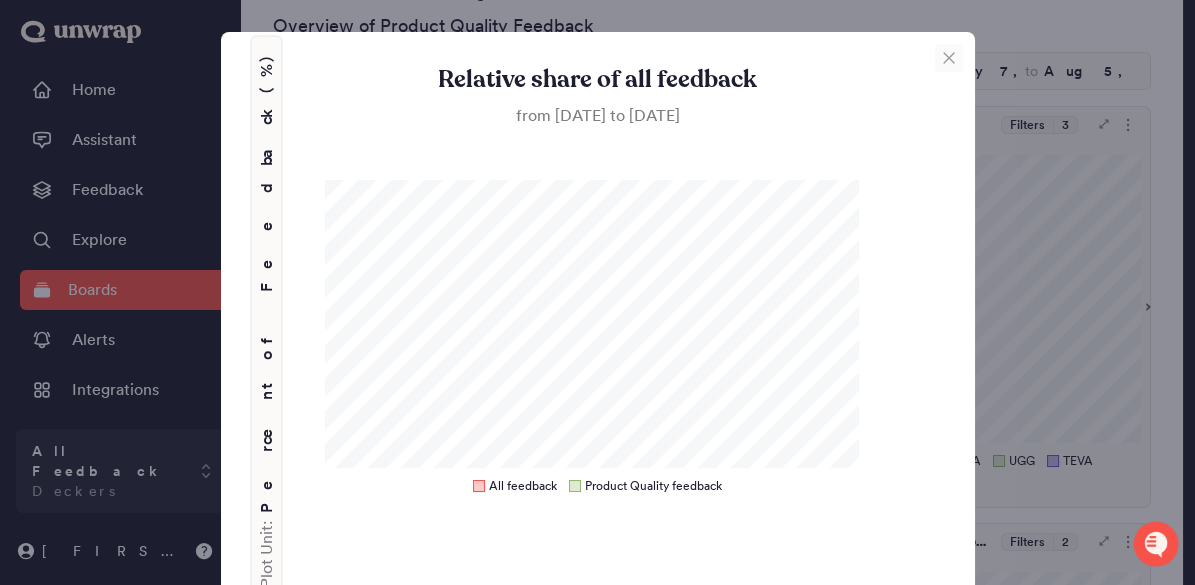 click 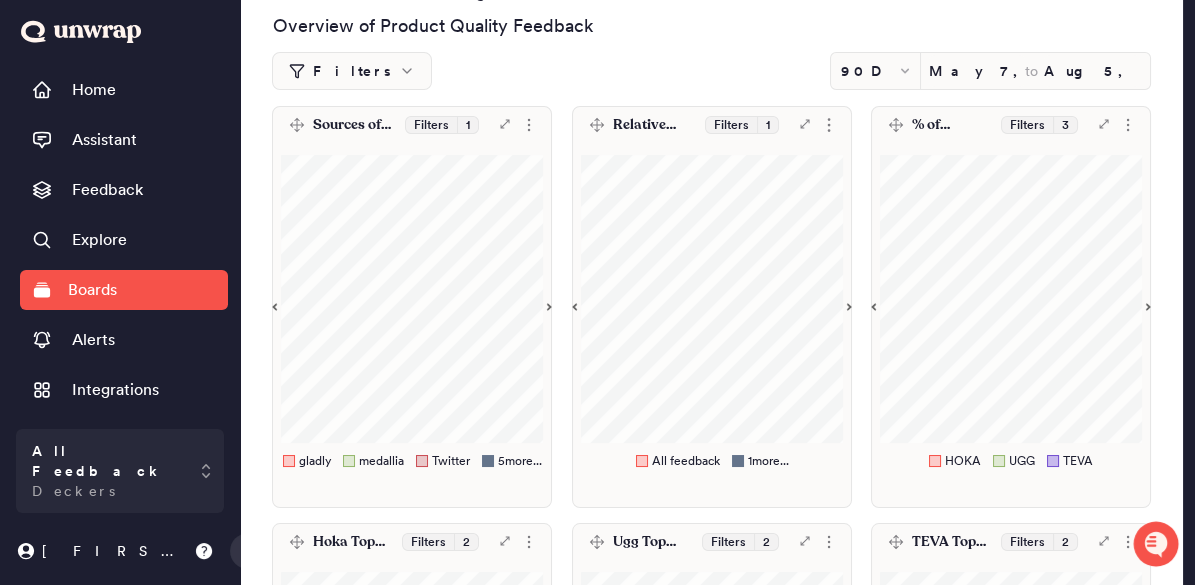 click 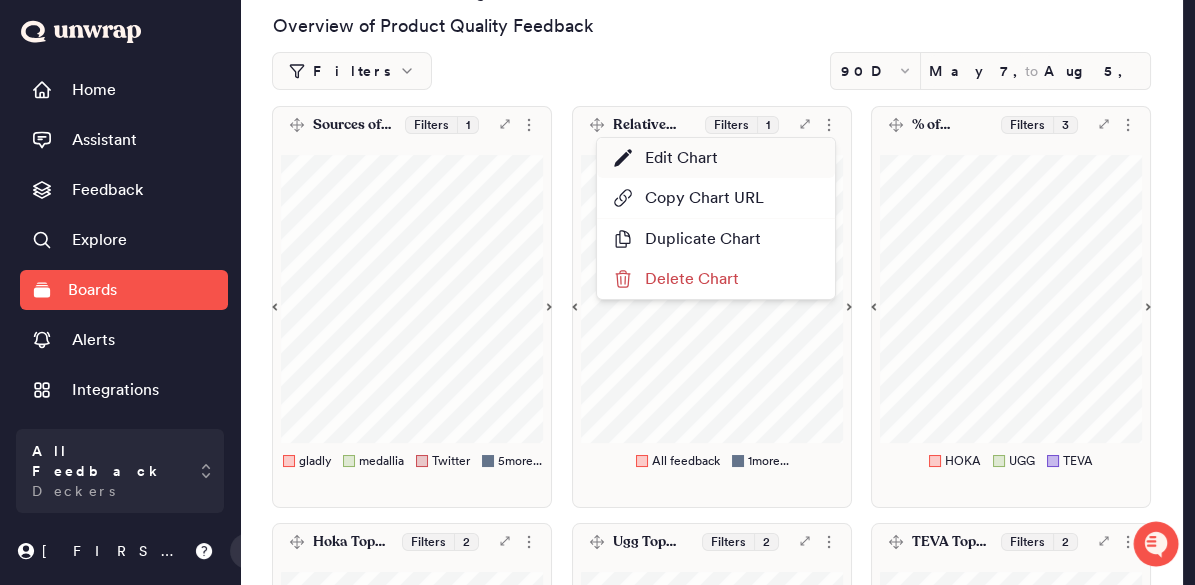 click on "Edit Chart" at bounding box center (716, 158) 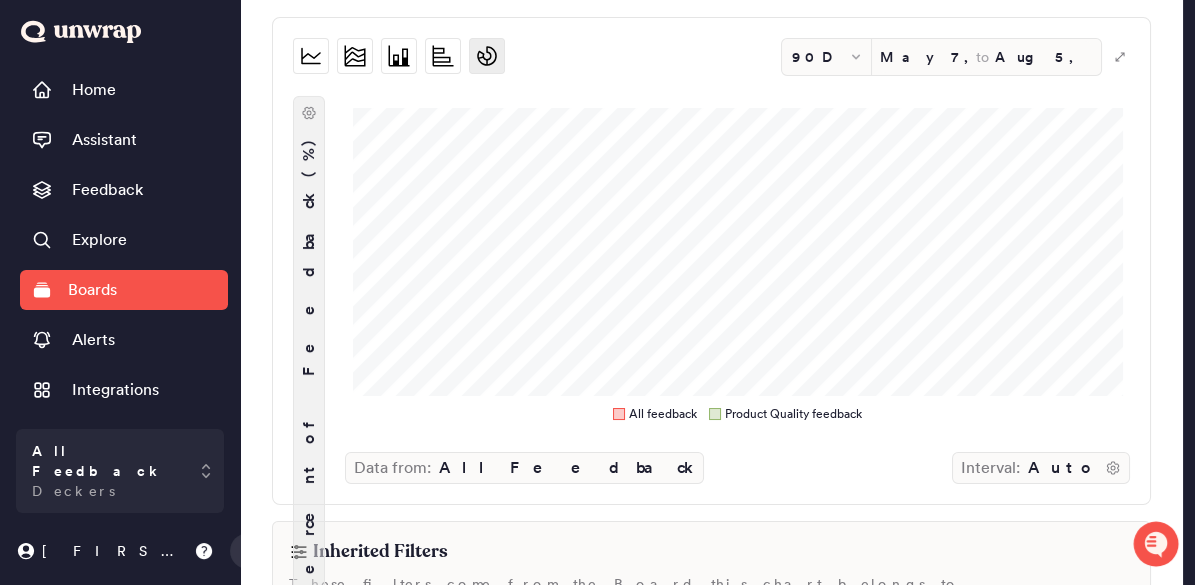 click on "Percent of Feedback (%)" at bounding box center (309, 363) 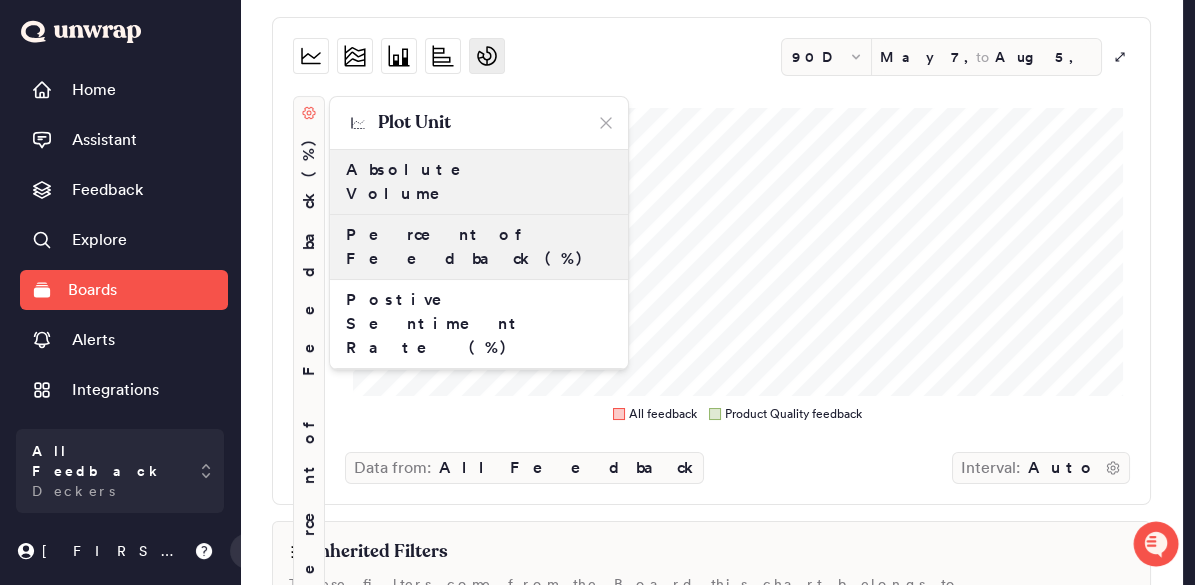 click on "Absolute Volume" at bounding box center [479, 182] 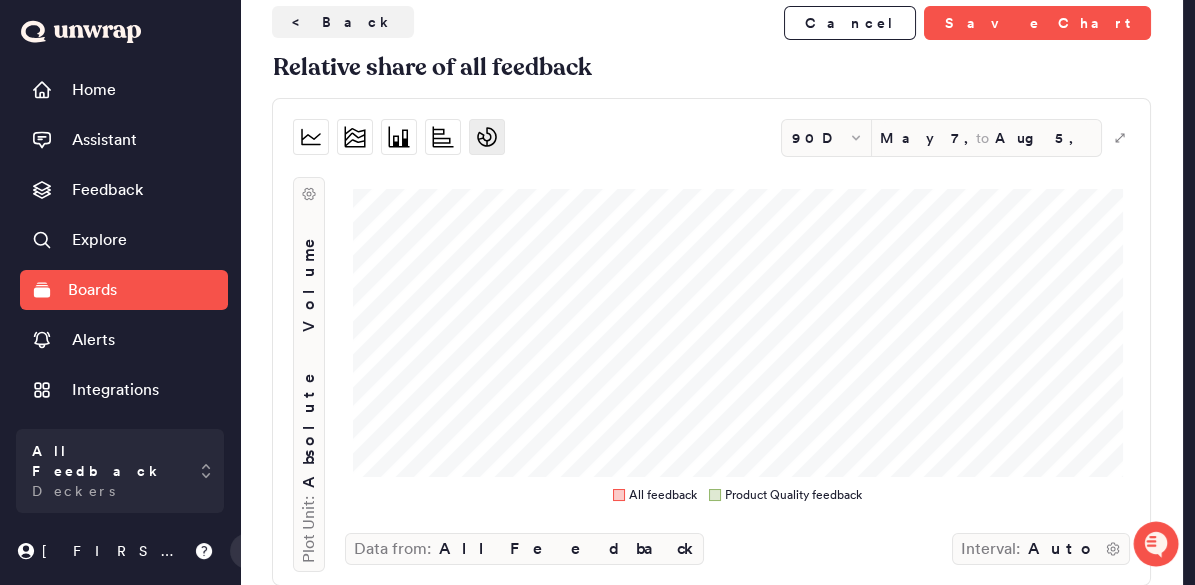 scroll, scrollTop: 0, scrollLeft: 0, axis: both 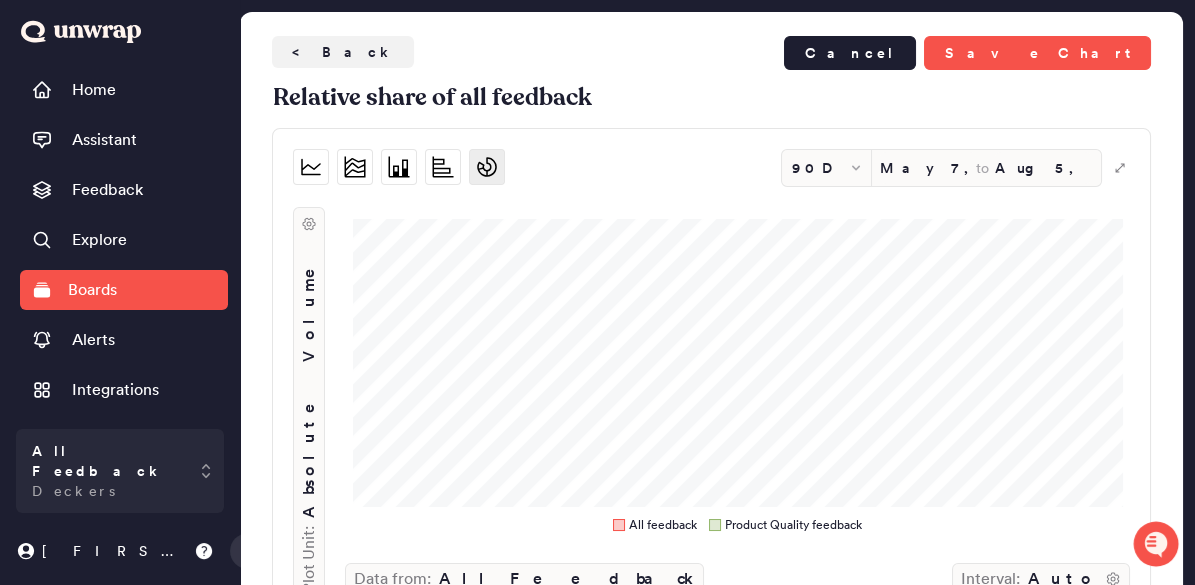 click on "Cancel" at bounding box center [850, 53] 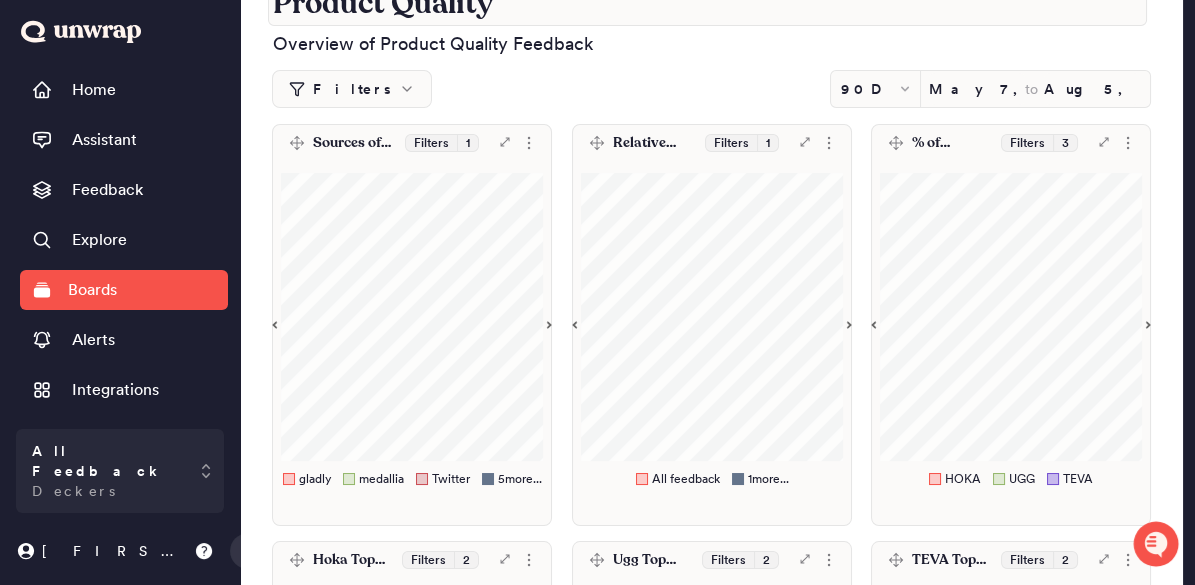 scroll, scrollTop: 0, scrollLeft: 0, axis: both 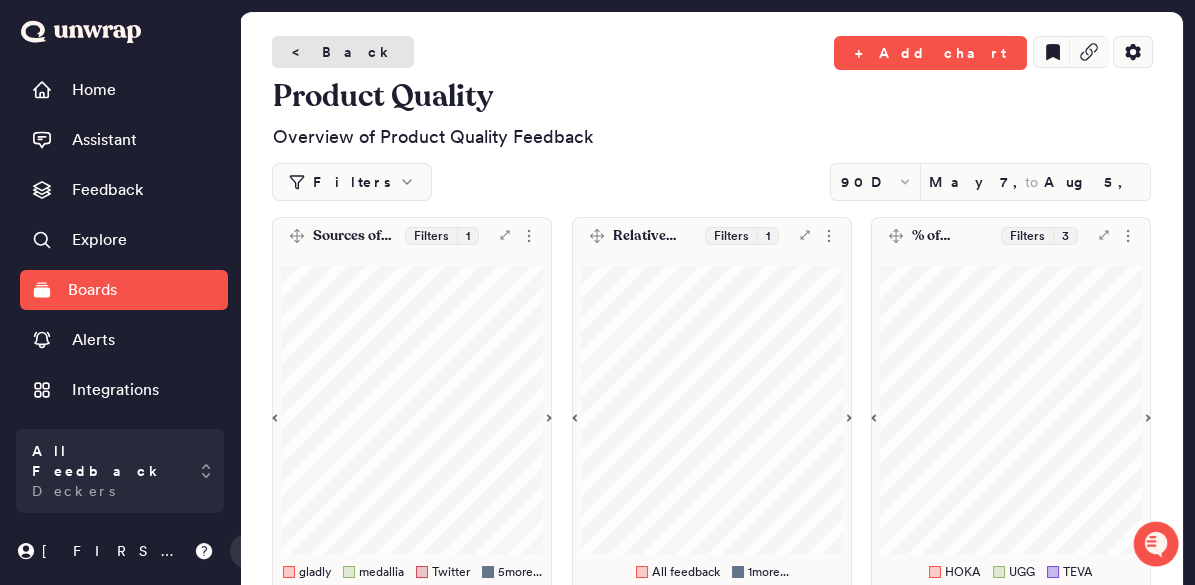 click on "< Back" at bounding box center (343, 52) 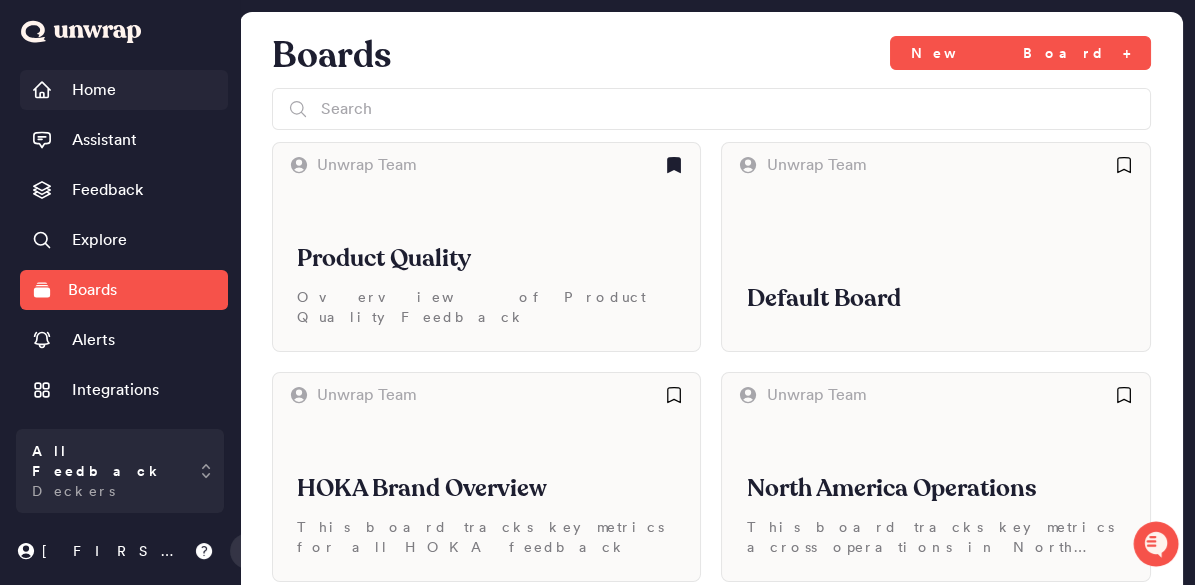 click on "Home" at bounding box center [124, 90] 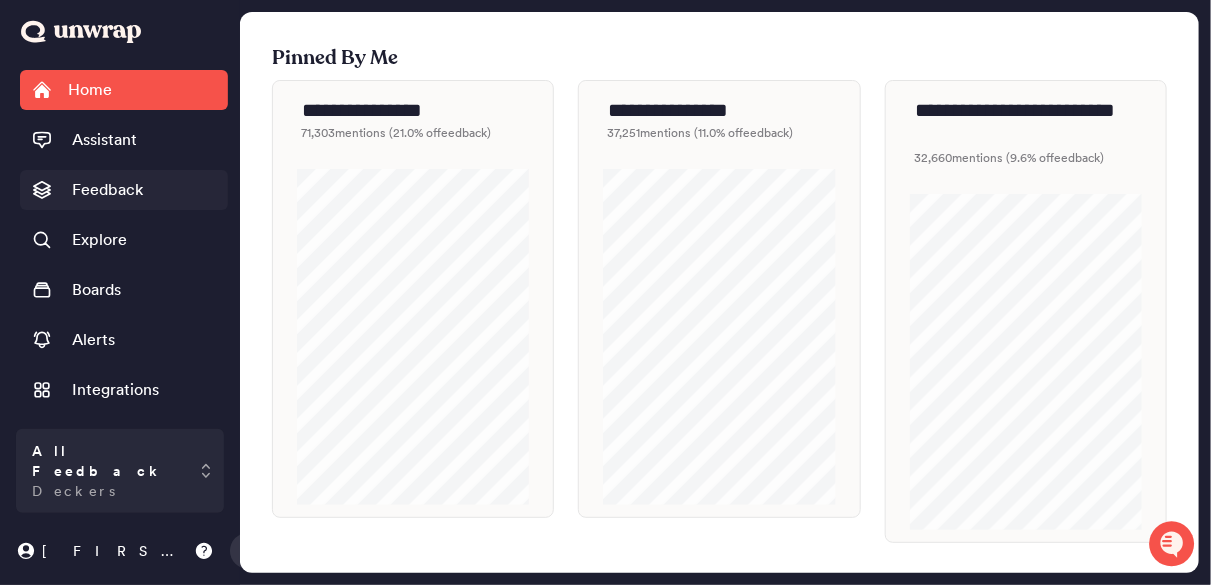 click on "Feedback" at bounding box center (107, 190) 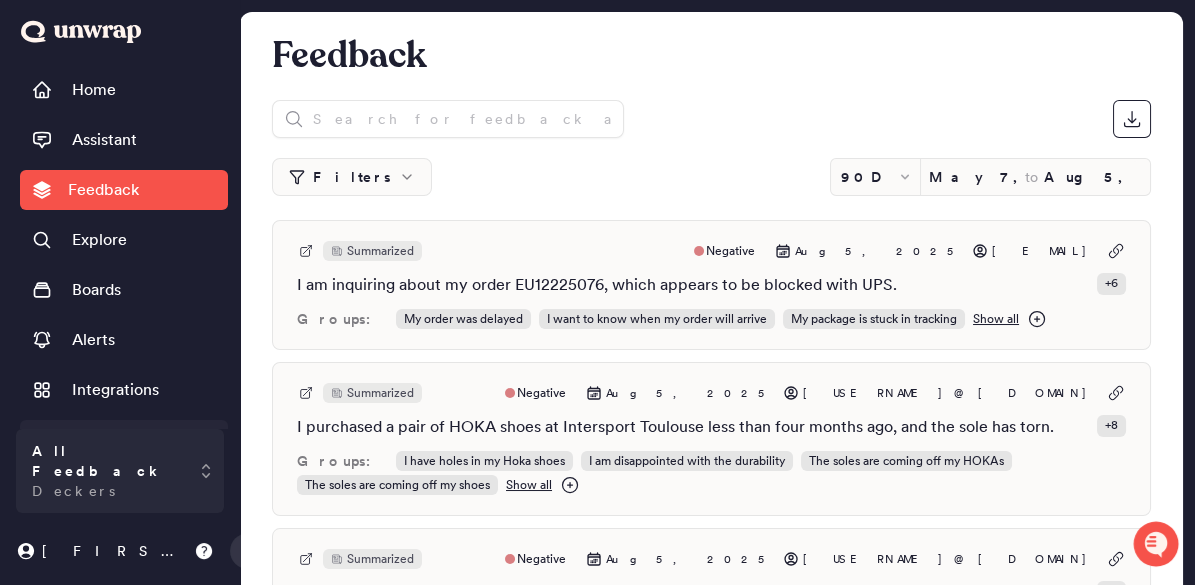 scroll, scrollTop: 20, scrollLeft: 0, axis: vertical 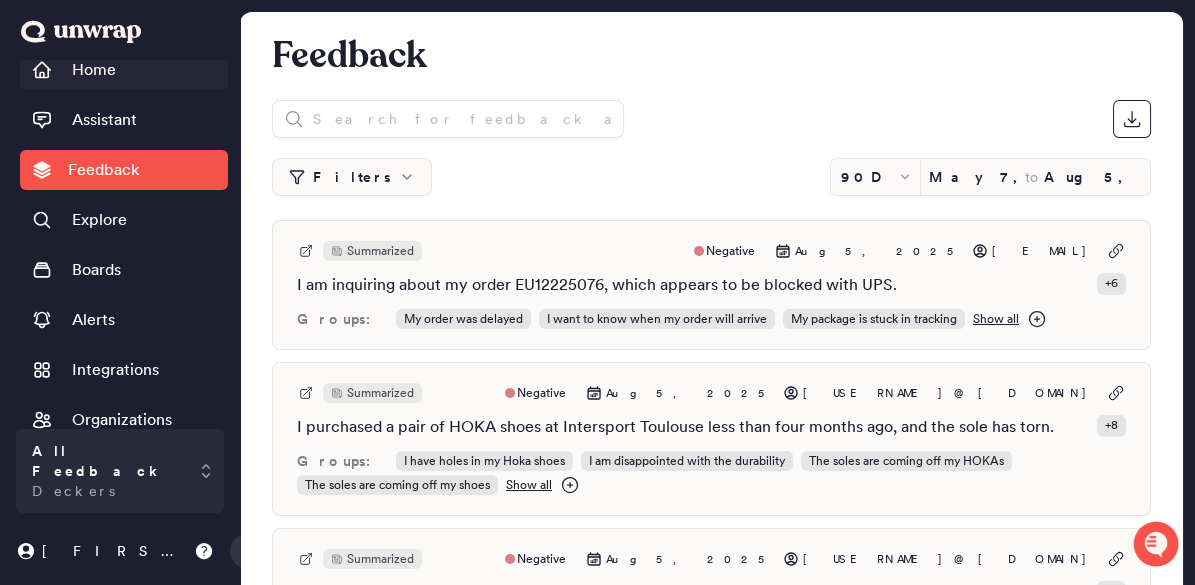 click on "Home" at bounding box center (94, 70) 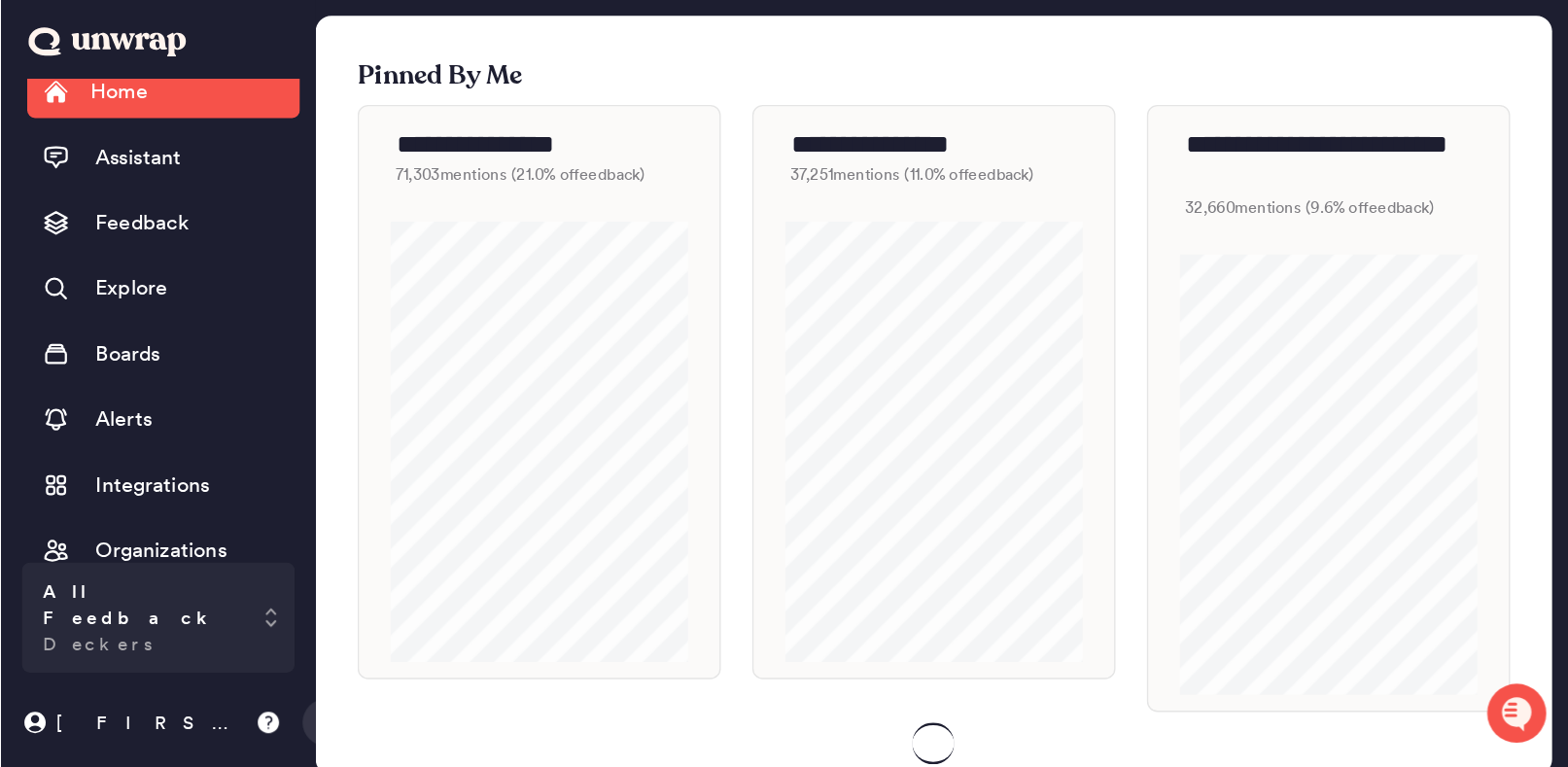 scroll, scrollTop: 0, scrollLeft: 0, axis: both 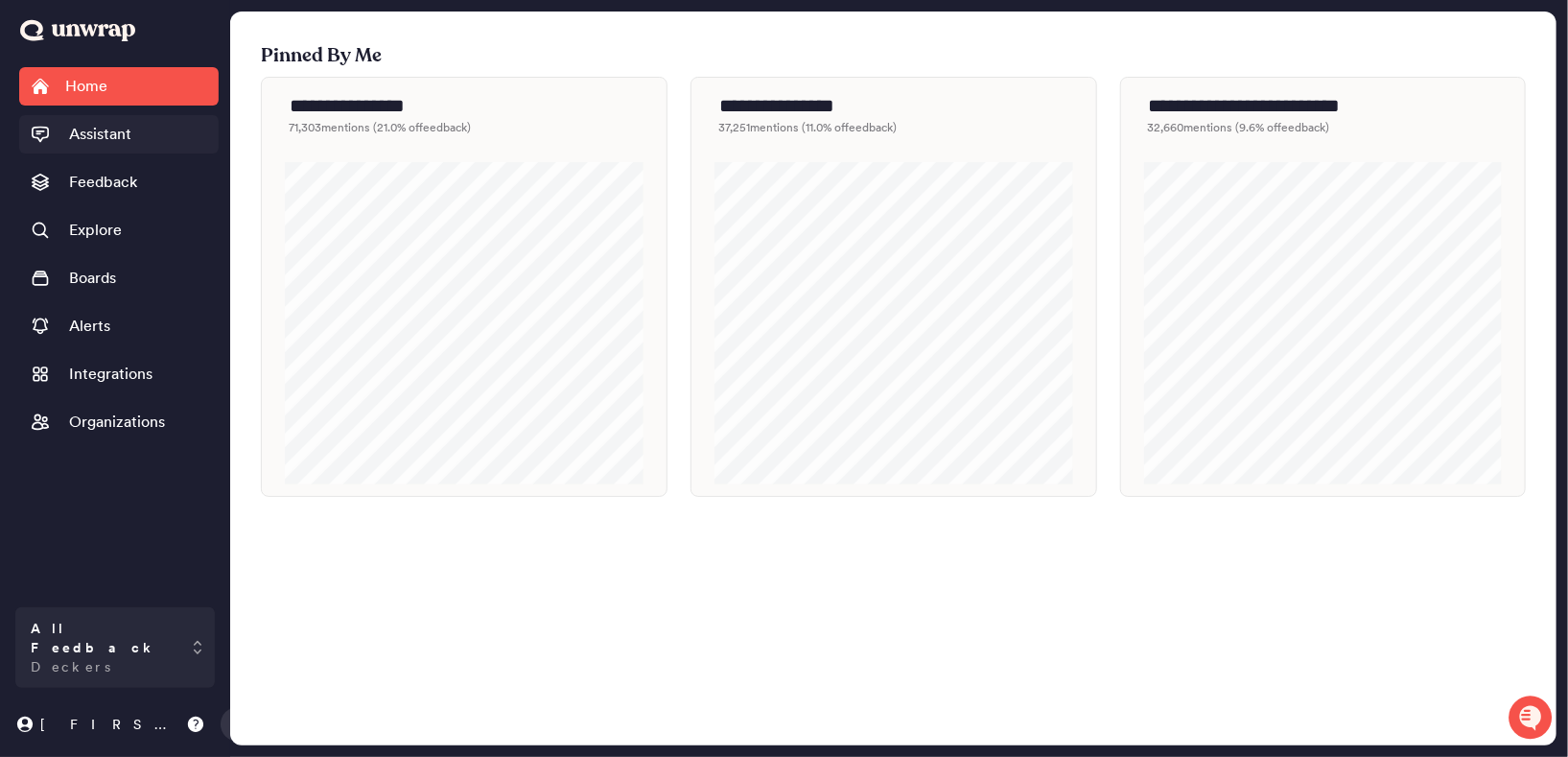 click on "Assistant" at bounding box center (100, 134) 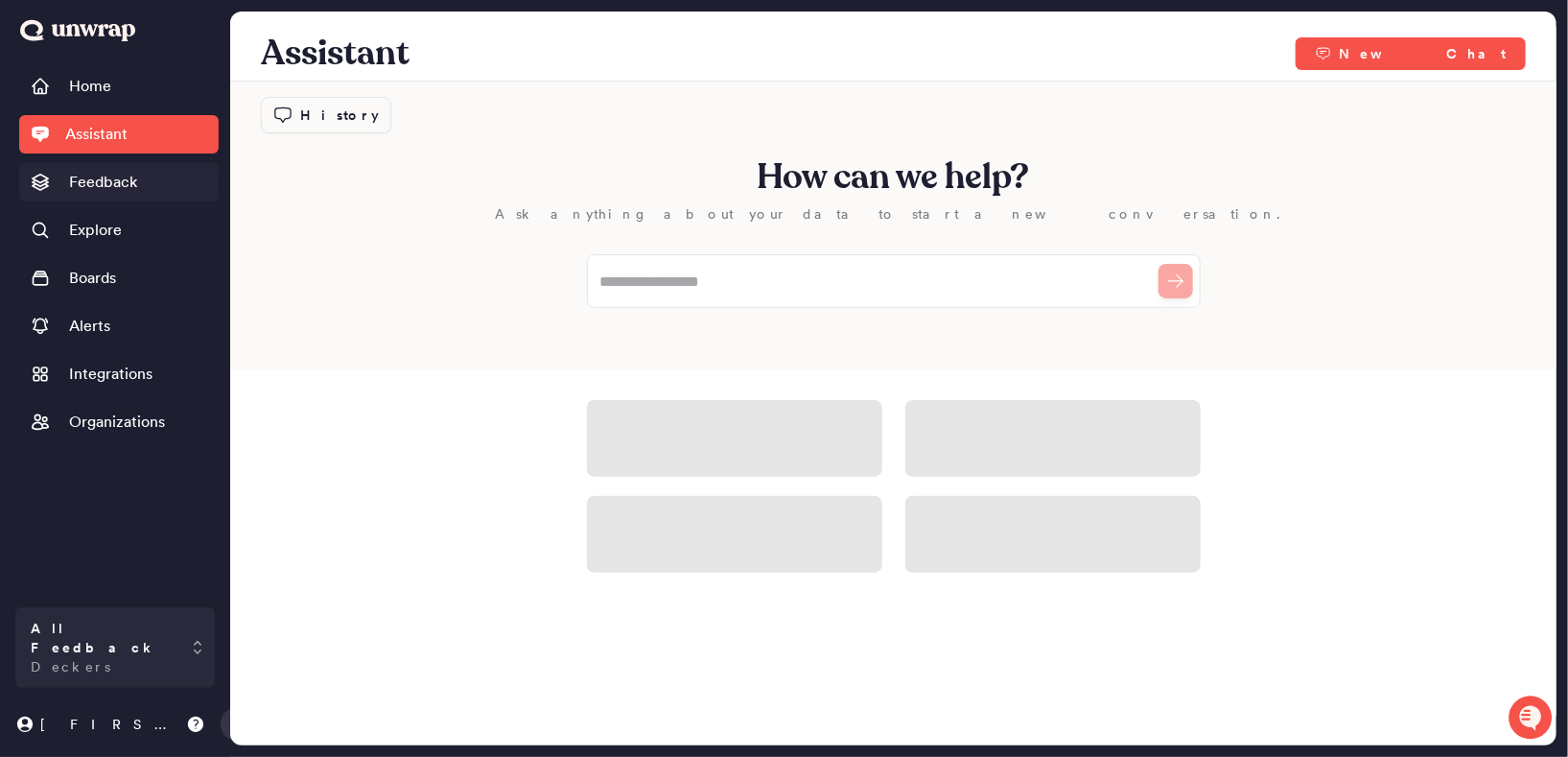 click on "Feedback" at bounding box center [103, 182] 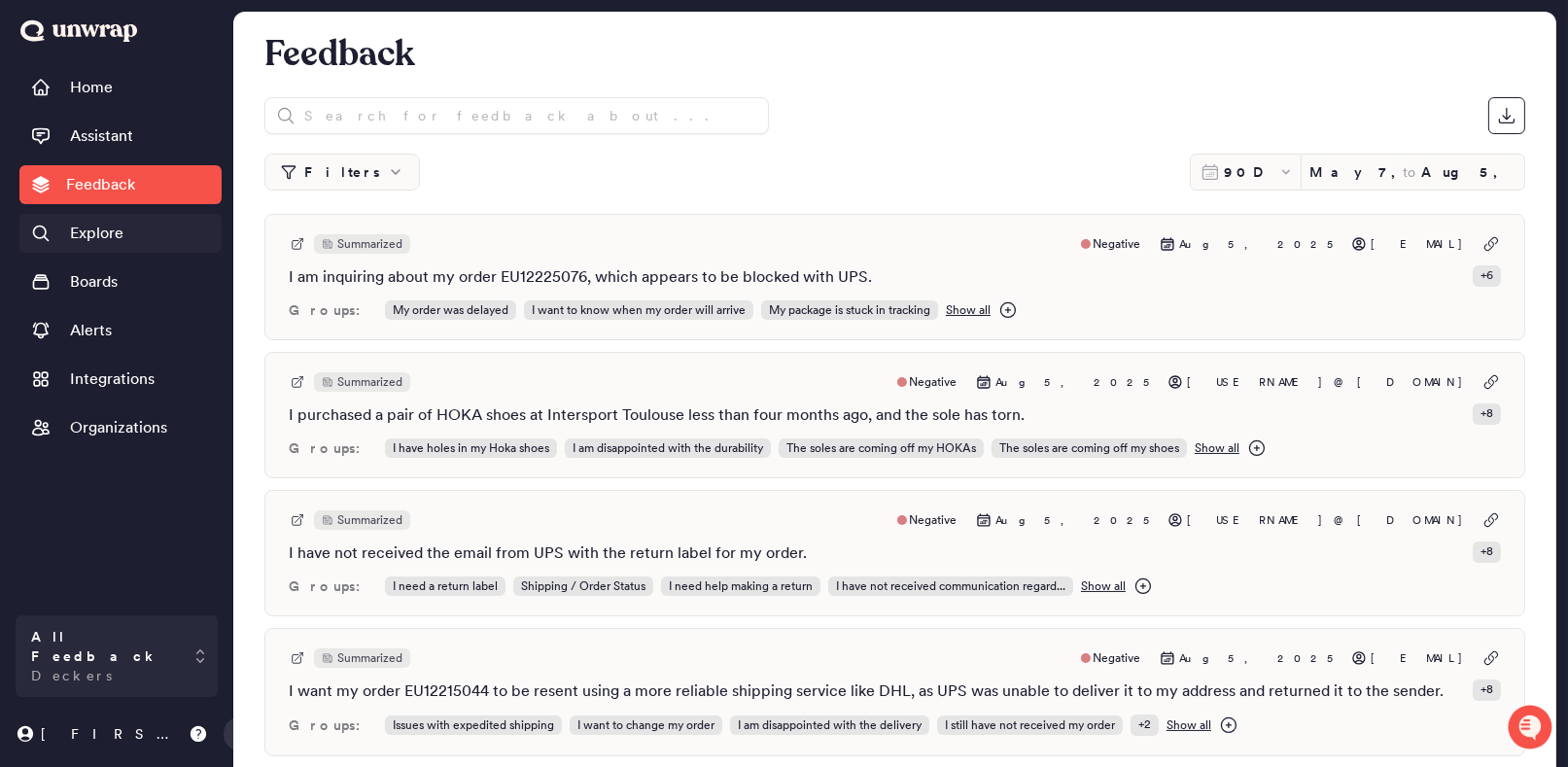 click on "Explore" at bounding box center [121, 233] 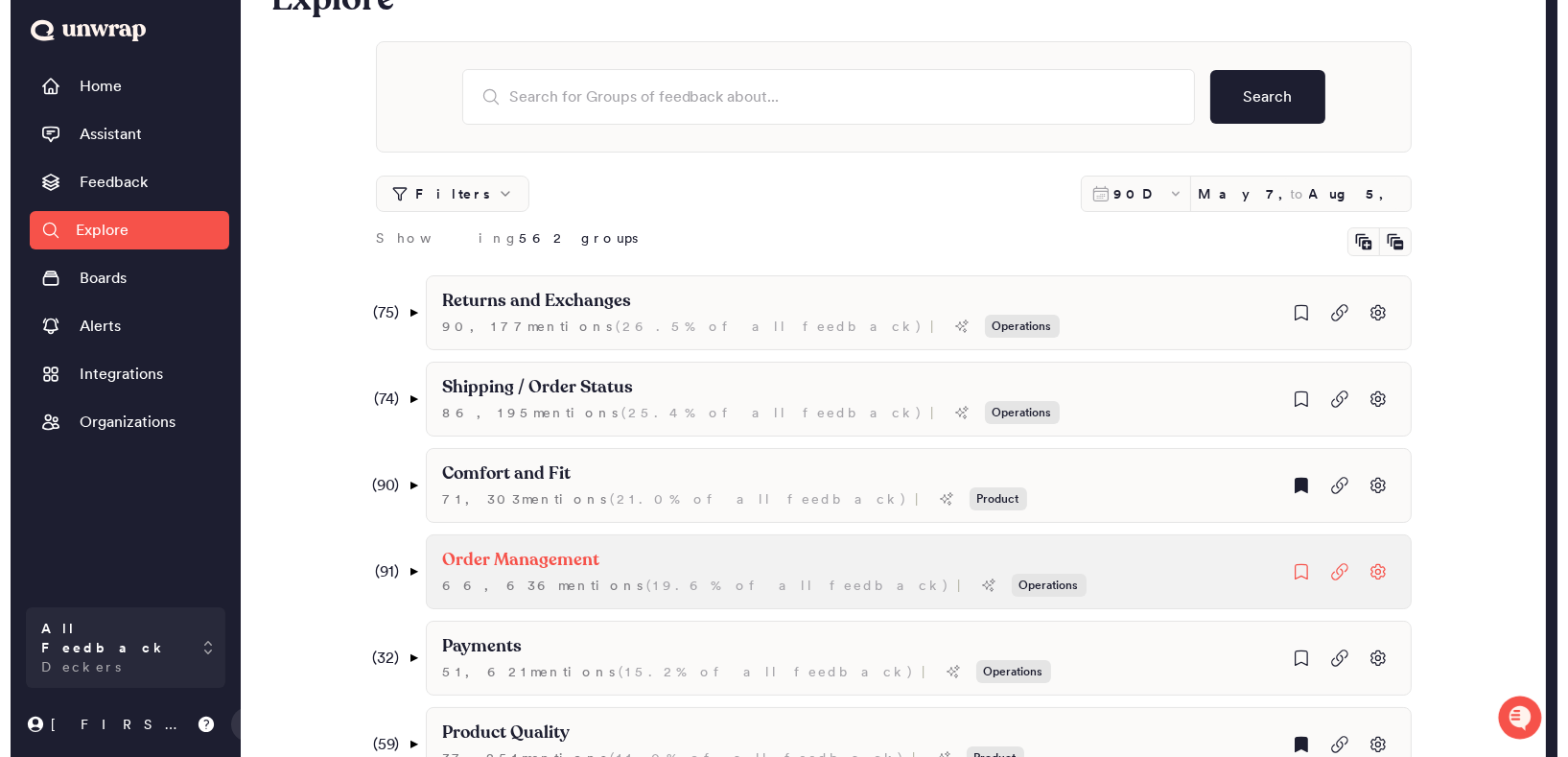 scroll, scrollTop: 0, scrollLeft: 0, axis: both 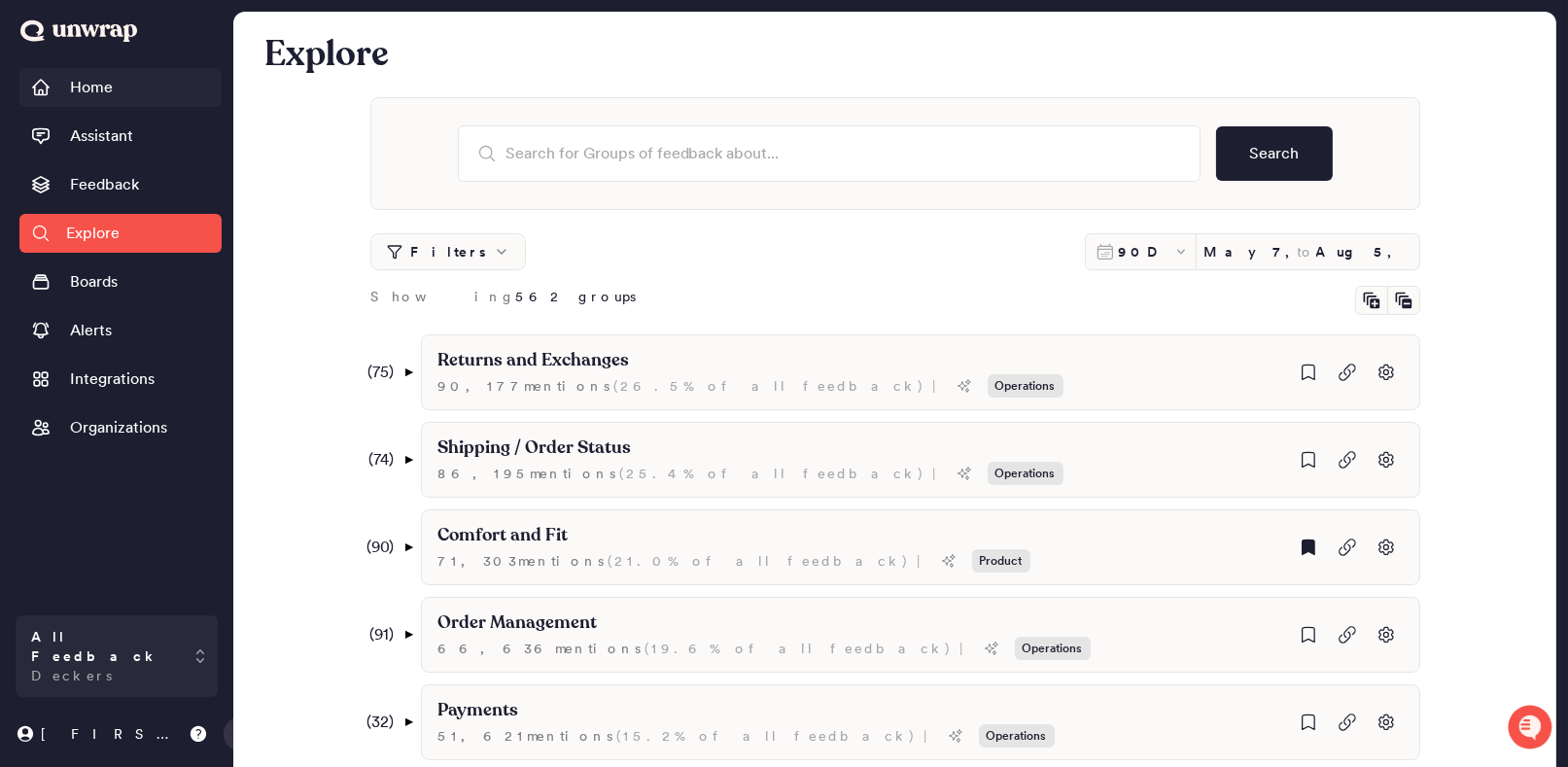 click on "Home" at bounding box center (121, 87) 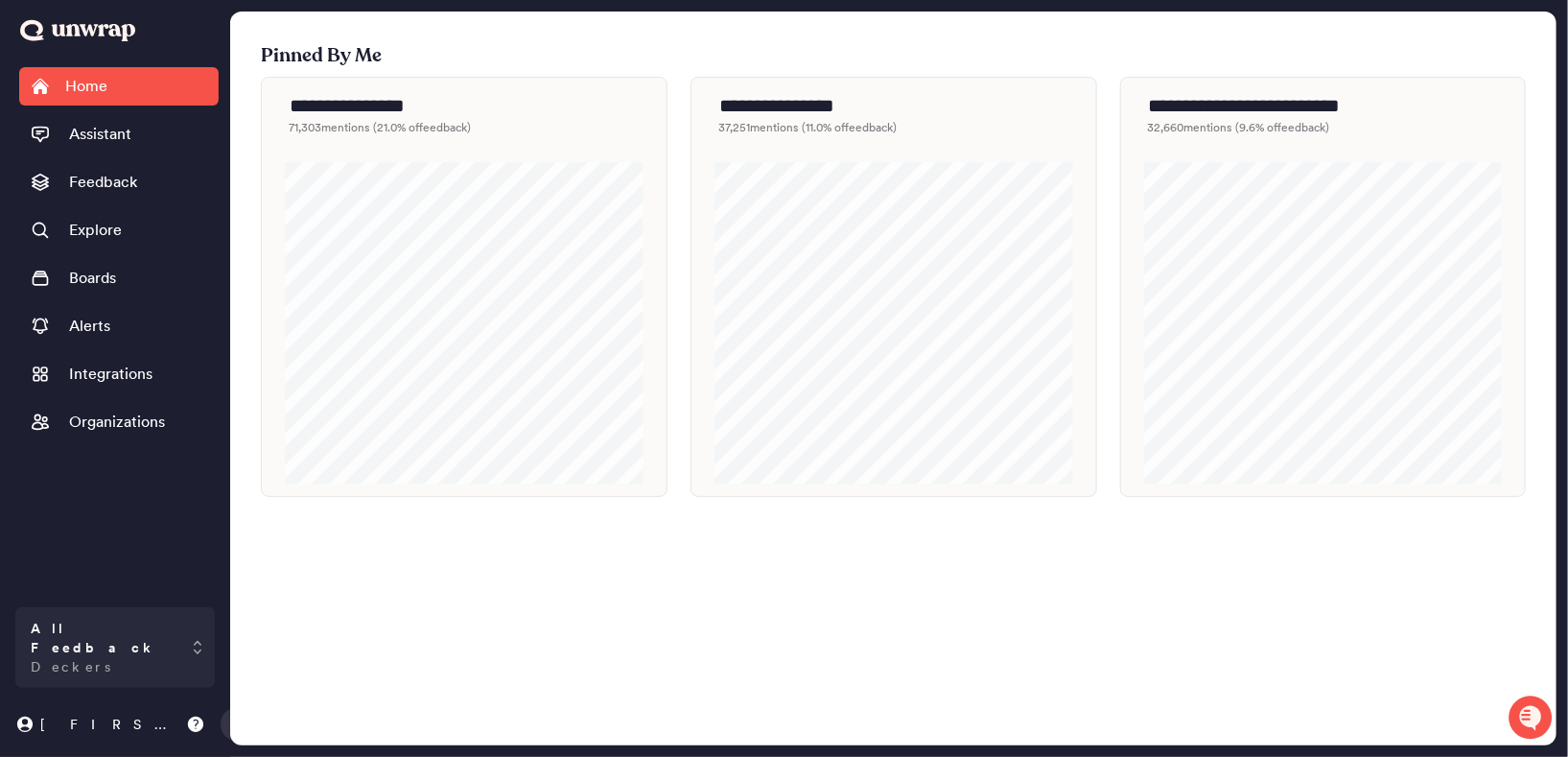 click on "Pinned By Me" at bounding box center [893, 56] 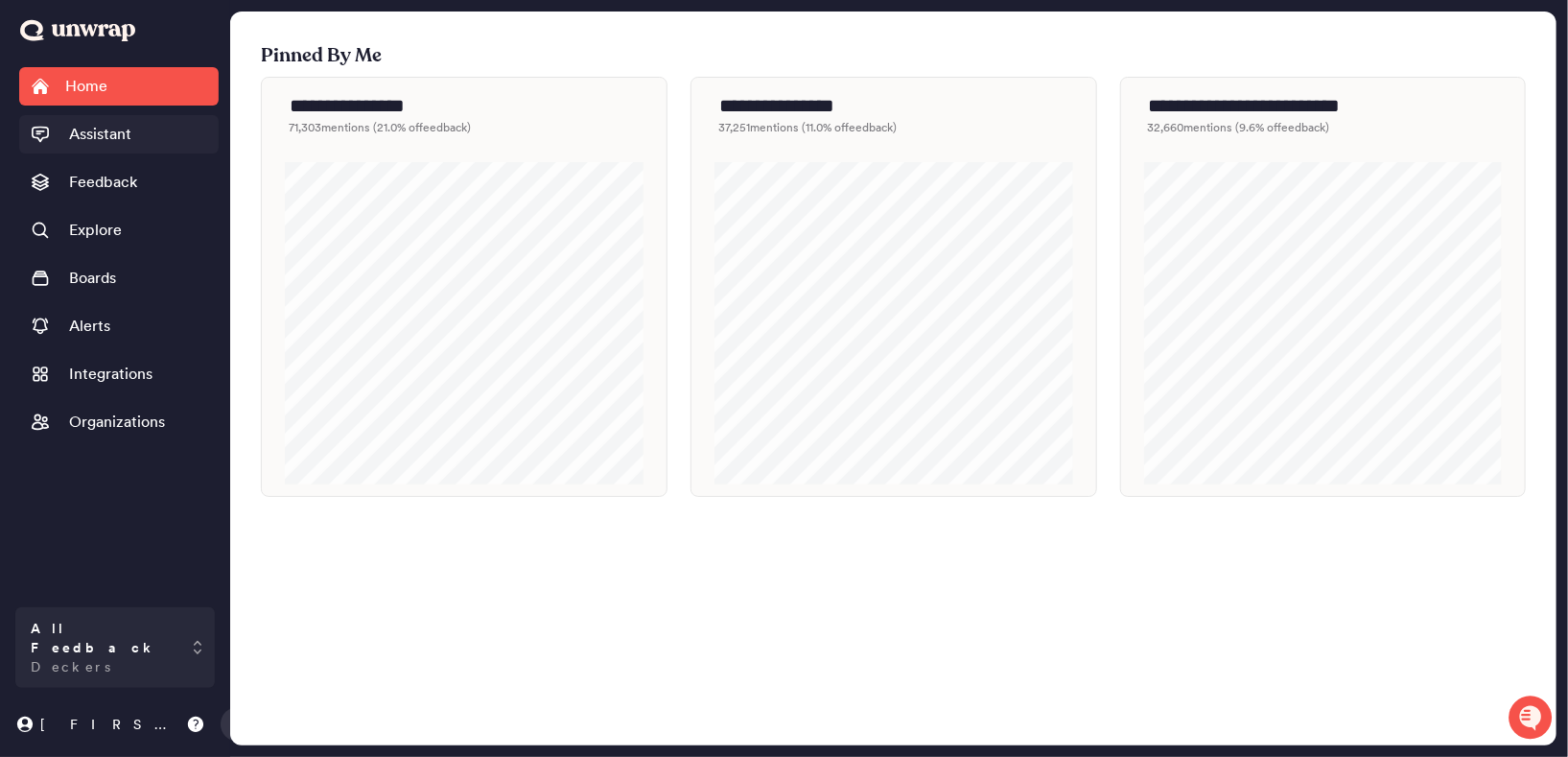 click on "Assistant" at bounding box center [100, 134] 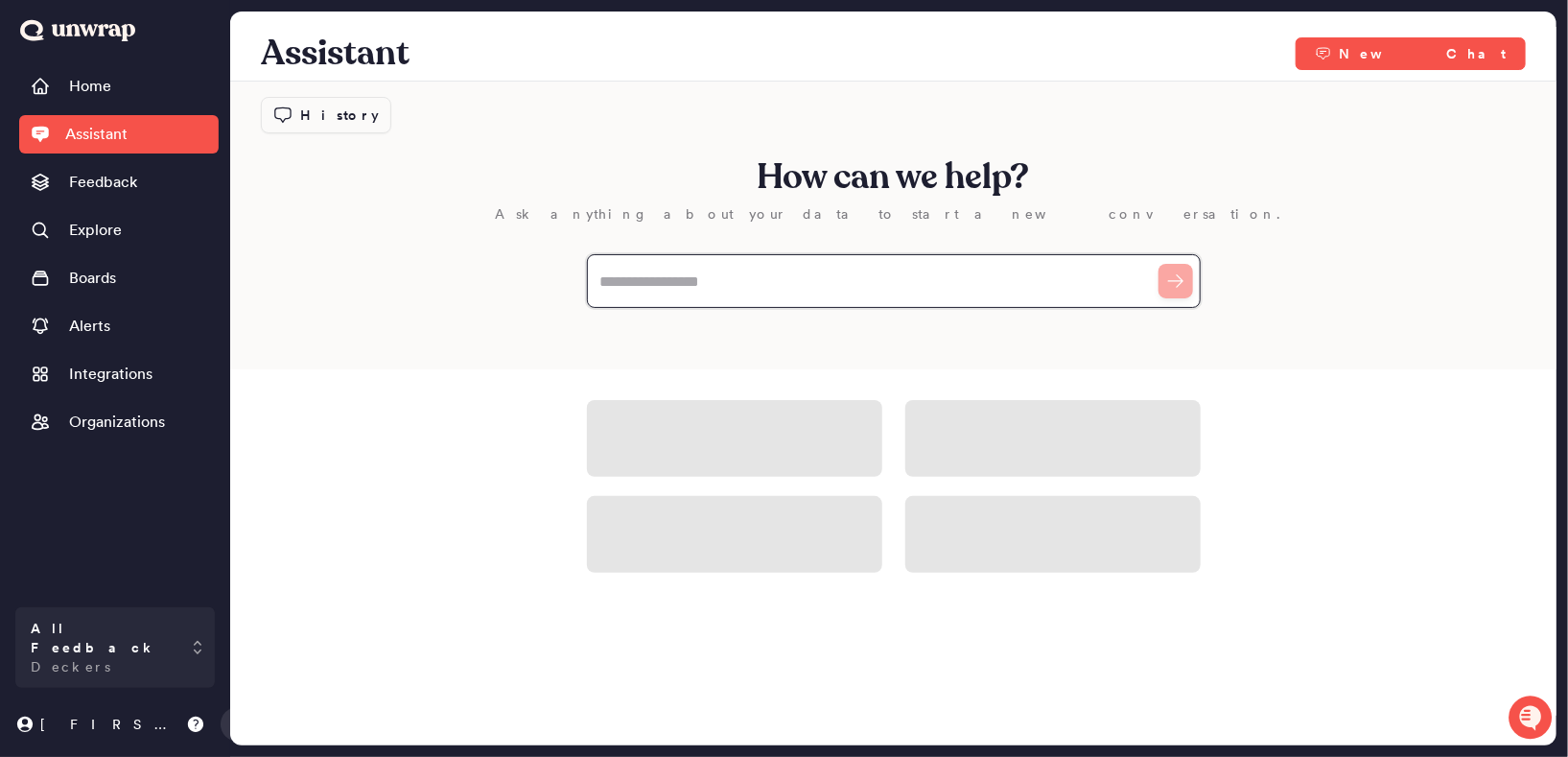 click at bounding box center [894, 281] 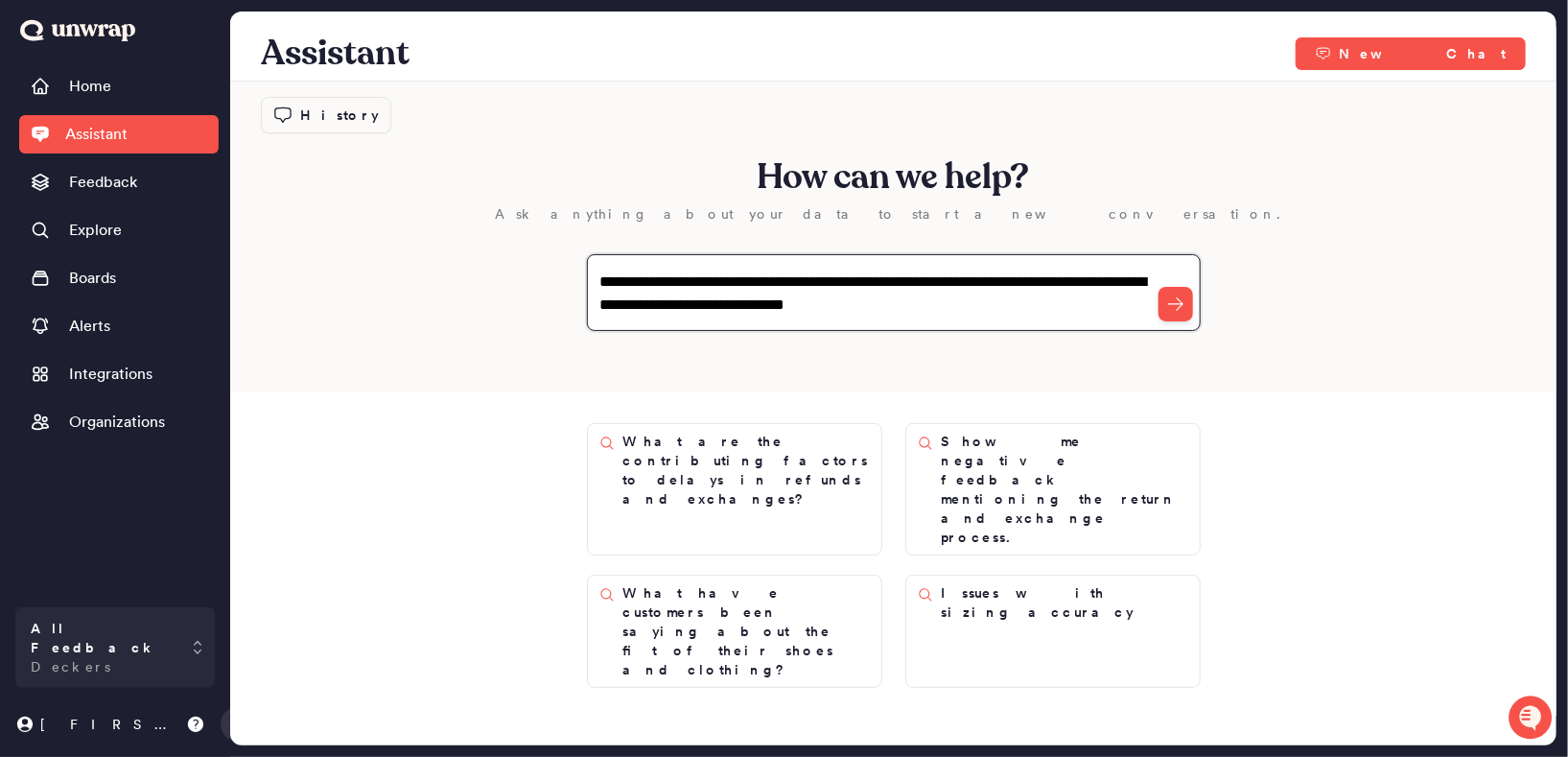 type on "**********" 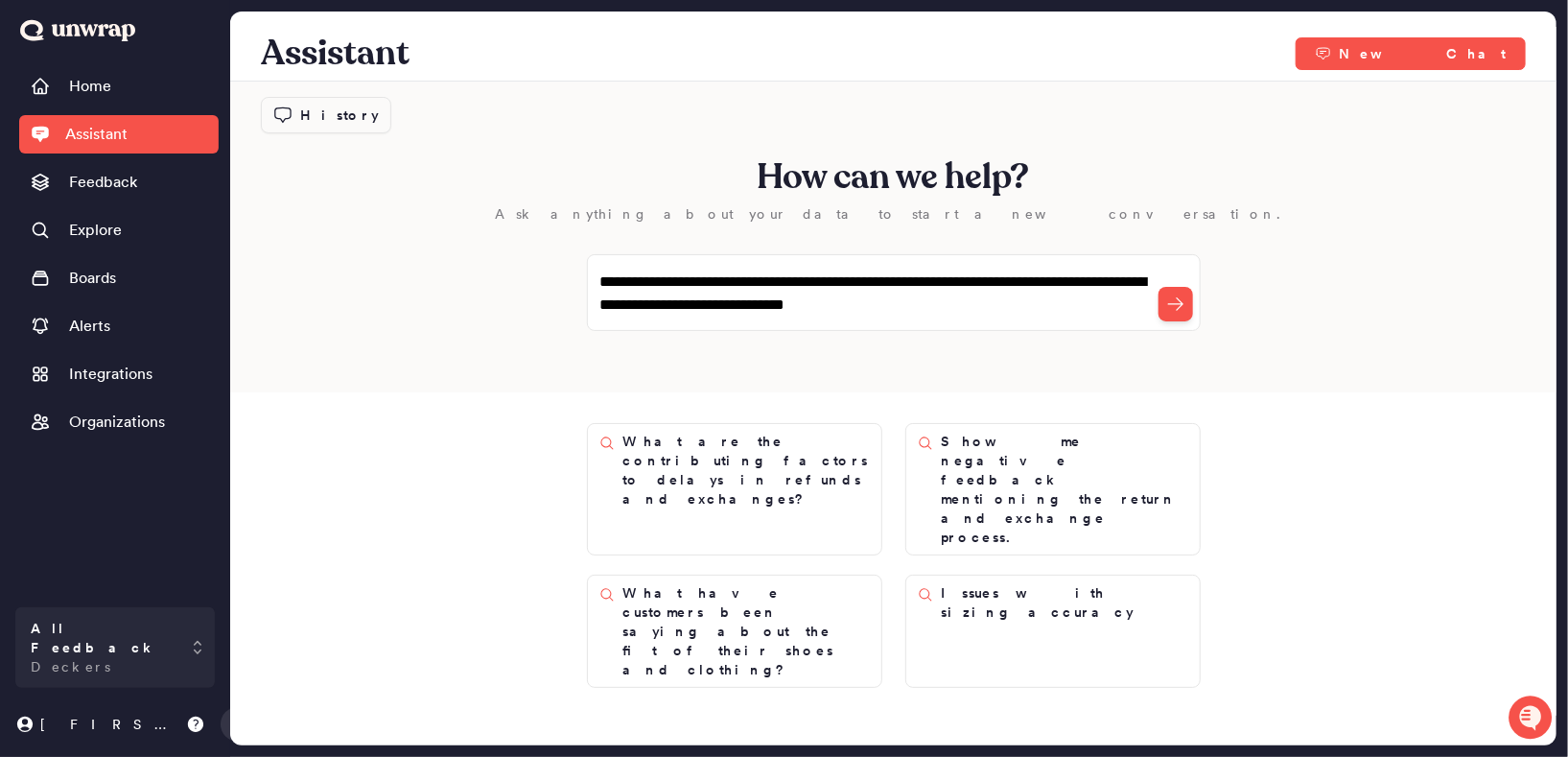 click 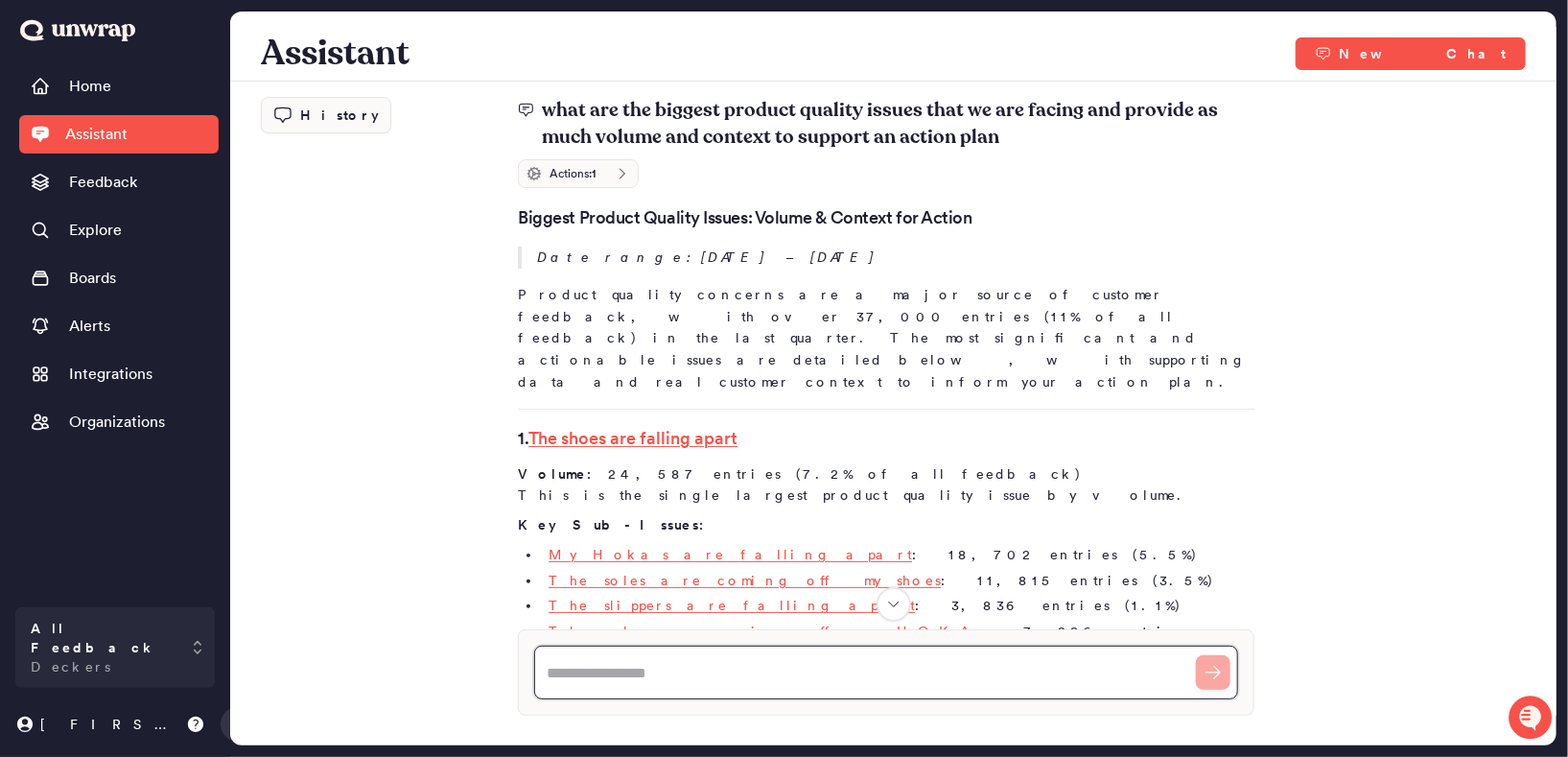 click at bounding box center [886, 673] 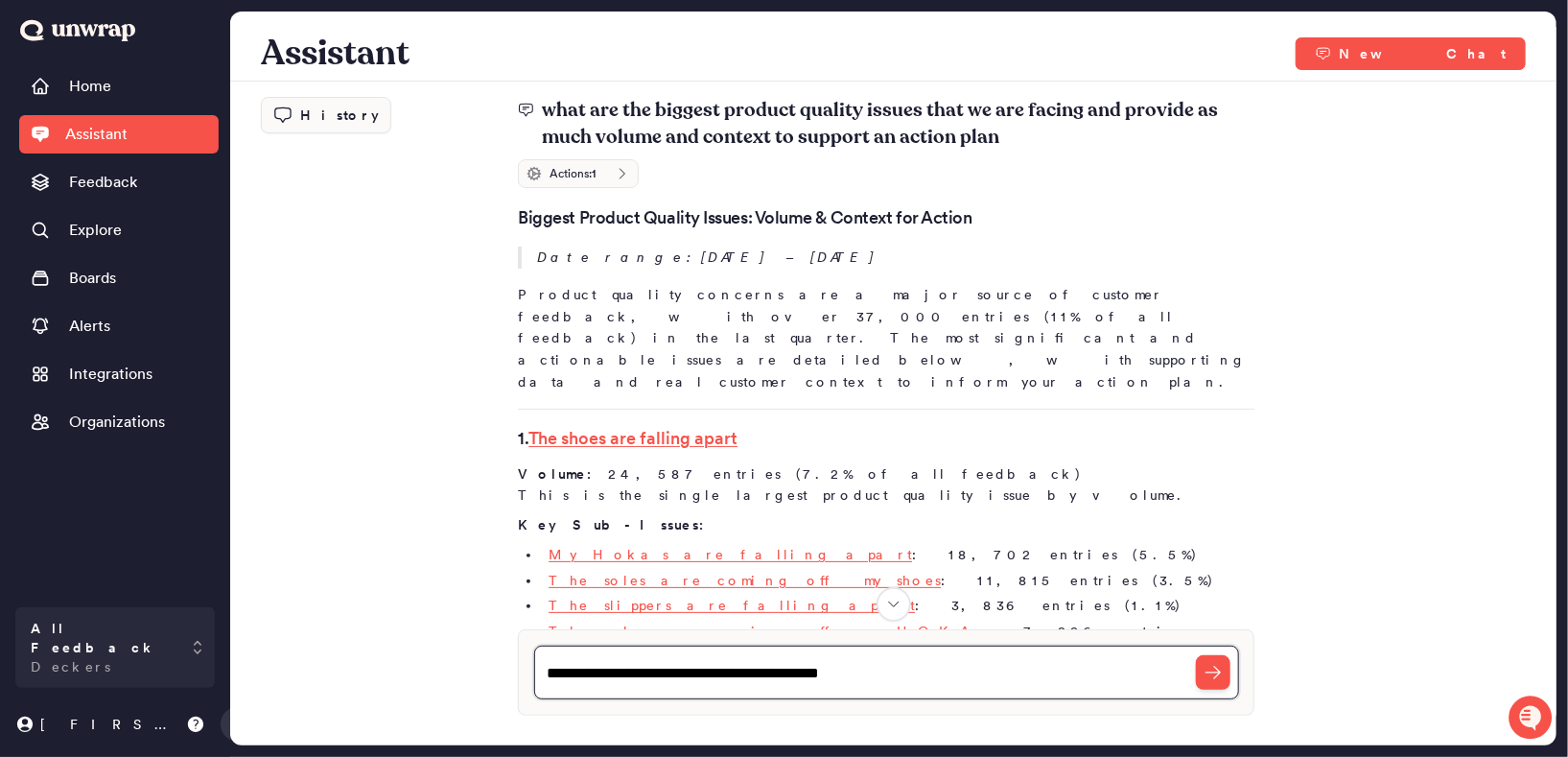 type on "**********" 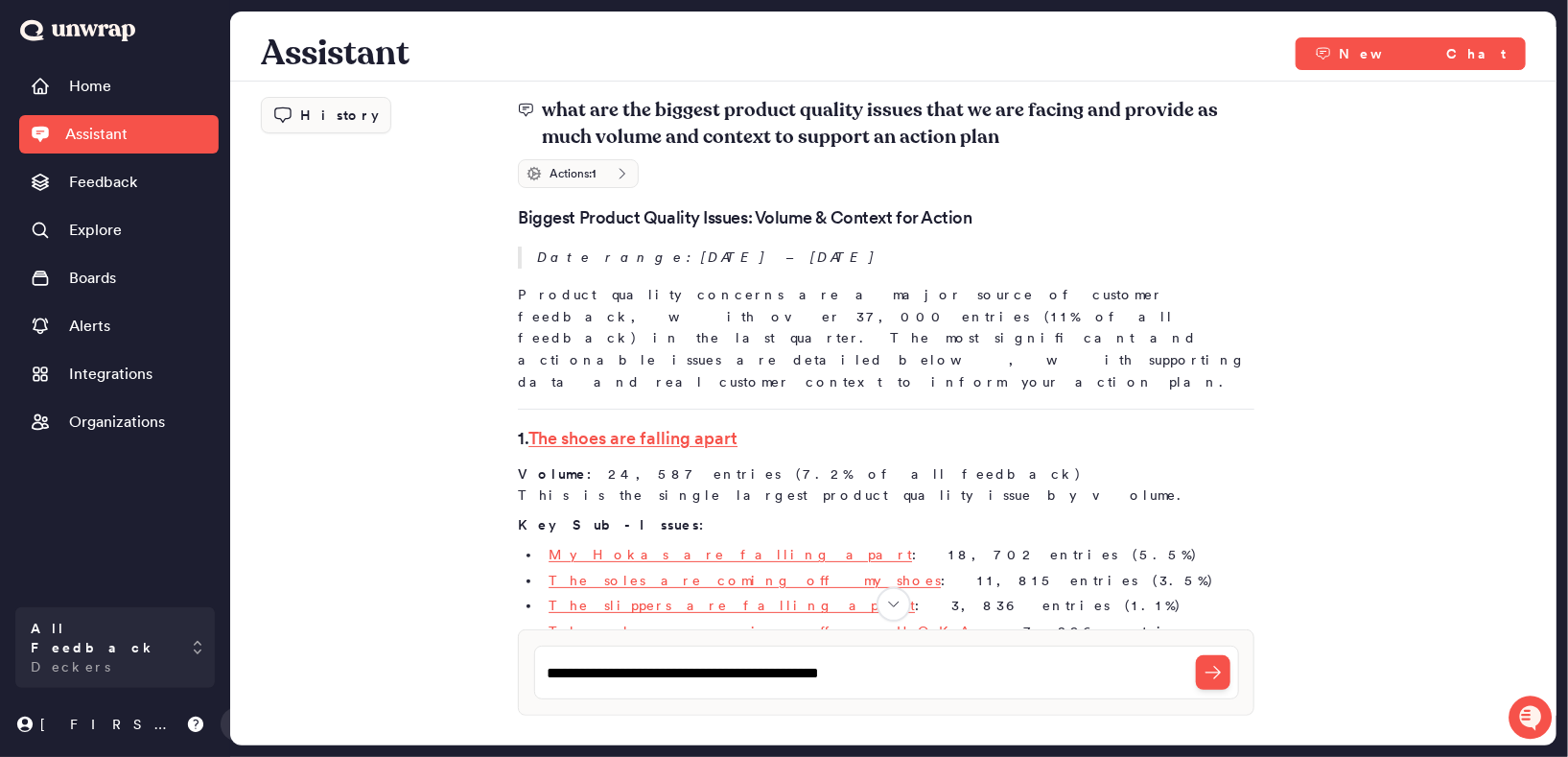 type 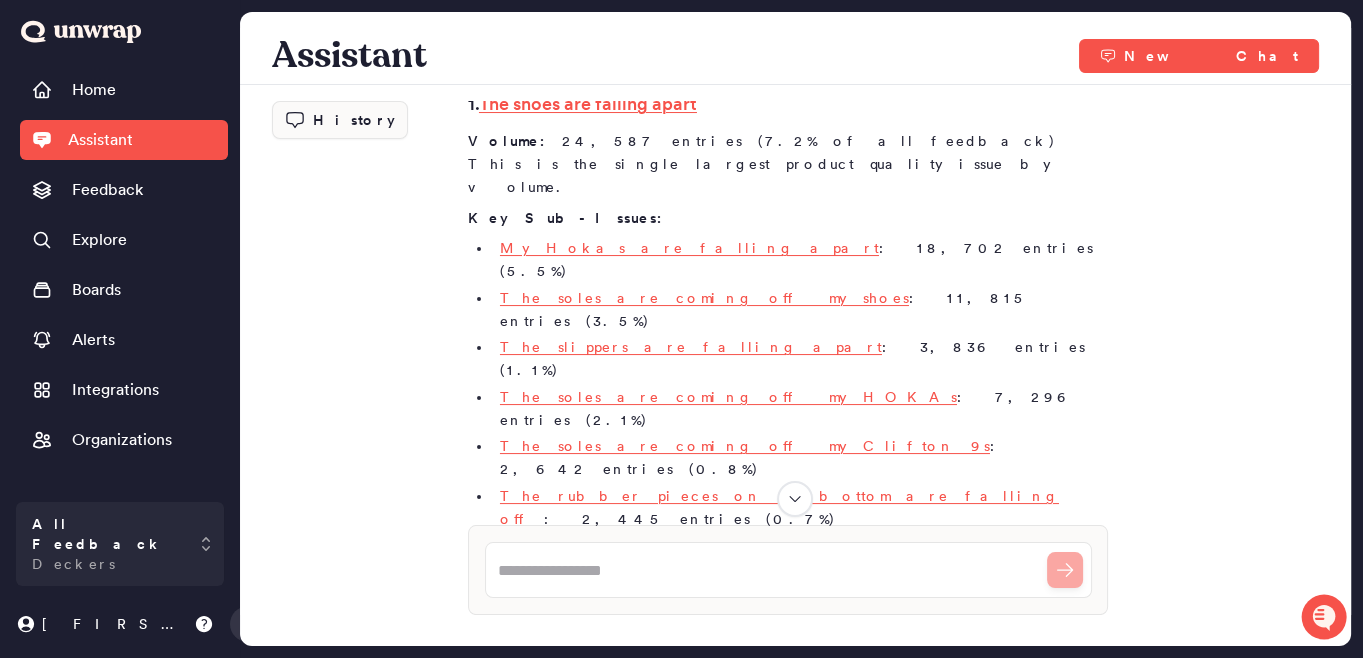 scroll, scrollTop: 250, scrollLeft: 0, axis: vertical 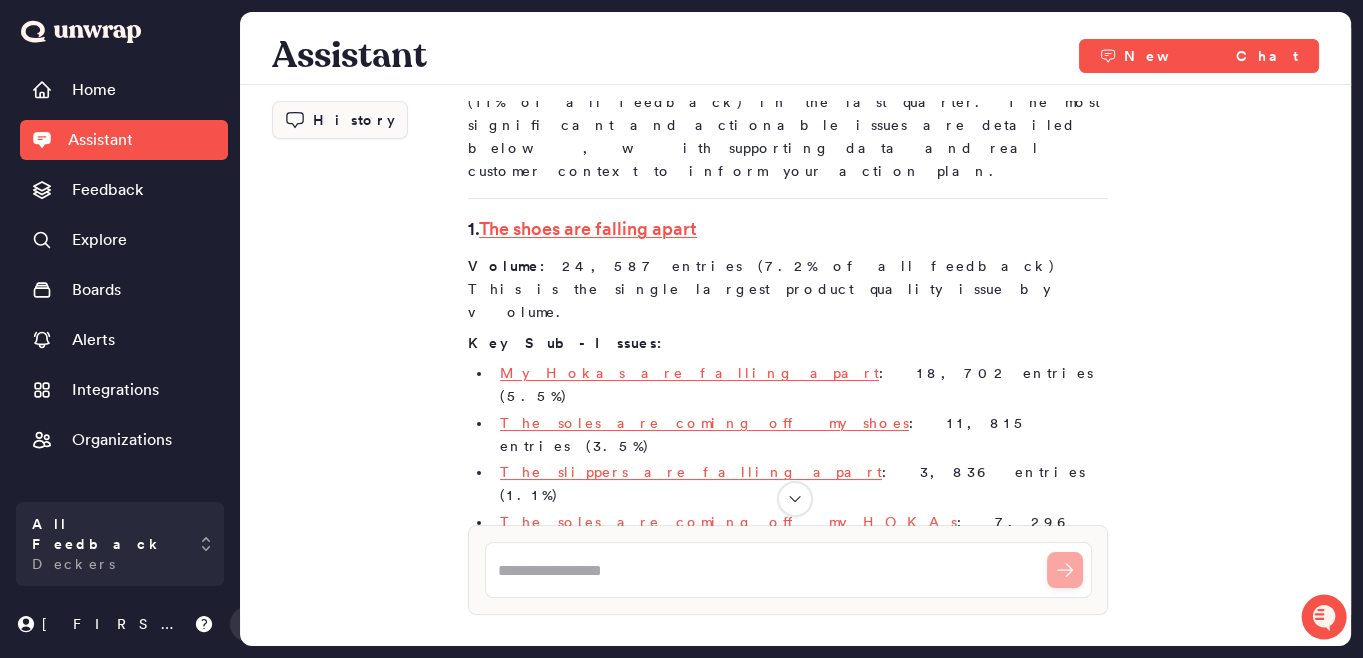 click on "Volume:  24,587 entries (7.2% of all feedback)
This is the single largest product quality issue by volume." at bounding box center [788, 289] 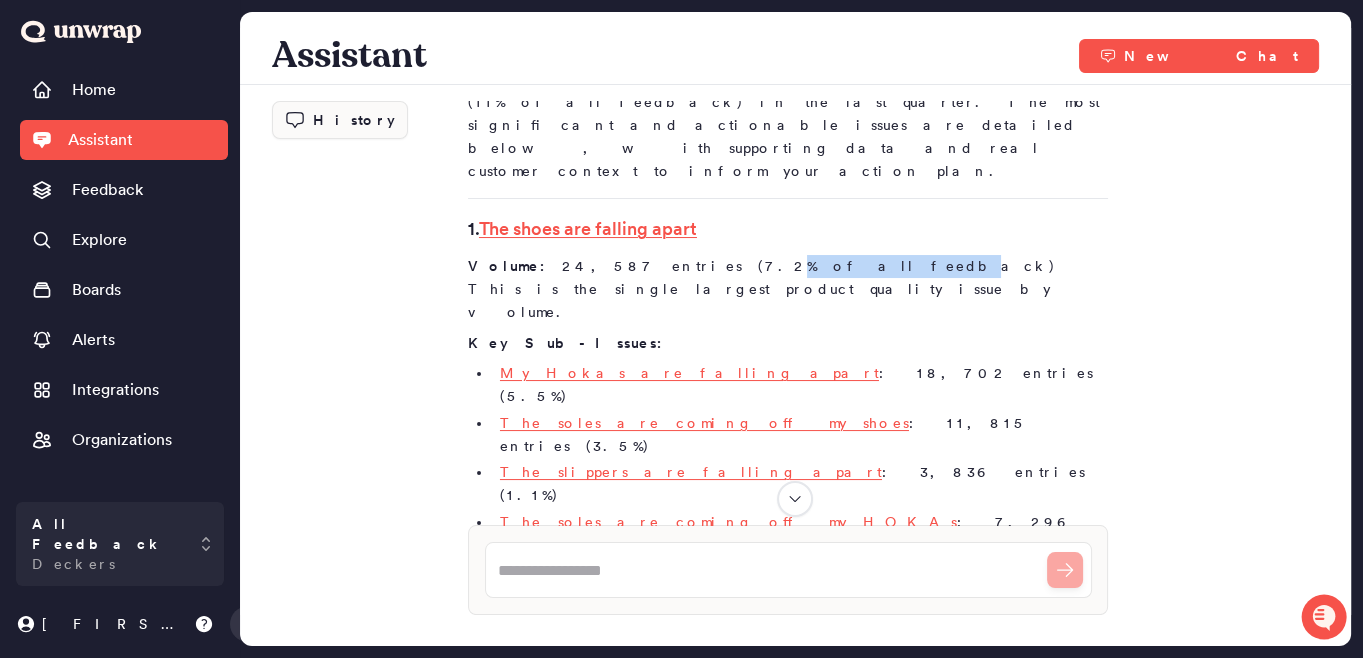 drag, startPoint x: 630, startPoint y: 194, endPoint x: 717, endPoint y: 194, distance: 87 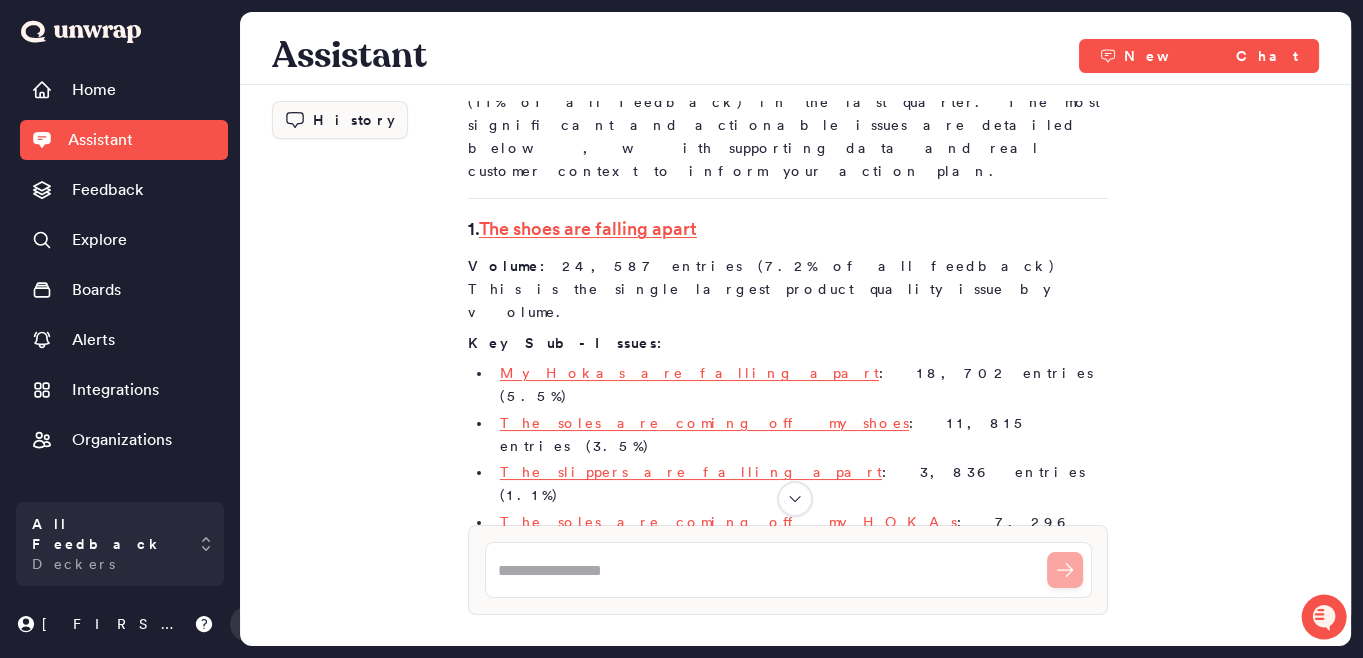 drag, startPoint x: 747, startPoint y: 204, endPoint x: 735, endPoint y: 200, distance: 12.649111 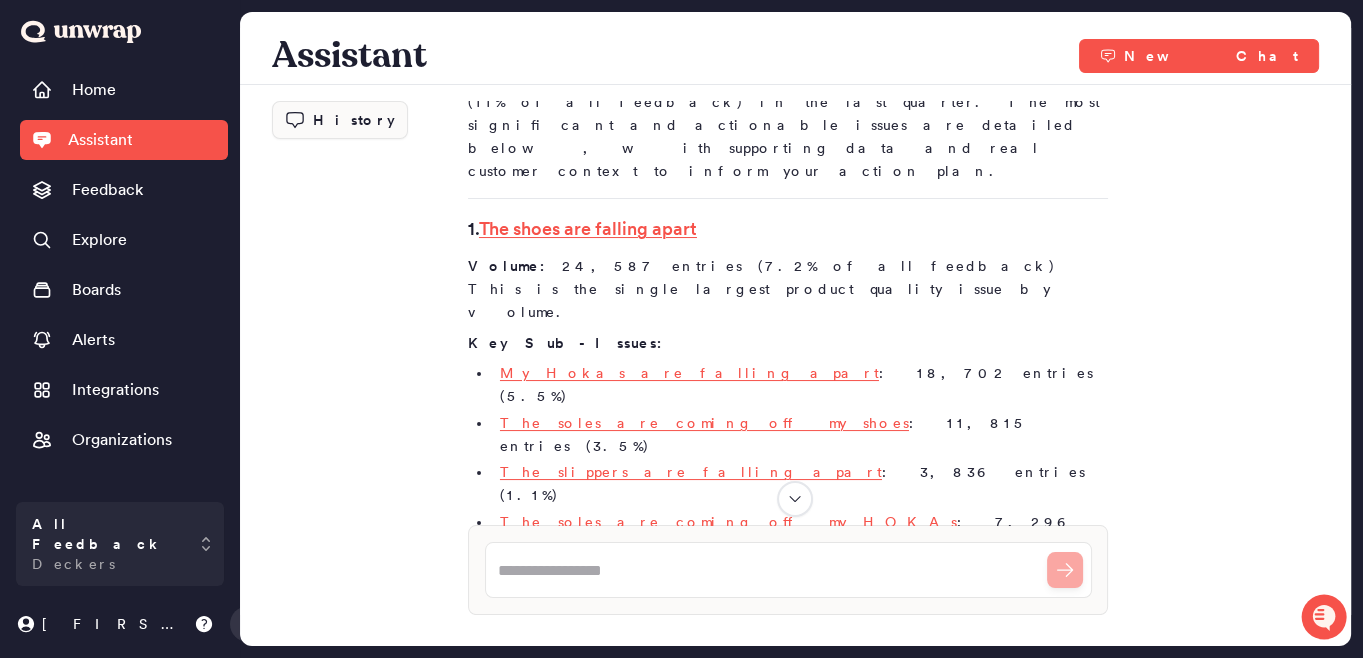 drag, startPoint x: 617, startPoint y: 196, endPoint x: 790, endPoint y: 207, distance: 173.34937 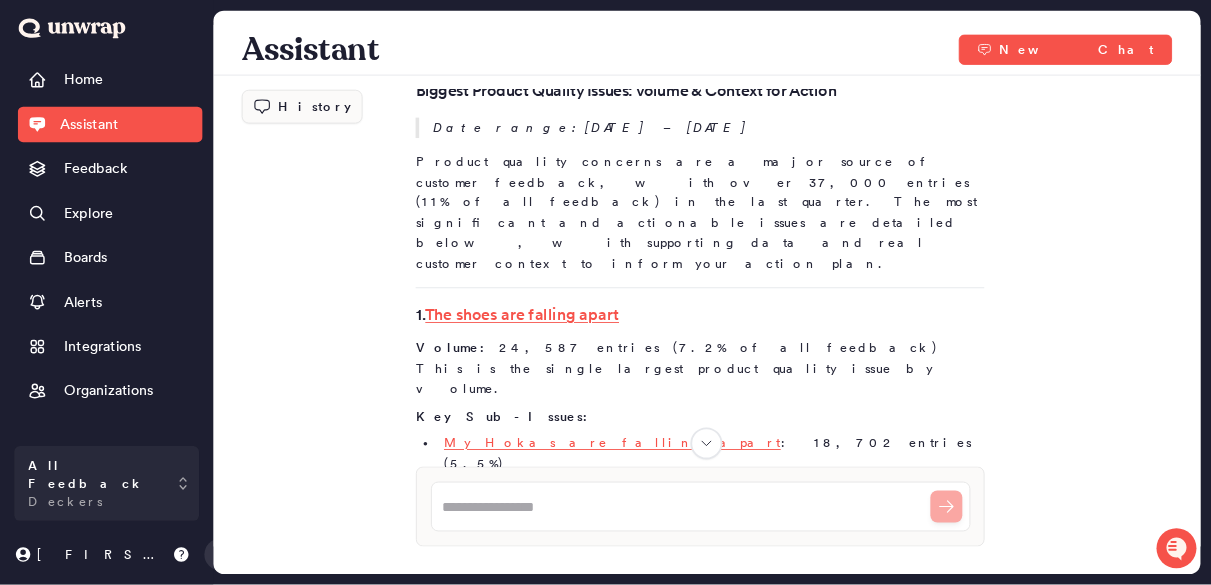 scroll, scrollTop: 0, scrollLeft: 0, axis: both 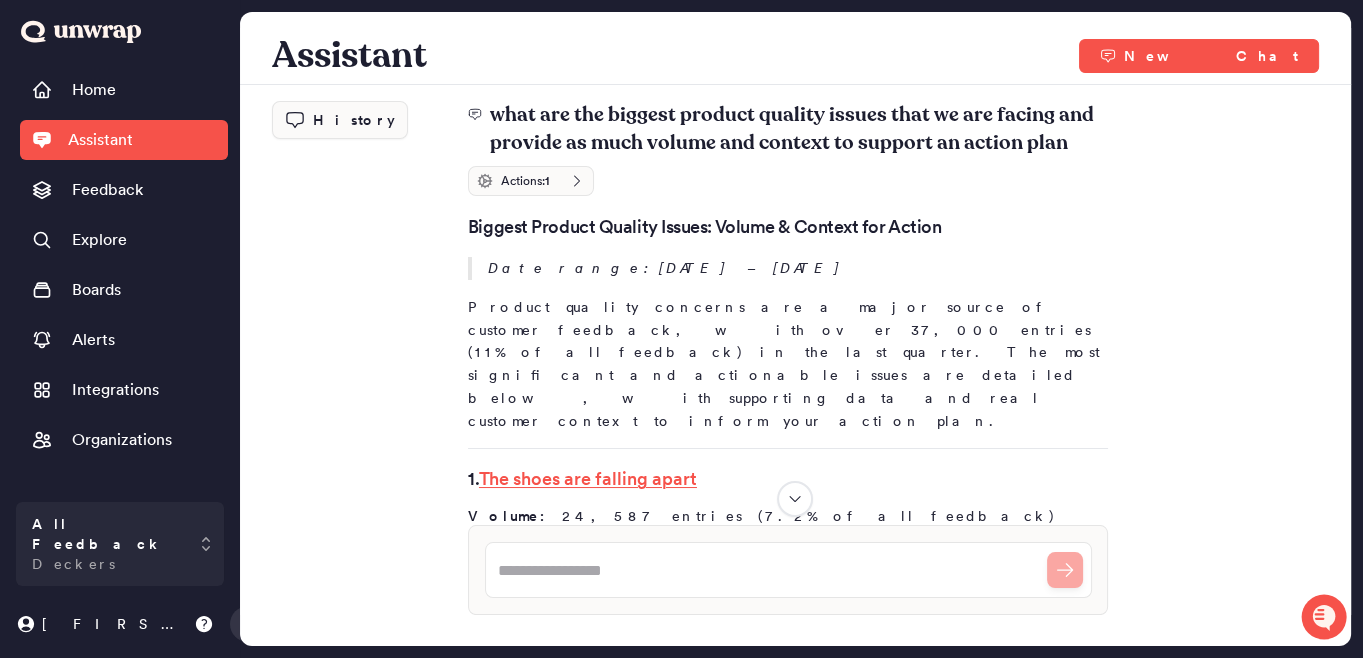 click on "Product quality concerns are a major source of customer feedback, with over 37,000 entries (11% of all feedback) in the last quarter. The most significant and actionable issues are detailed below, with supporting data and real customer context to inform your action plan." at bounding box center (788, 364) 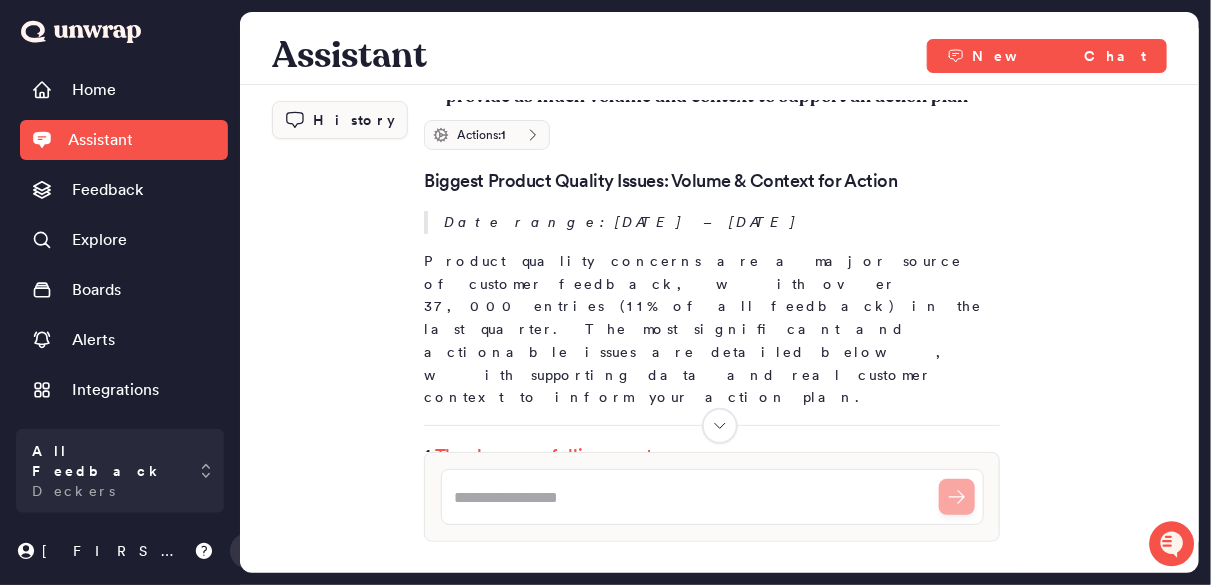scroll, scrollTop: 0, scrollLeft: 0, axis: both 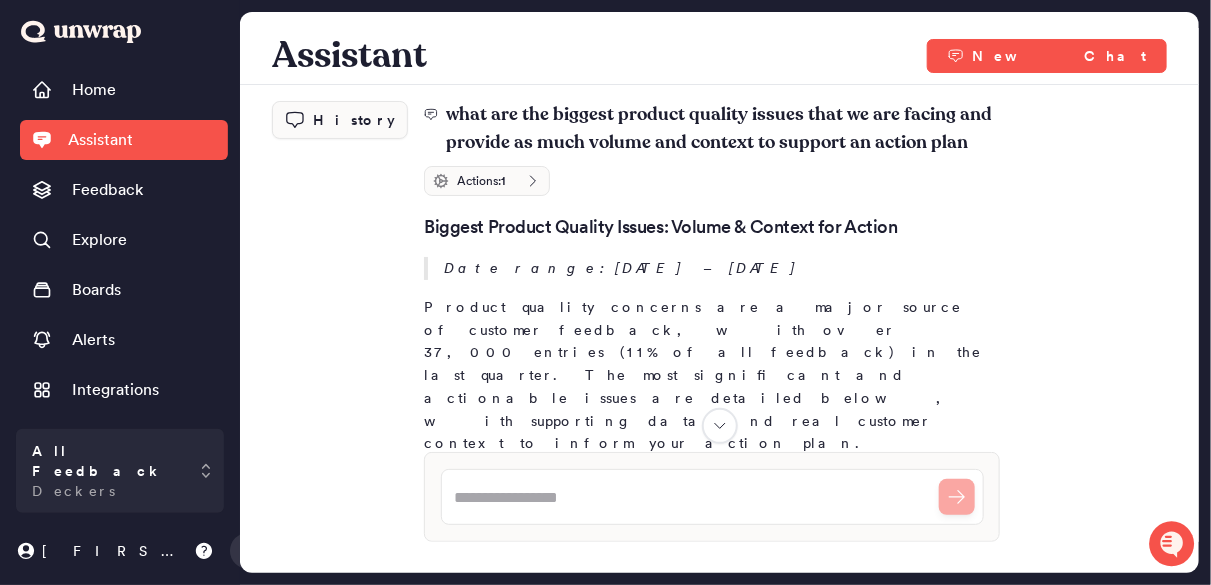 click on "Product quality concerns are a major source of customer feedback, with over 37,000 entries (11% of all feedback) in the last quarter. The most significant and actionable issues are detailed below, with supporting data and real customer context to inform your action plan." at bounding box center (712, 375) 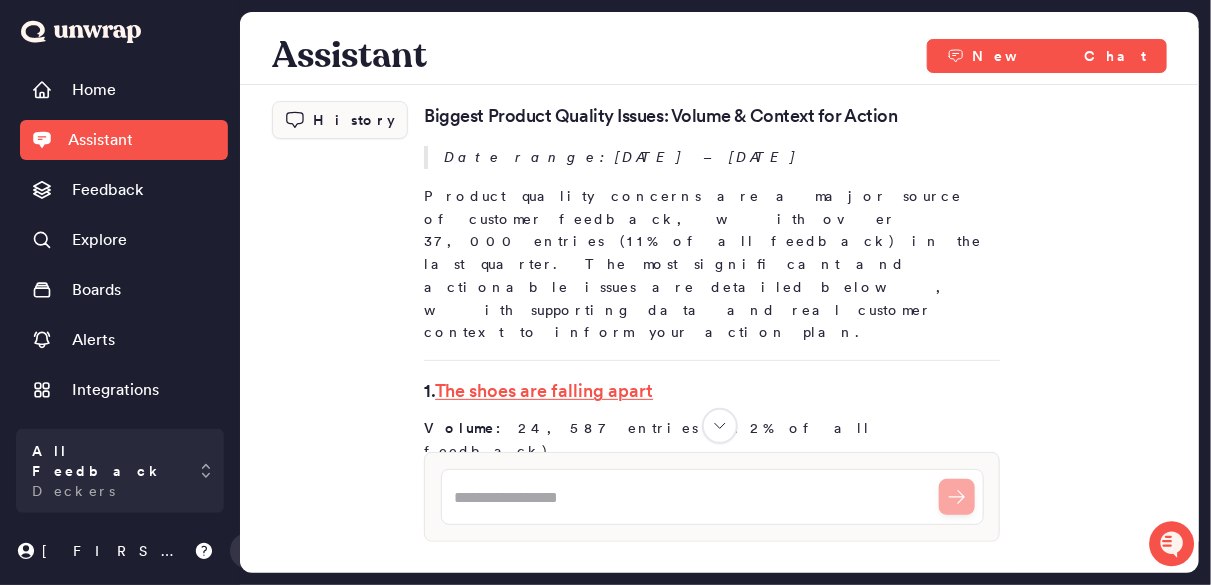 scroll, scrollTop: 0, scrollLeft: 0, axis: both 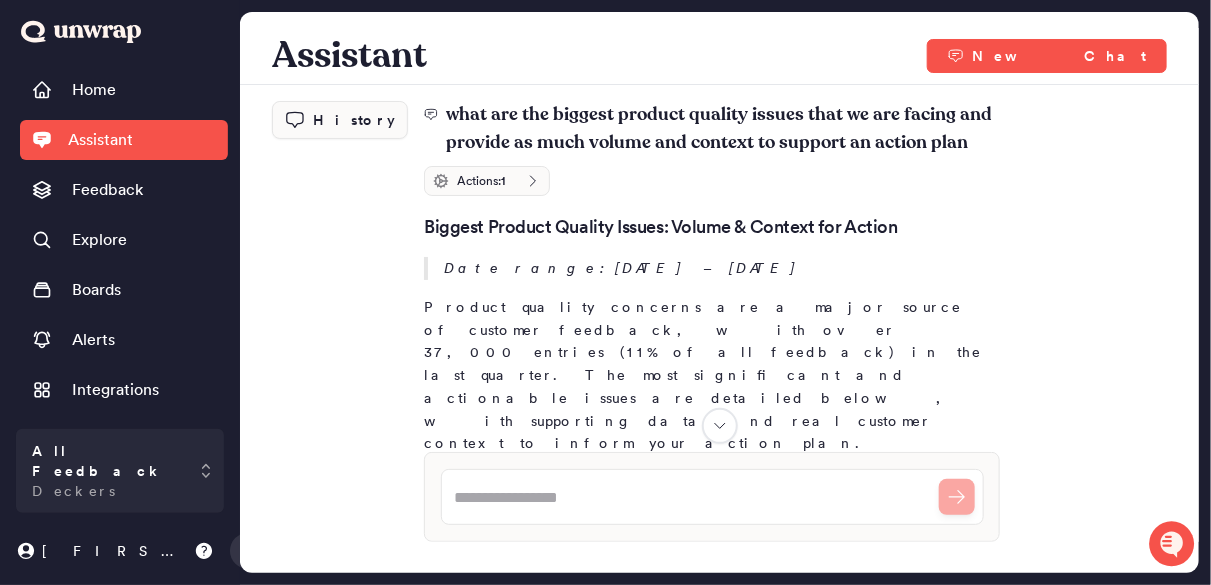 click on "Product quality concerns are a major source of customer feedback, with over 37,000 entries (11% of all feedback) in the last quarter. The most significant and actionable issues are detailed below, with supporting data and real customer context to inform your action plan." at bounding box center (712, 375) 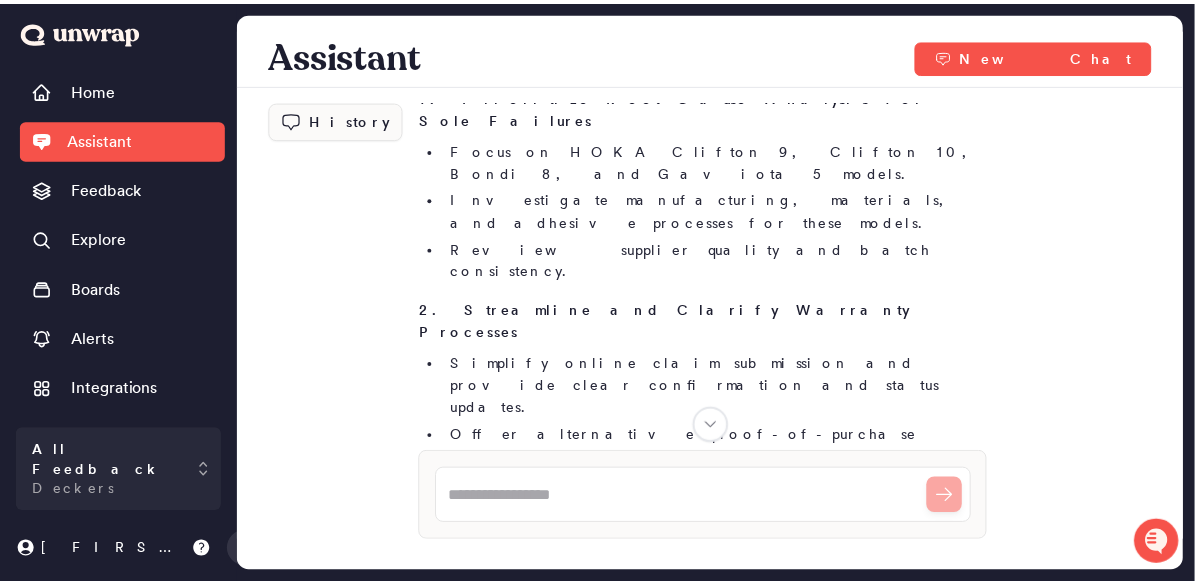 scroll, scrollTop: 2888, scrollLeft: 0, axis: vertical 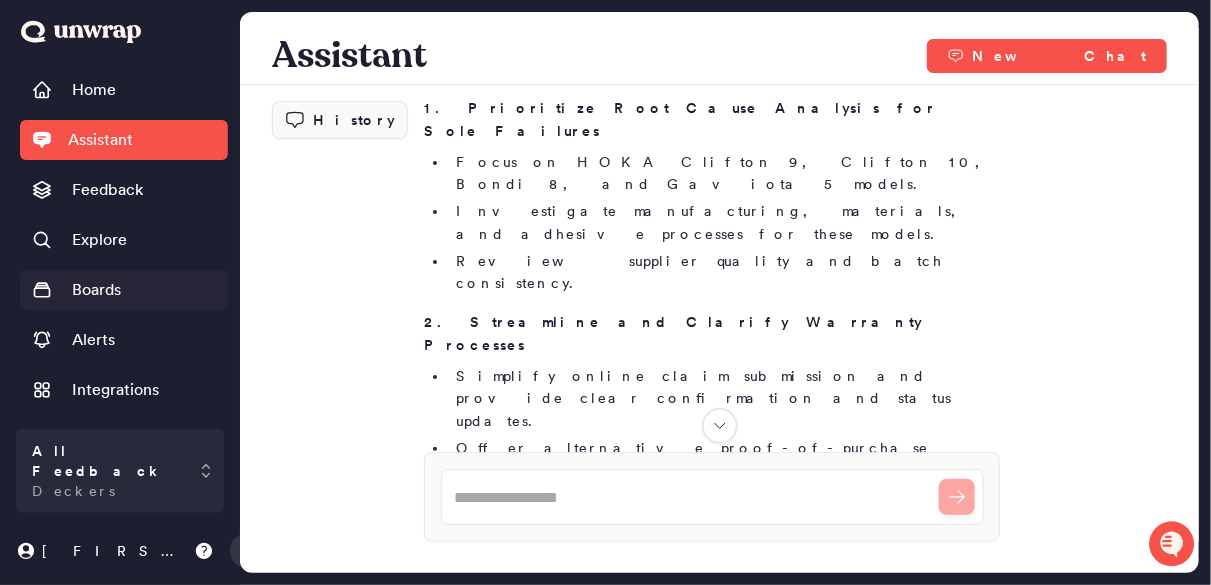 click on "Boards" at bounding box center [96, 290] 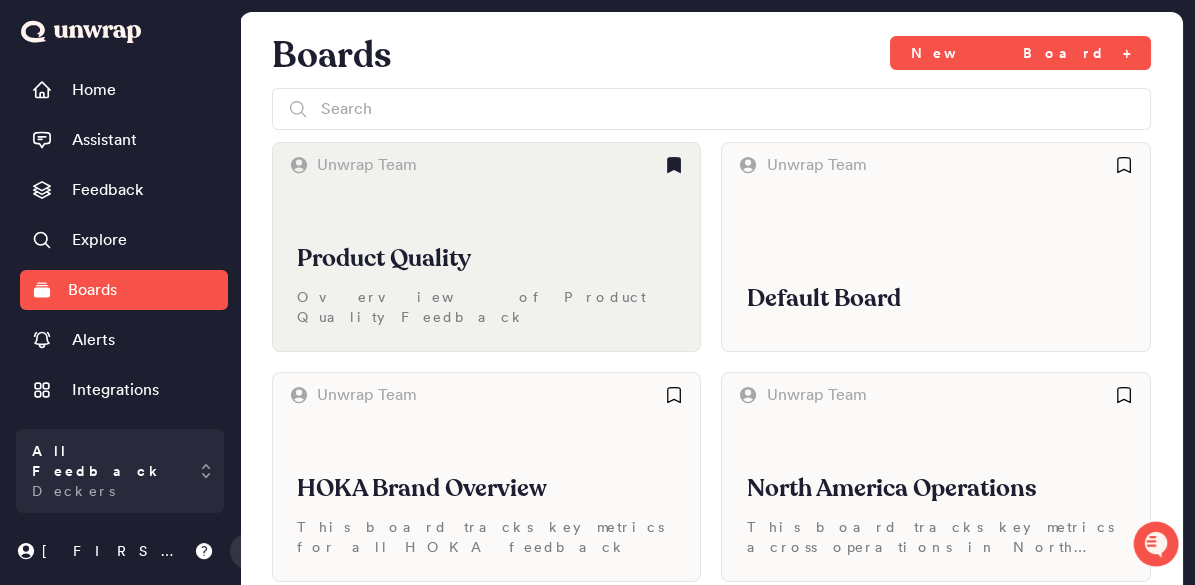 click on "Product Quality Overview of Product Quality Feedback" at bounding box center (486, 269) 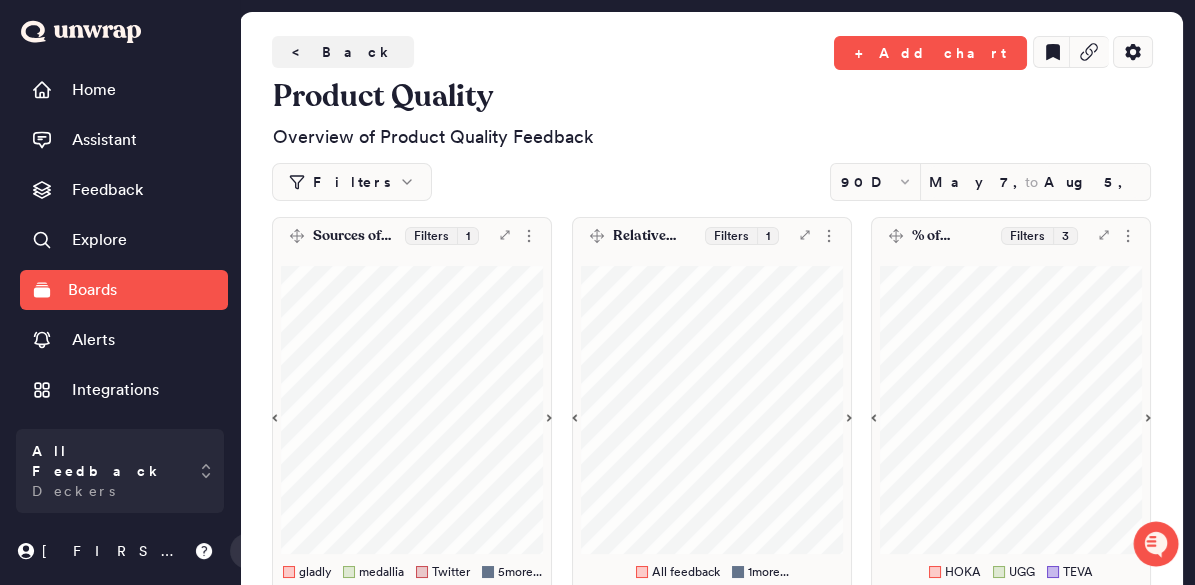 scroll, scrollTop: 0, scrollLeft: 0, axis: both 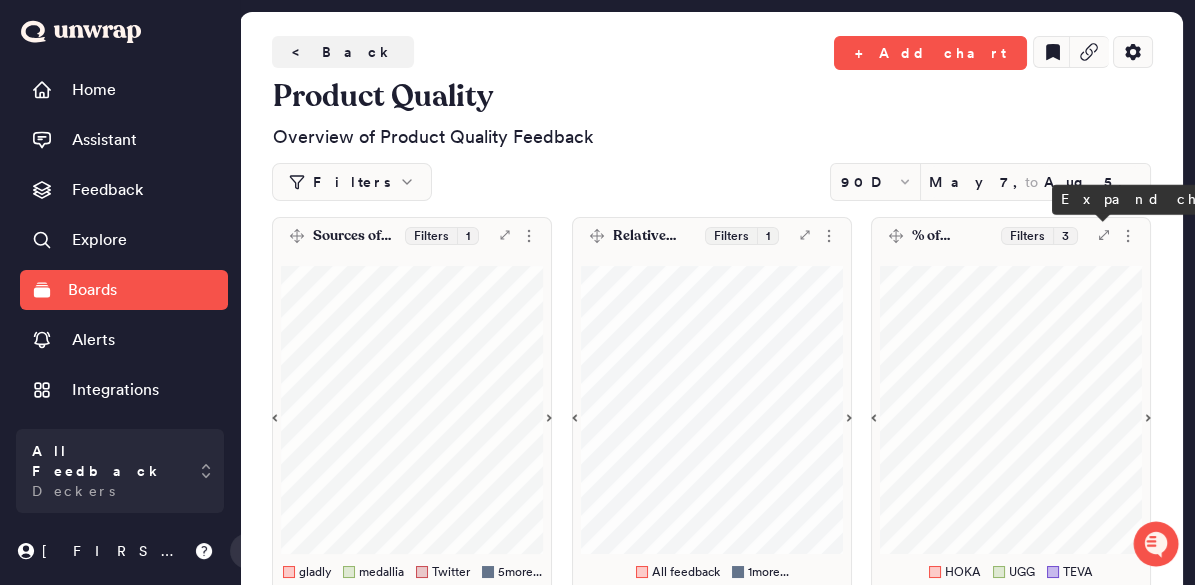 click on ".st0 {
fill: #7e7d82;
}" at bounding box center (1104, 235) 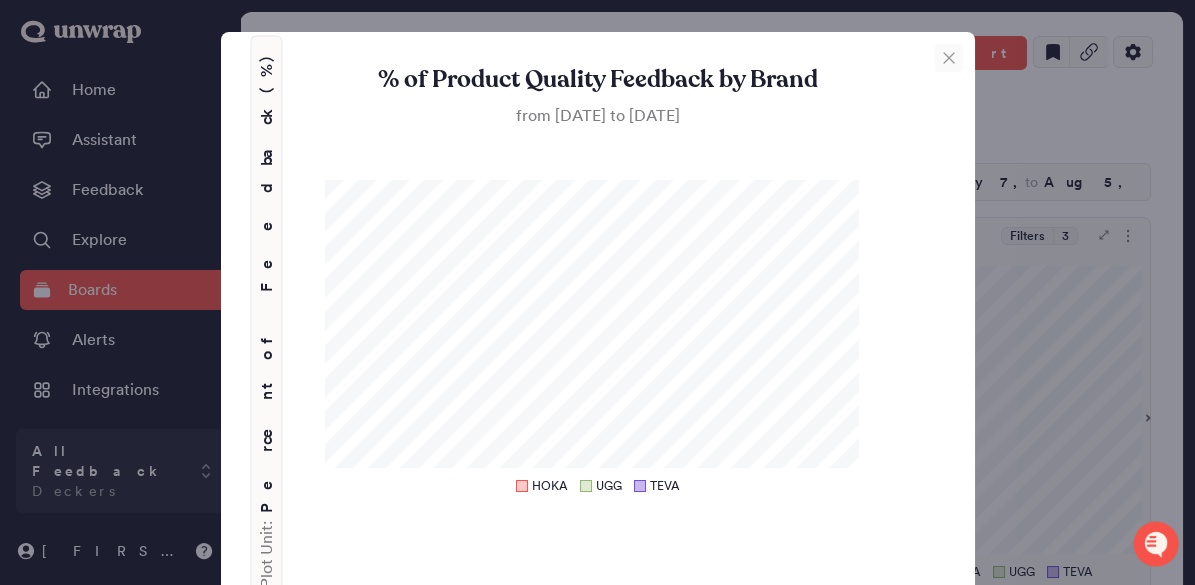 click 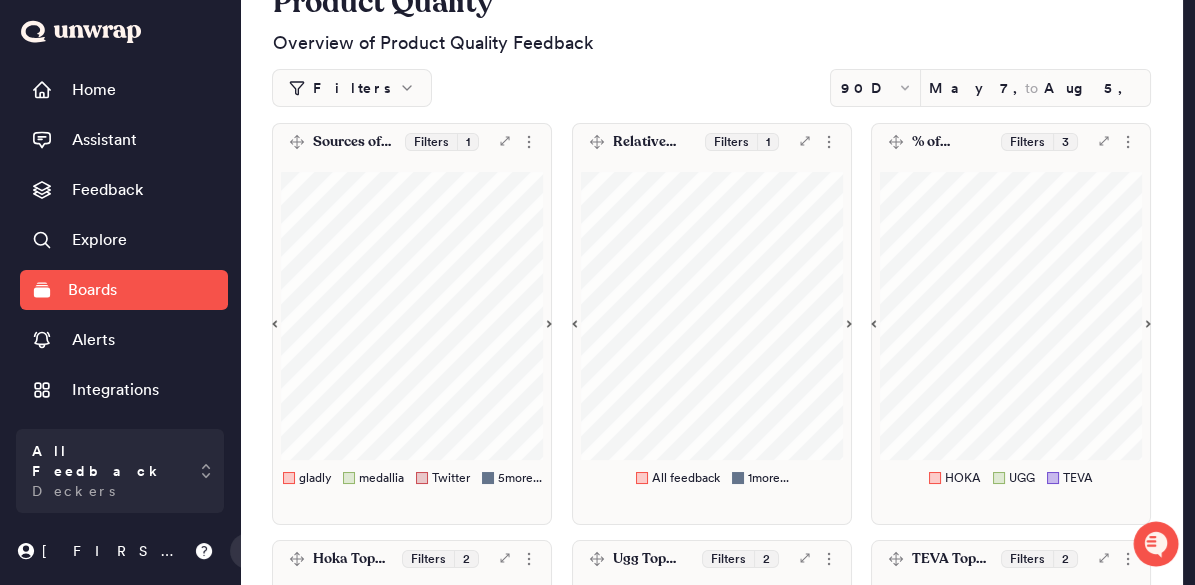 scroll, scrollTop: 111, scrollLeft: 0, axis: vertical 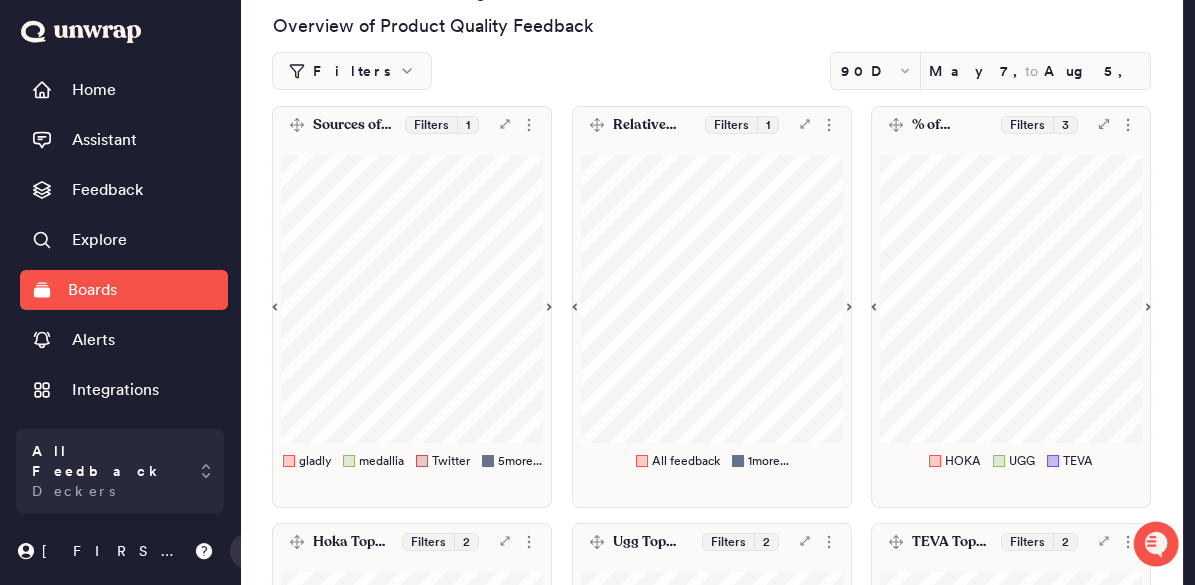 click on ".st0 {
fill: #7e7d82;
}" 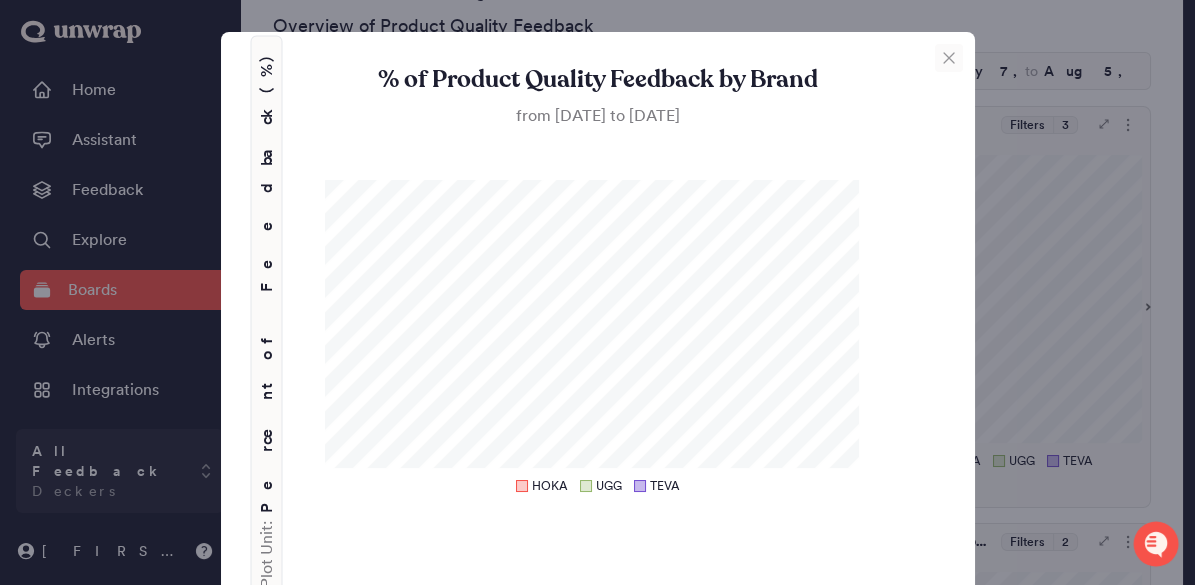 click 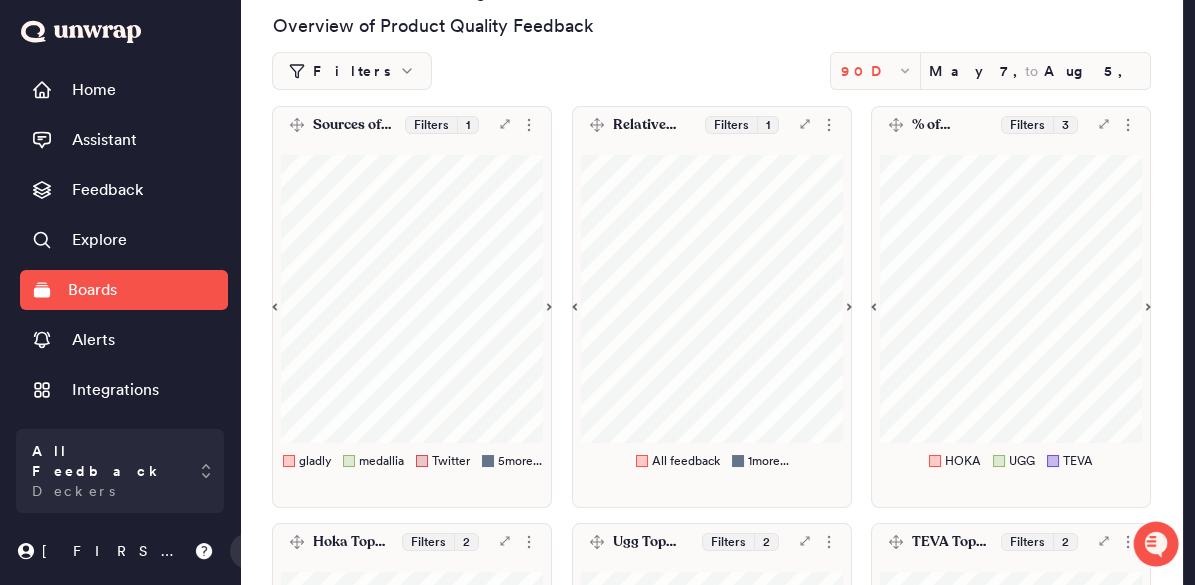 click 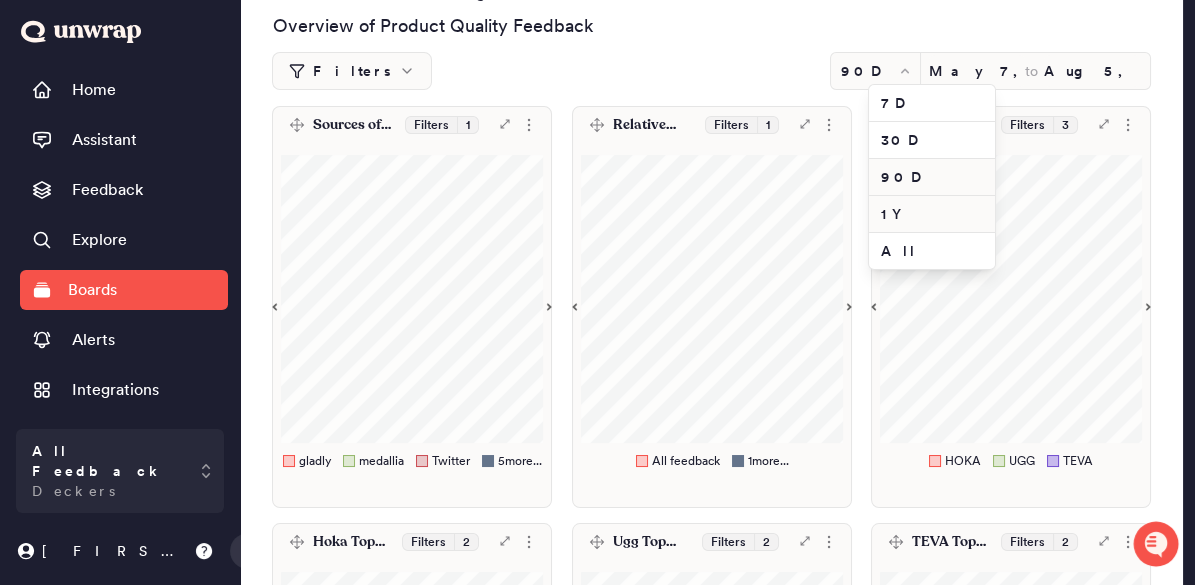 click on "1Y" at bounding box center [932, 214] 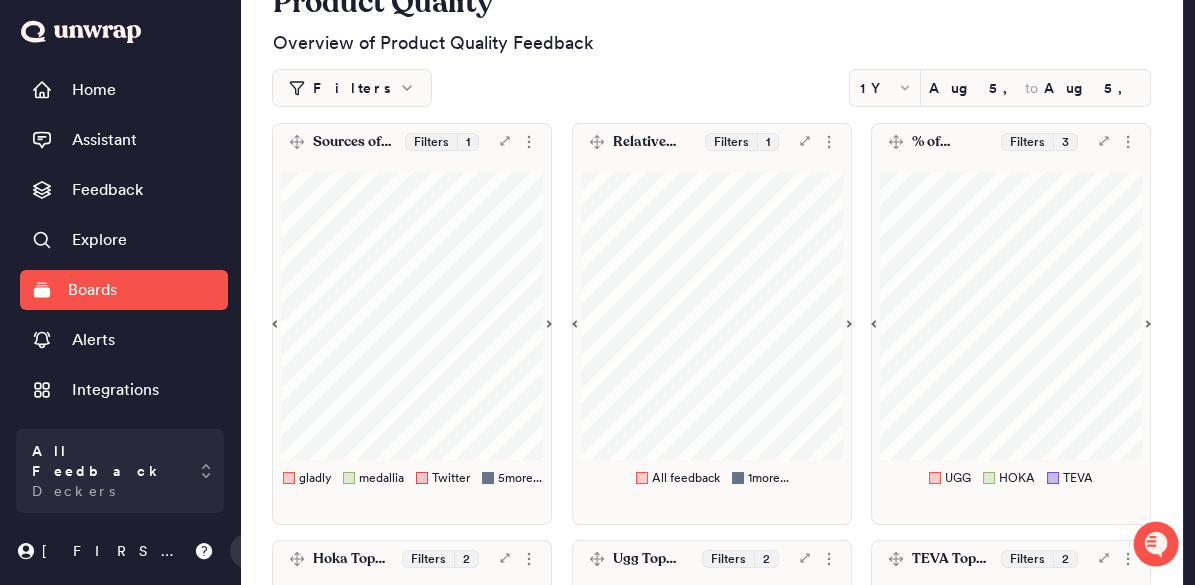 scroll, scrollTop: 111, scrollLeft: 0, axis: vertical 